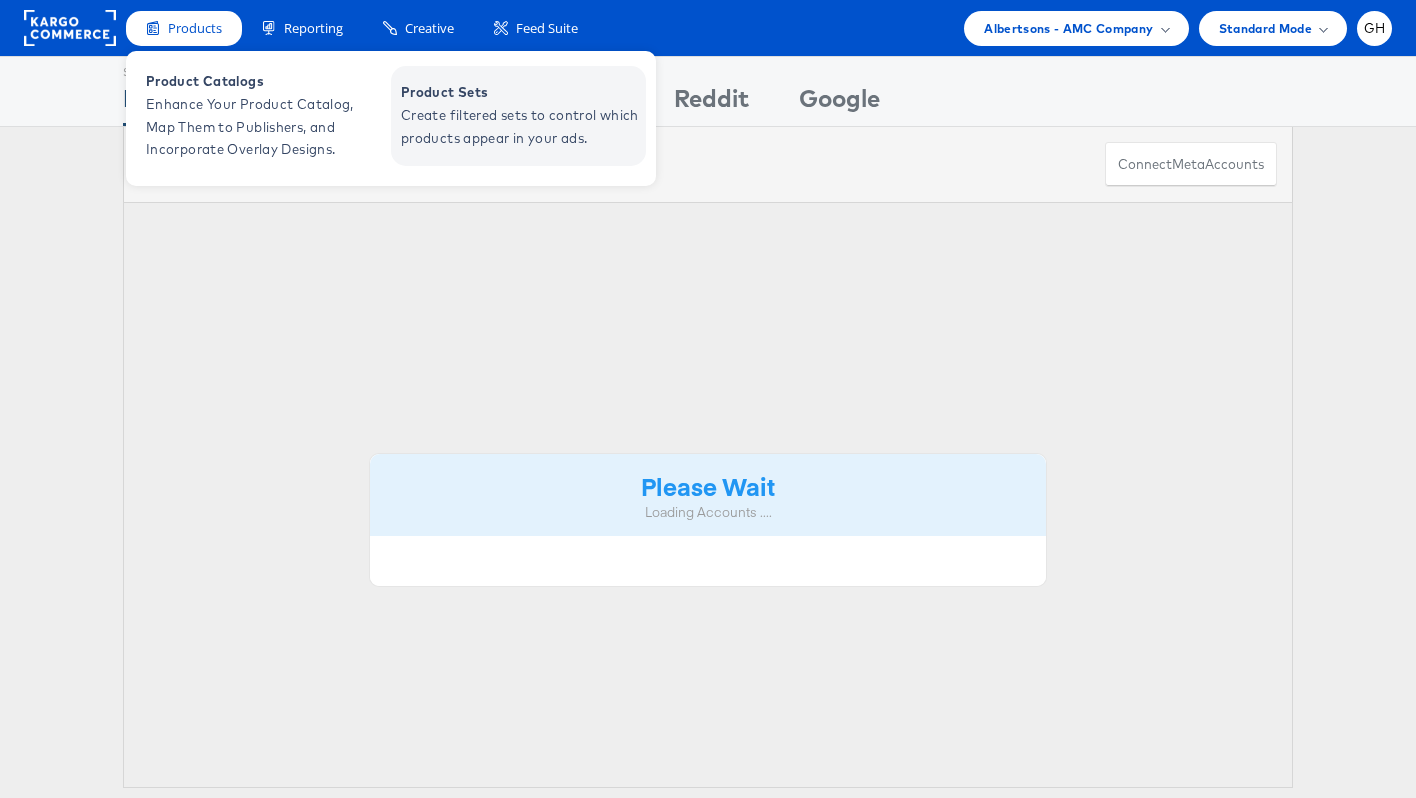 scroll, scrollTop: 0, scrollLeft: 0, axis: both 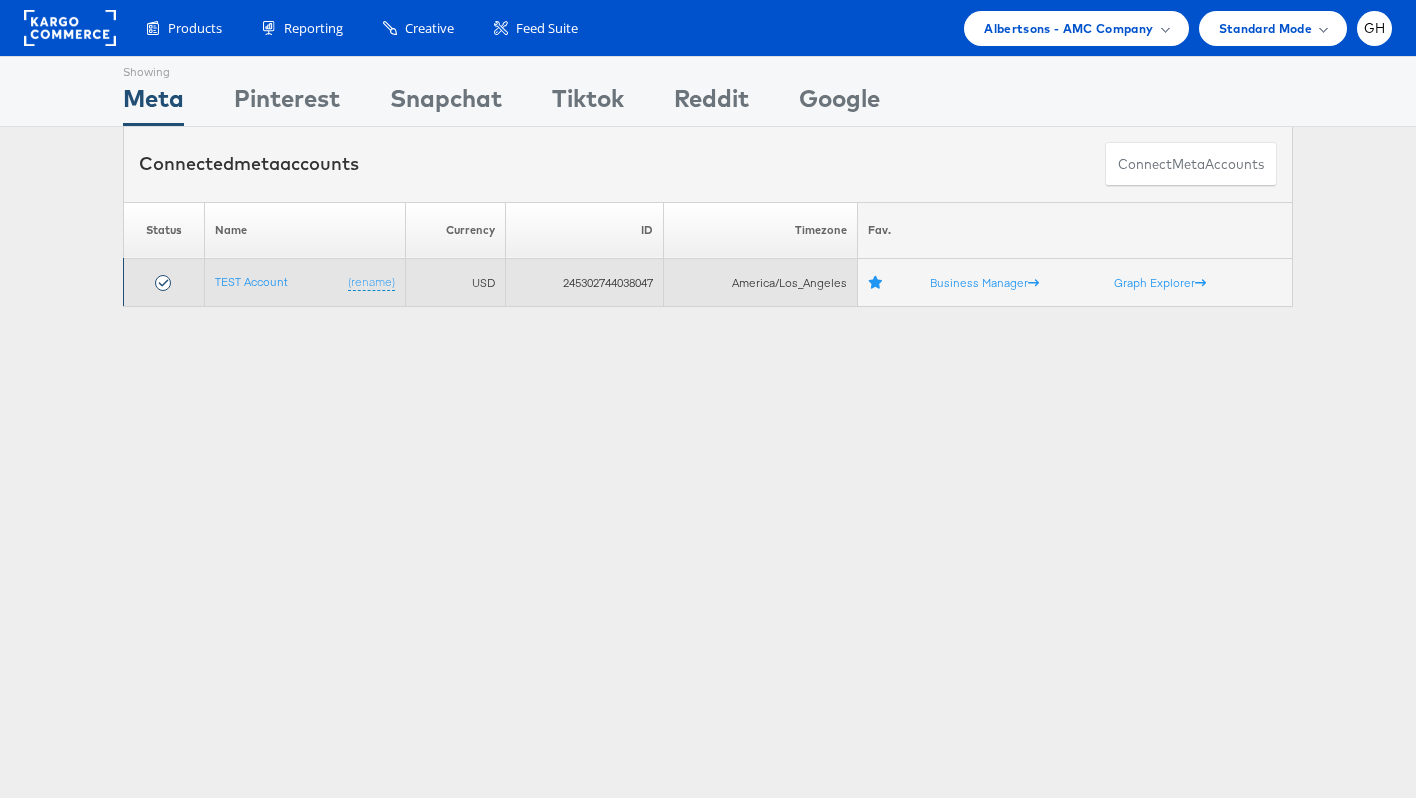 click on "TEST Account
(rename)" at bounding box center [305, 283] 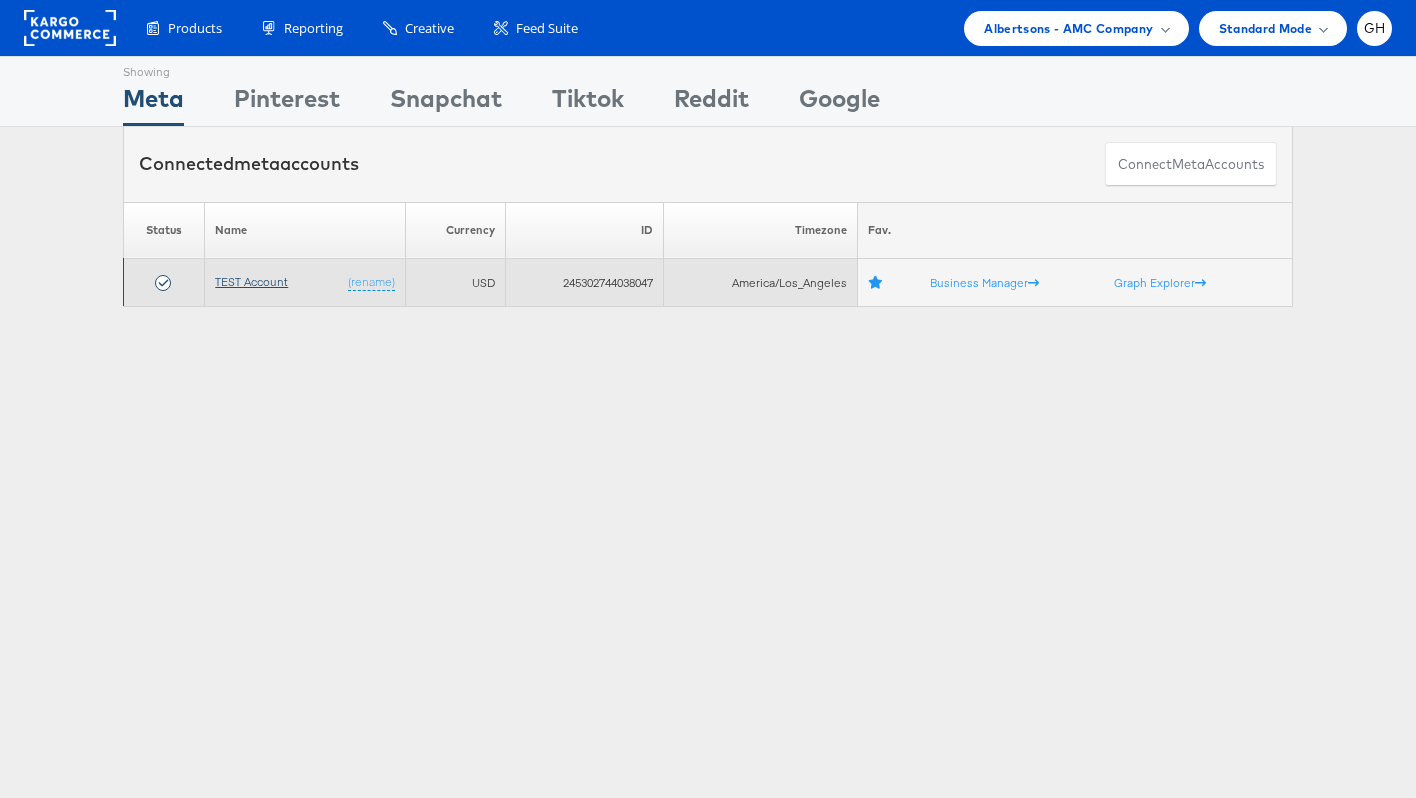 click on "TEST Account" at bounding box center (251, 281) 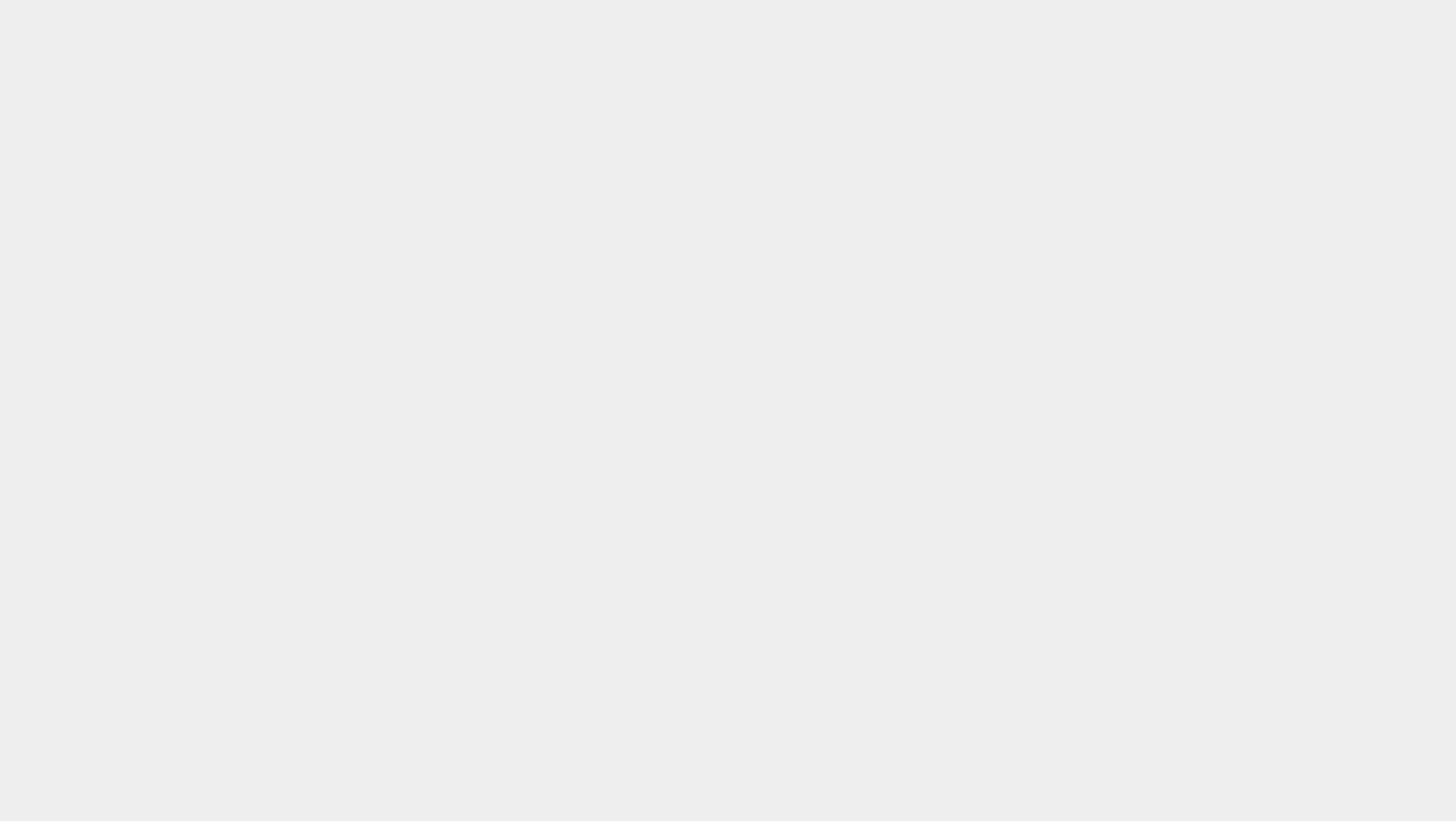 scroll, scrollTop: 0, scrollLeft: 0, axis: both 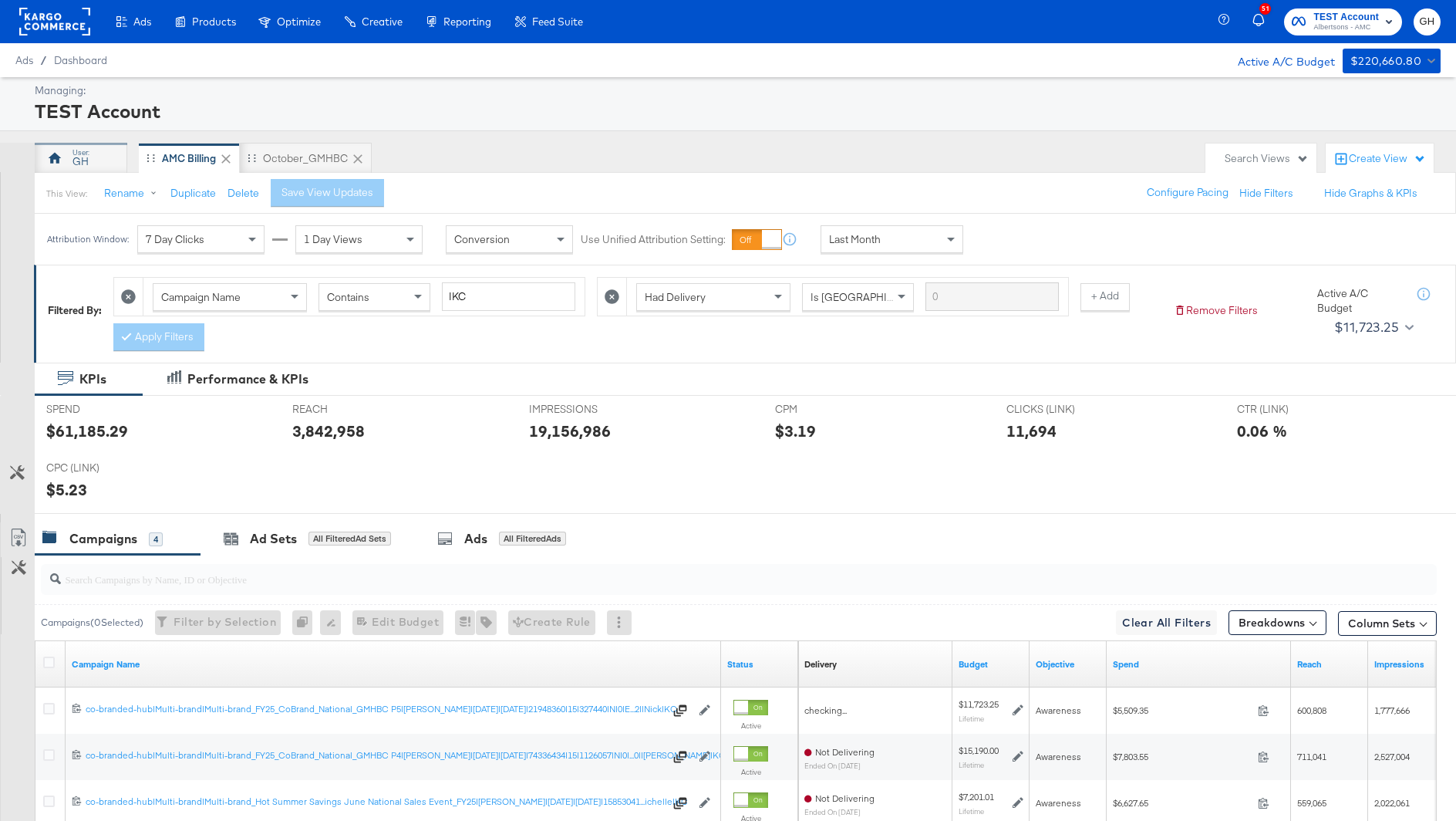 click on "GH" at bounding box center (81, 158) 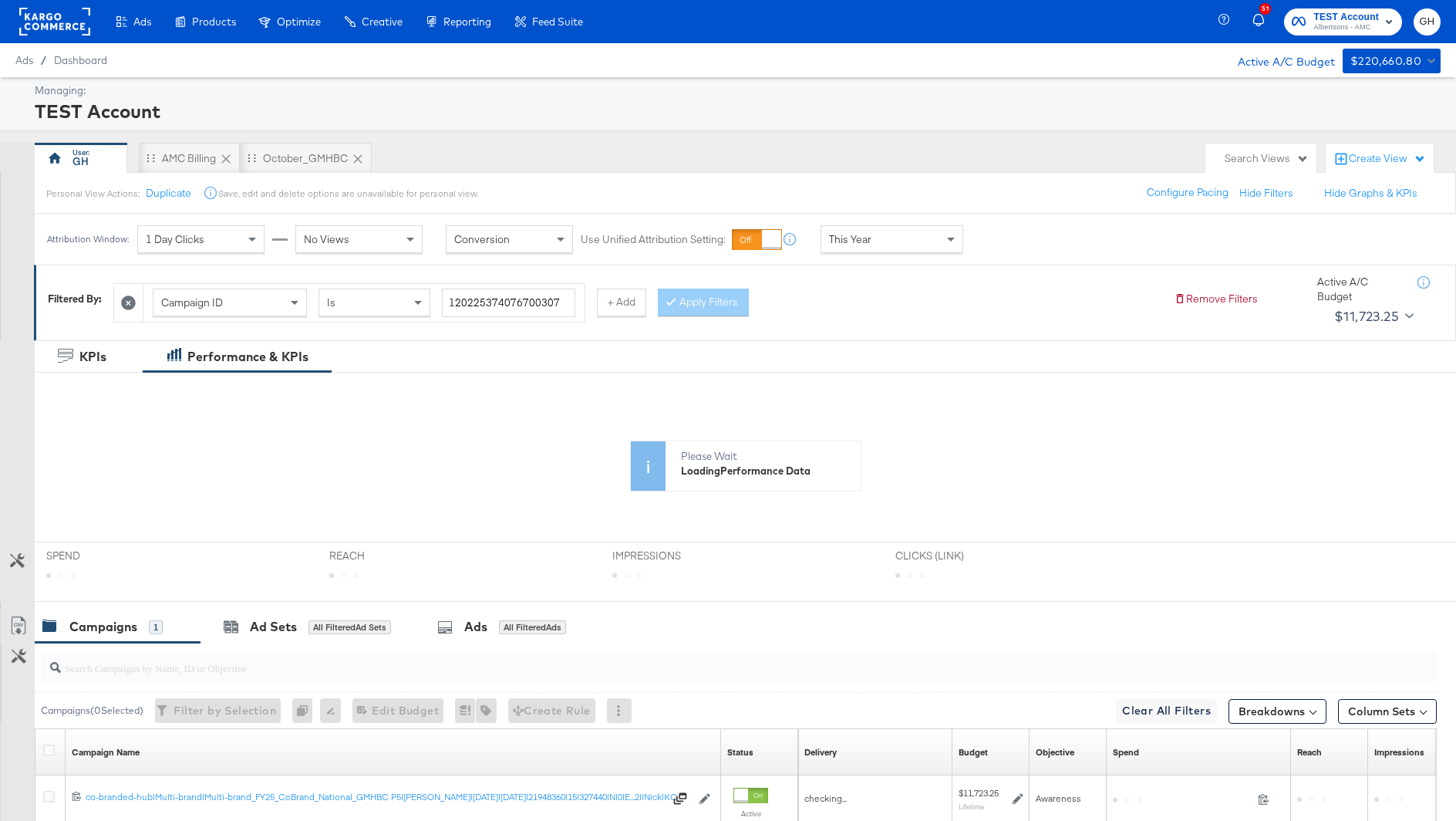 click on "Campaign ID" at bounding box center (230, 302) 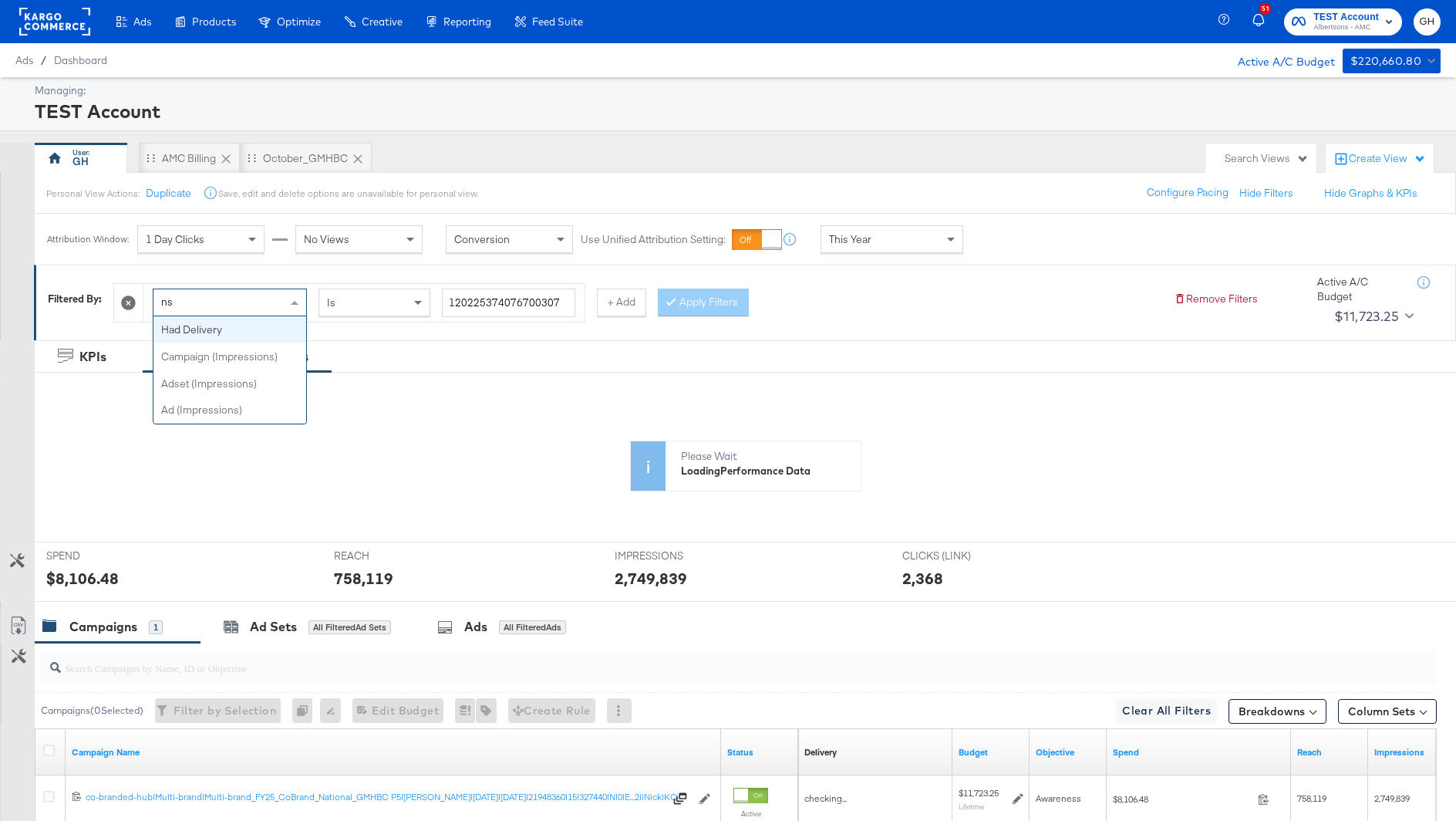 scroll, scrollTop: 0, scrollLeft: 0, axis: both 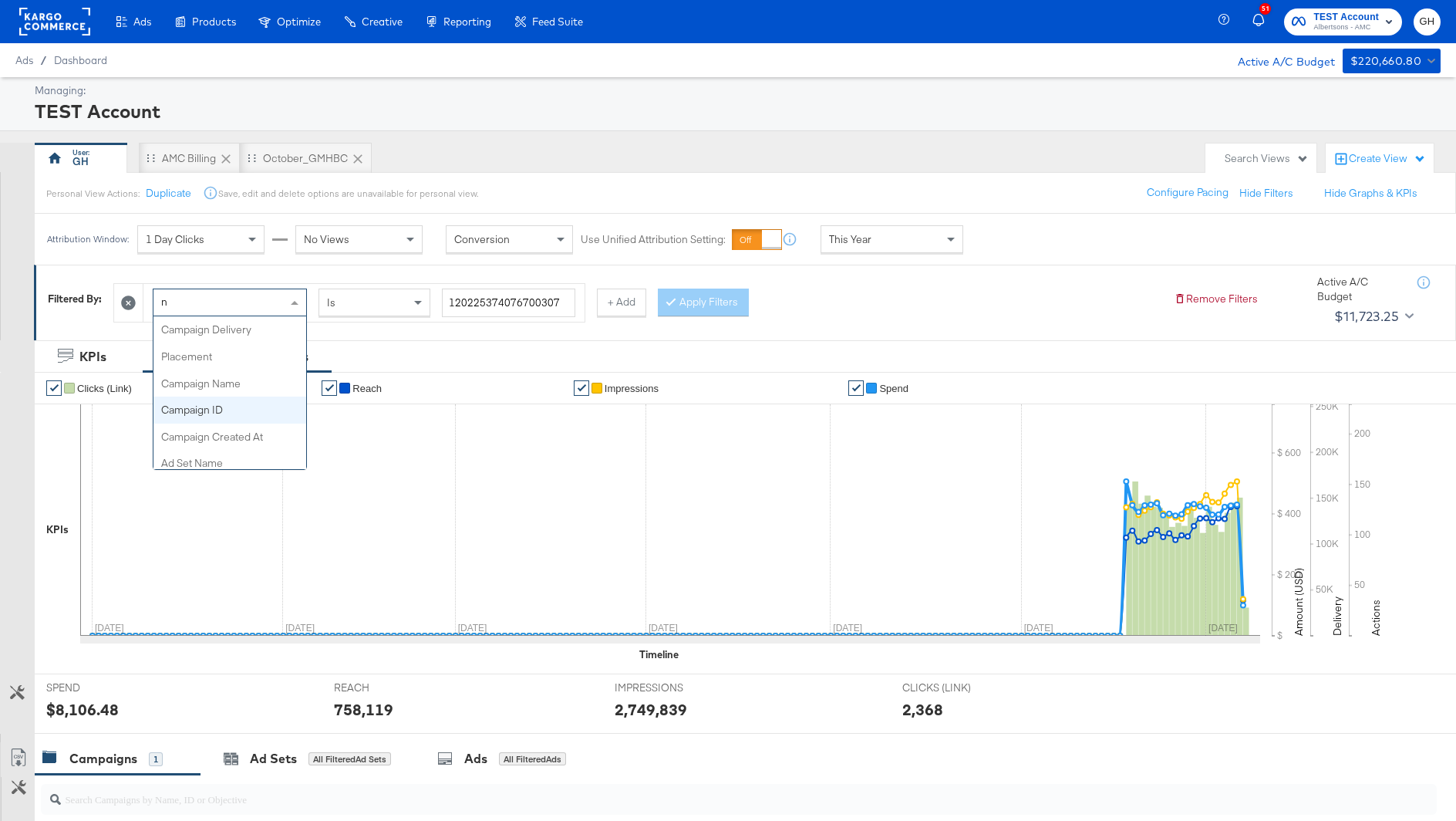 type on "na" 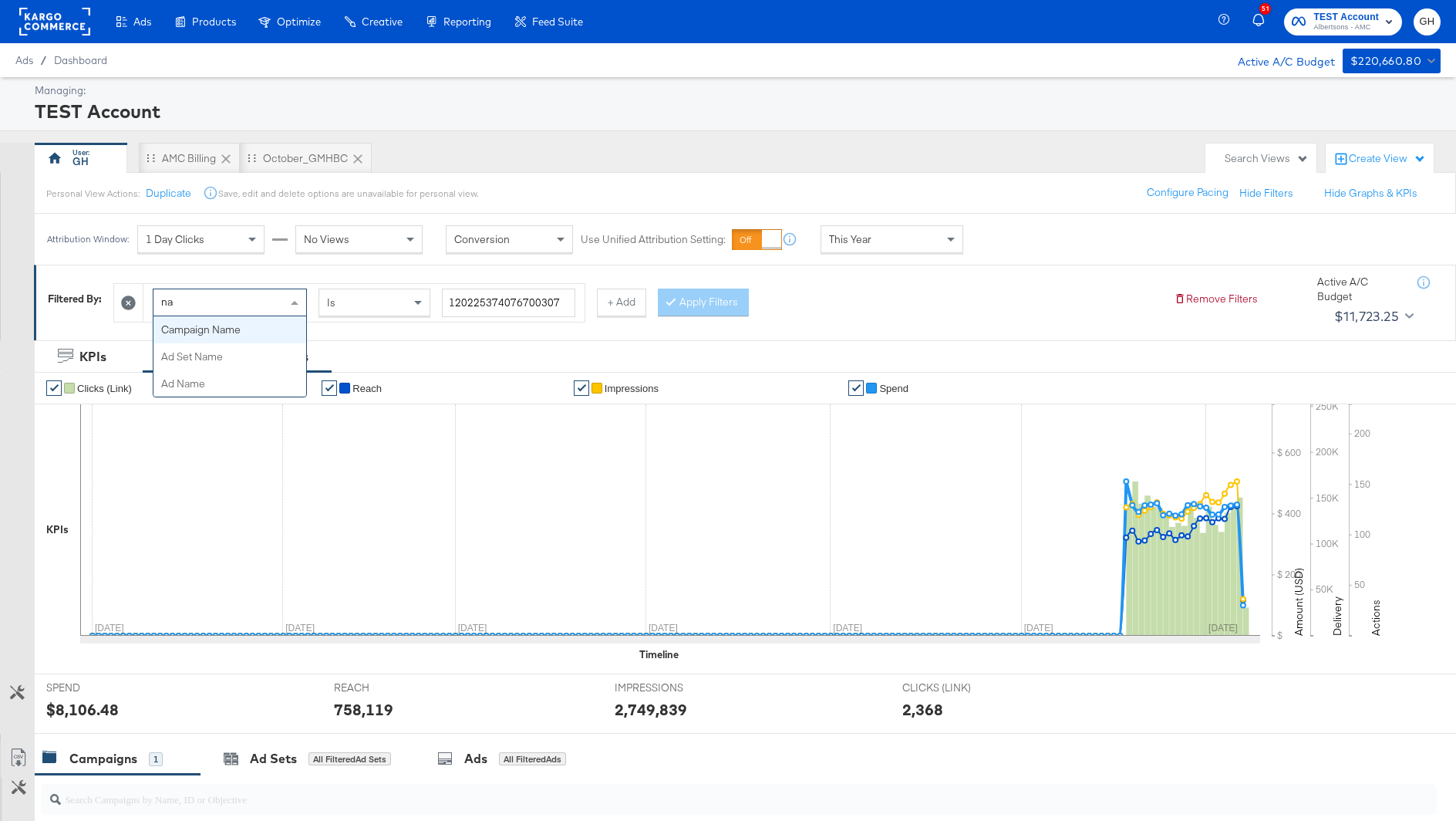 type 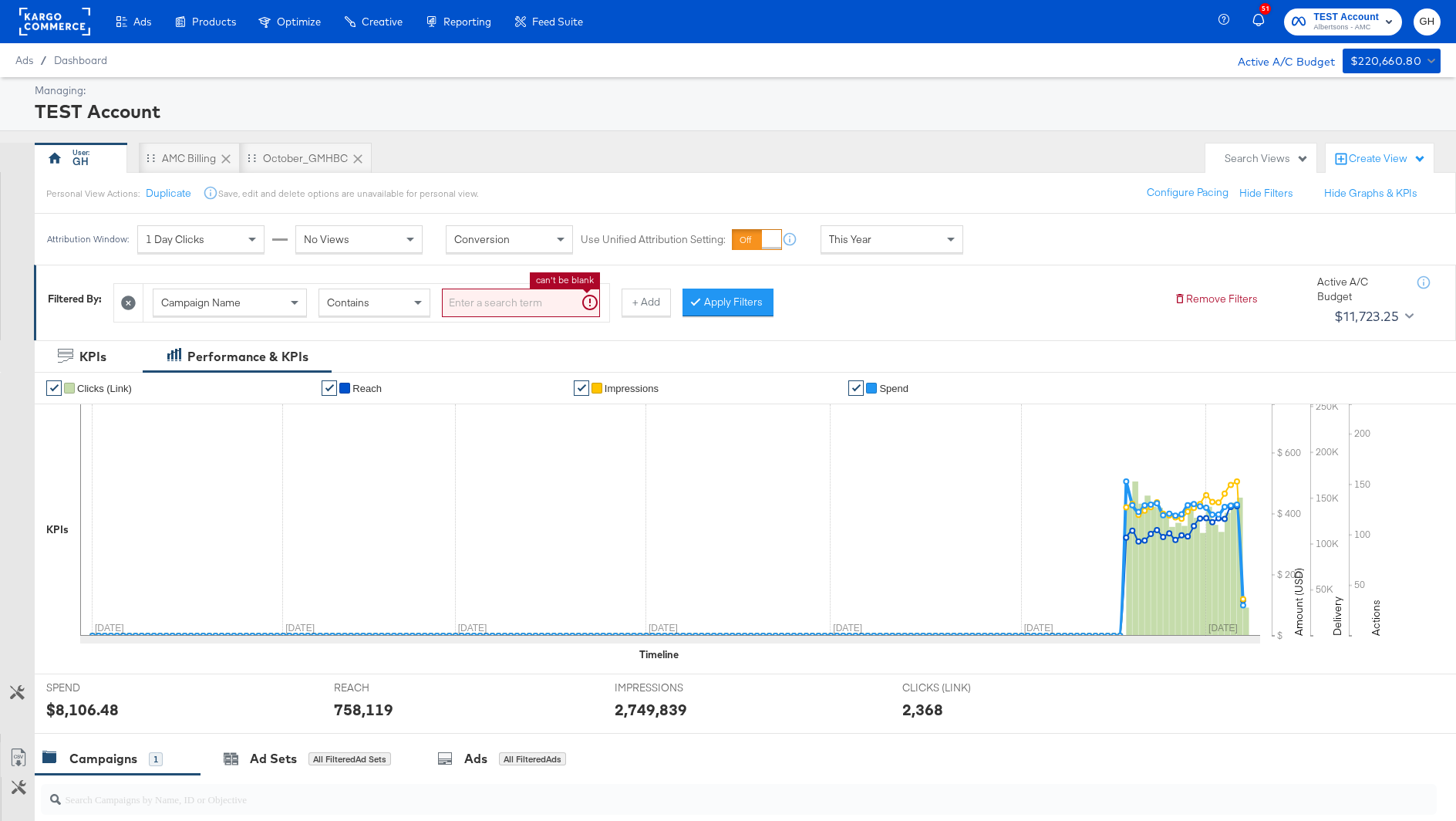 click at bounding box center [521, 302] 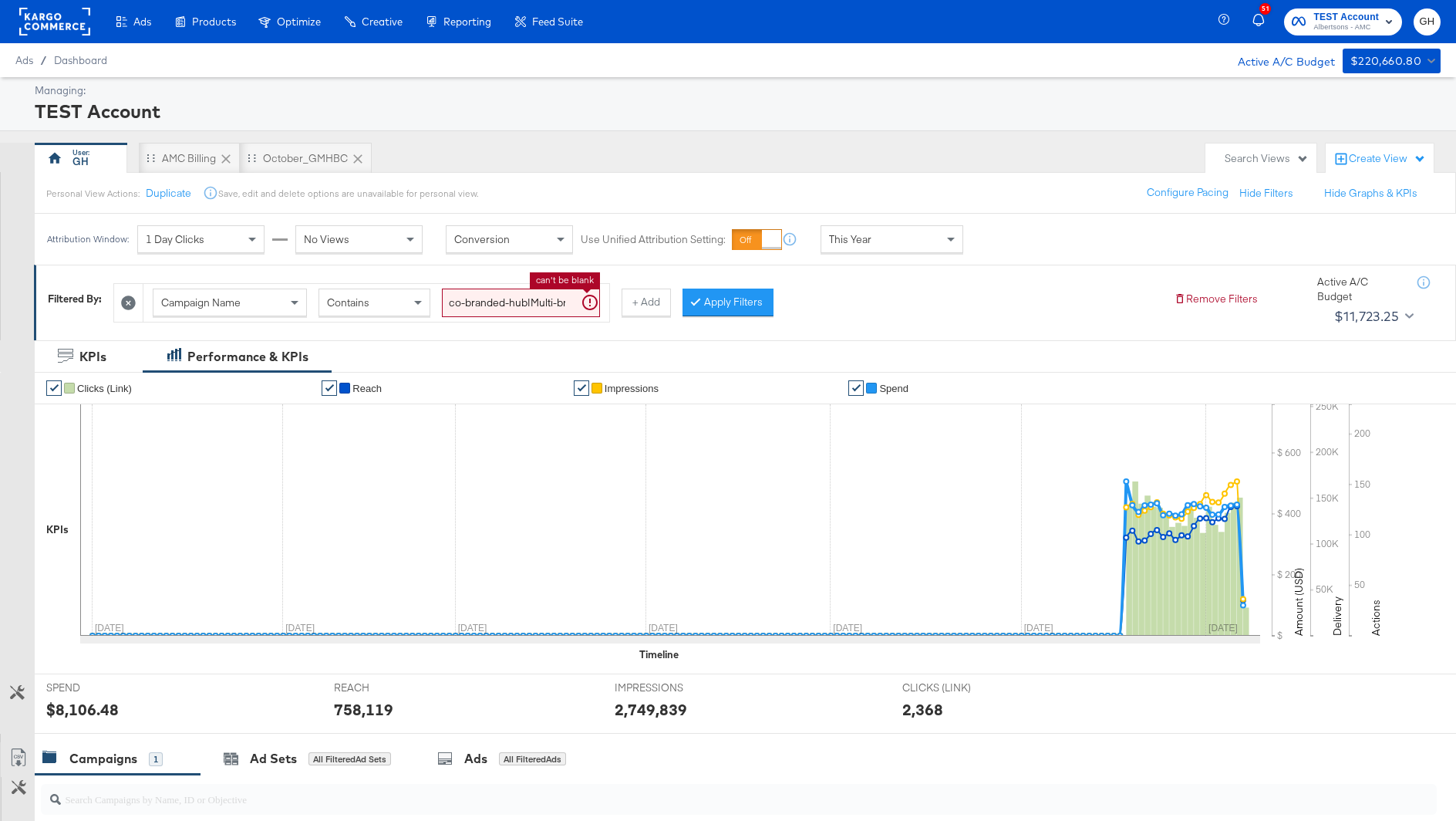 scroll, scrollTop: 0, scrollLeft: 777, axis: horizontal 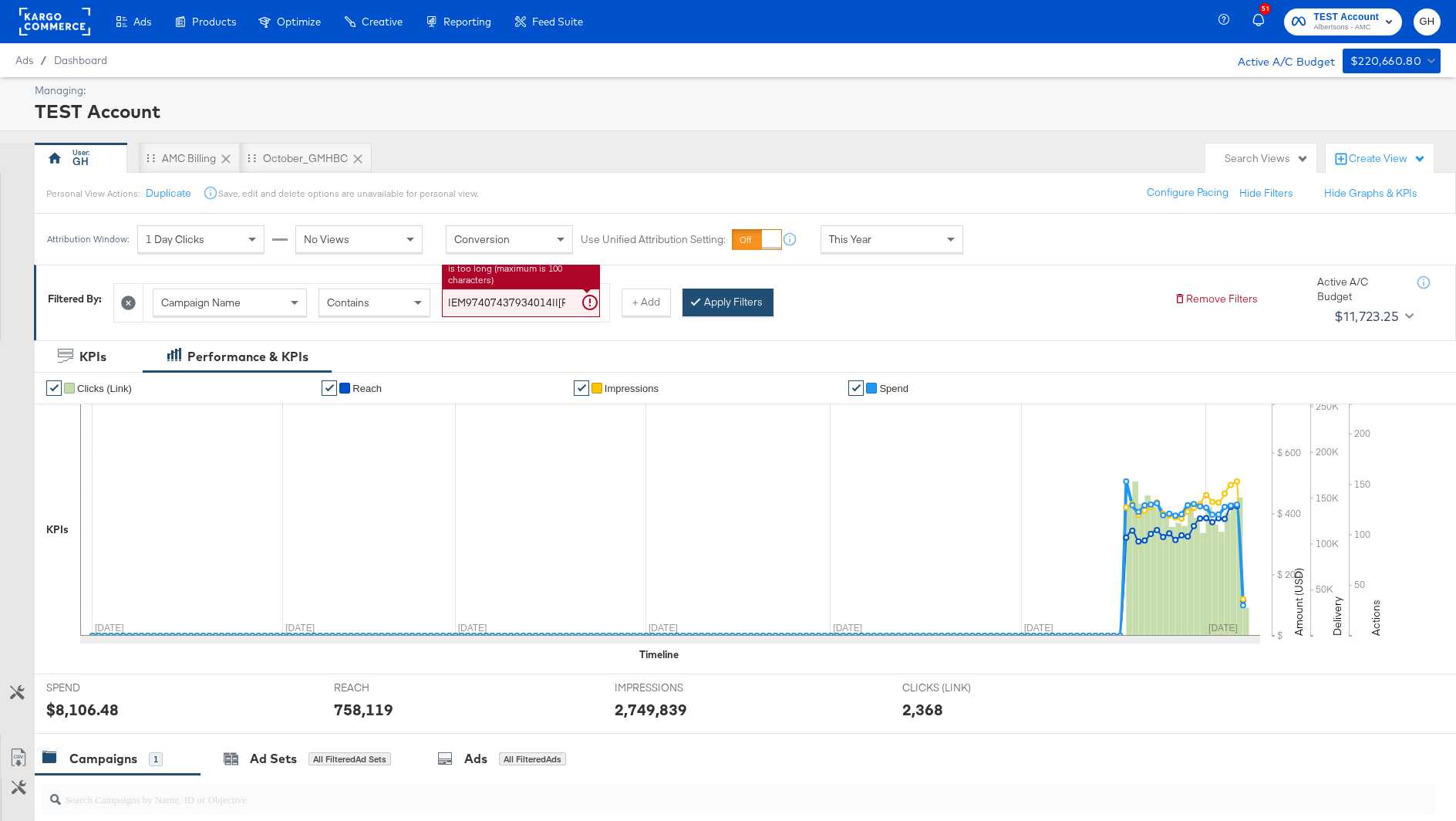 type on "co-branded-hub|Multi-brand|Multi-brand_FY25_CoBrand_National_GMHBC P6|SAL|7/16/2025|8/12/2025|37790300|16.48|622895|N|0|EM97407437934014|EM97407437934014||Michelle|KC" 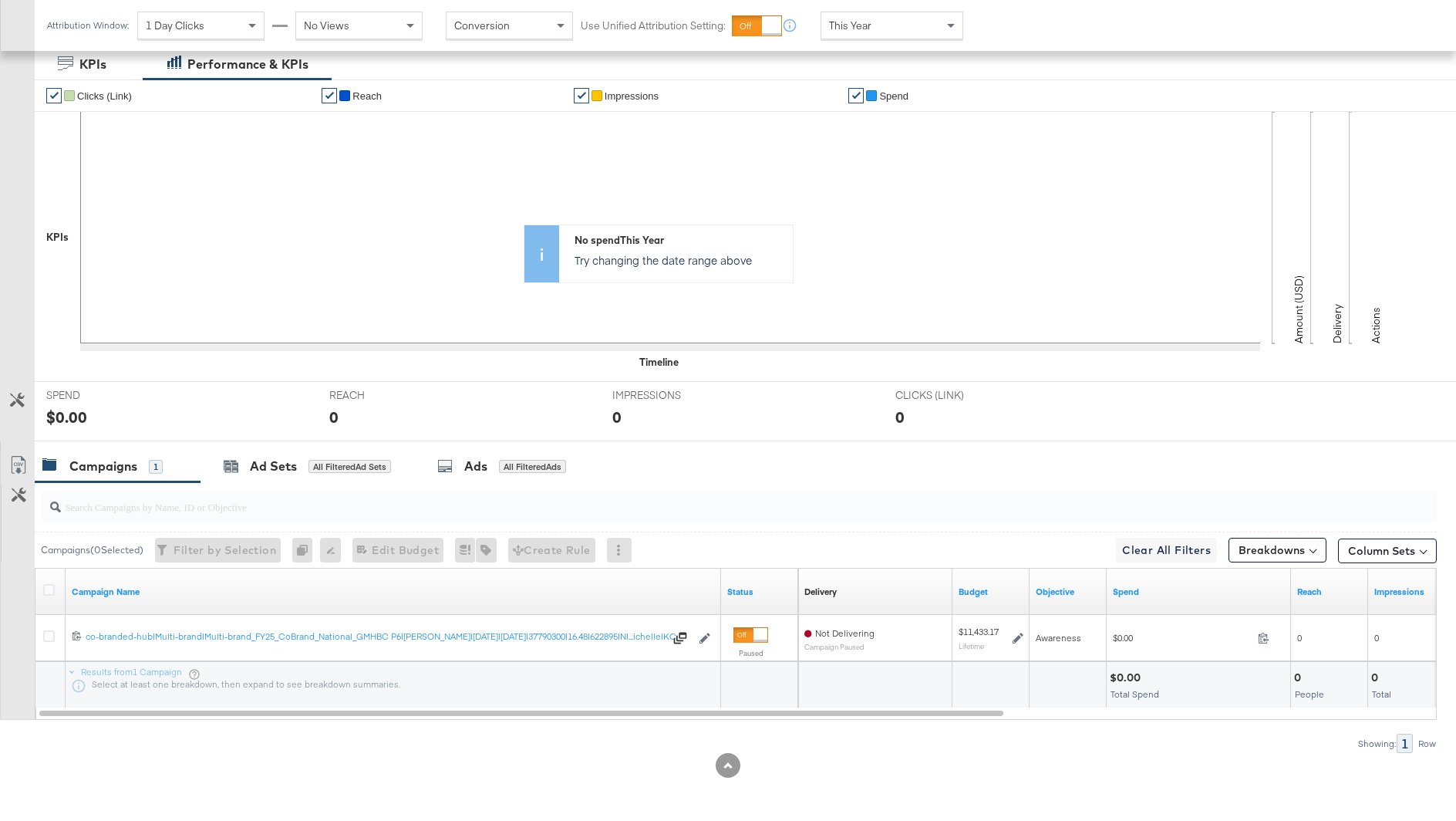 scroll, scrollTop: 289, scrollLeft: 0, axis: vertical 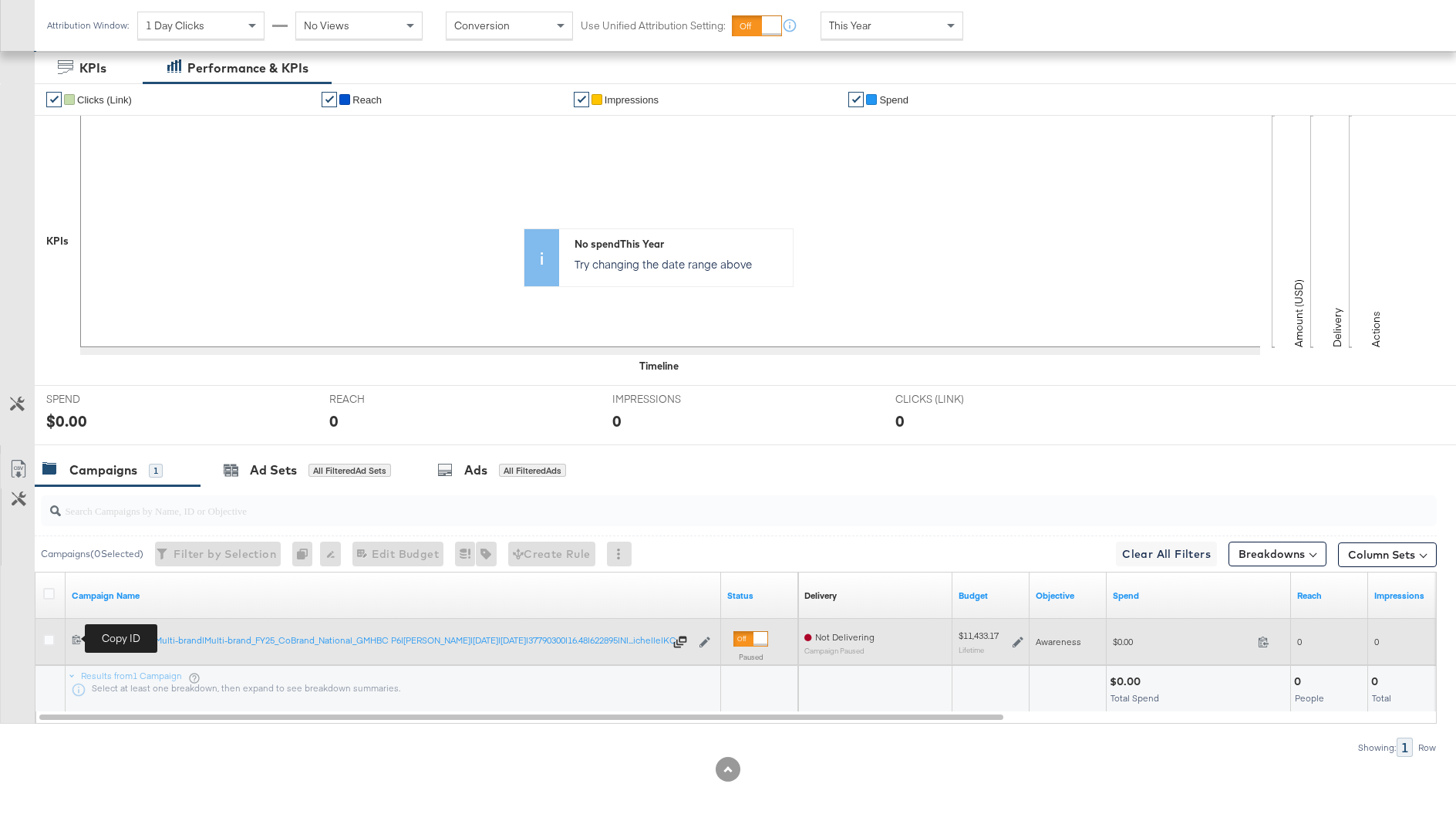 click 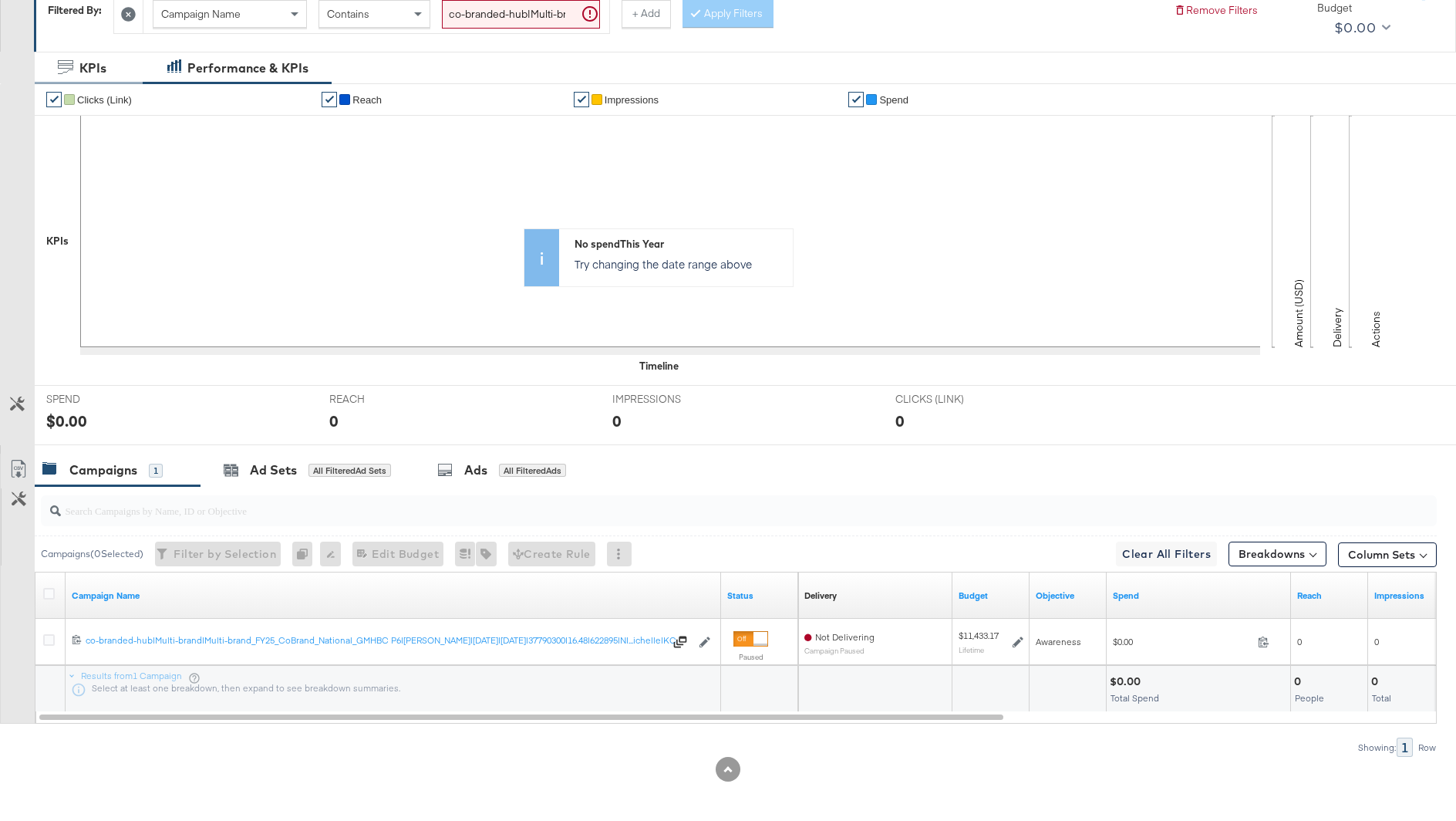 scroll, scrollTop: 0, scrollLeft: 0, axis: both 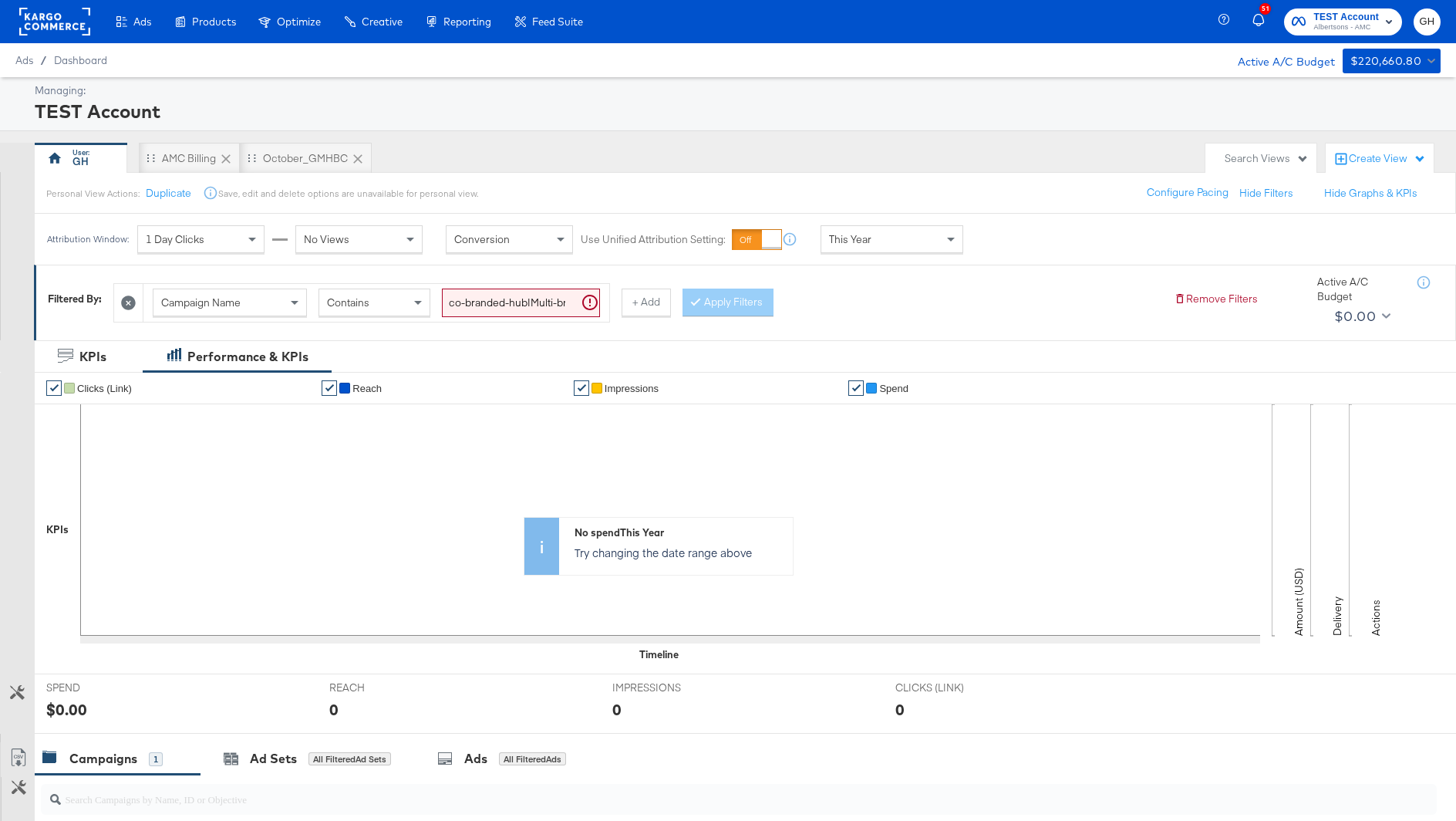 click 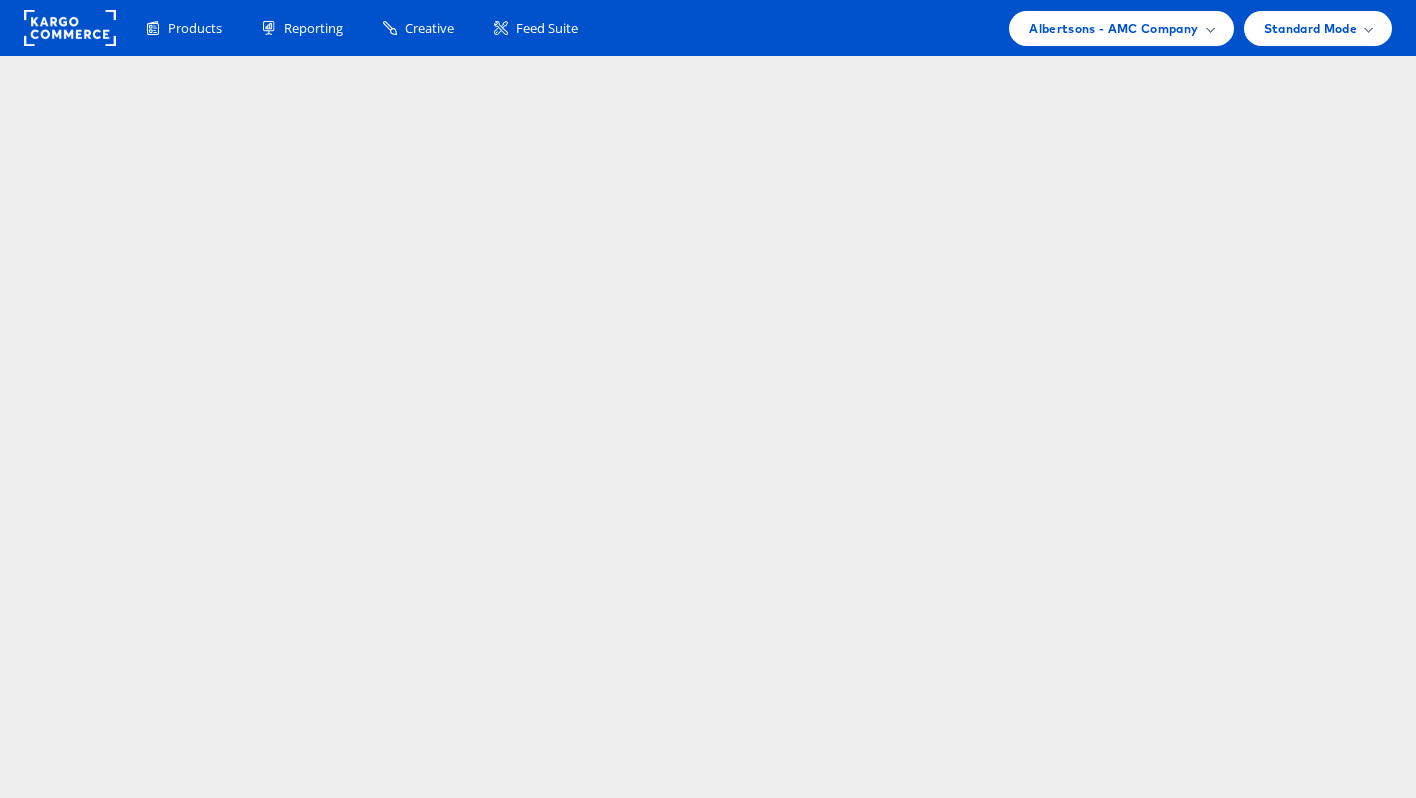 scroll, scrollTop: 0, scrollLeft: 0, axis: both 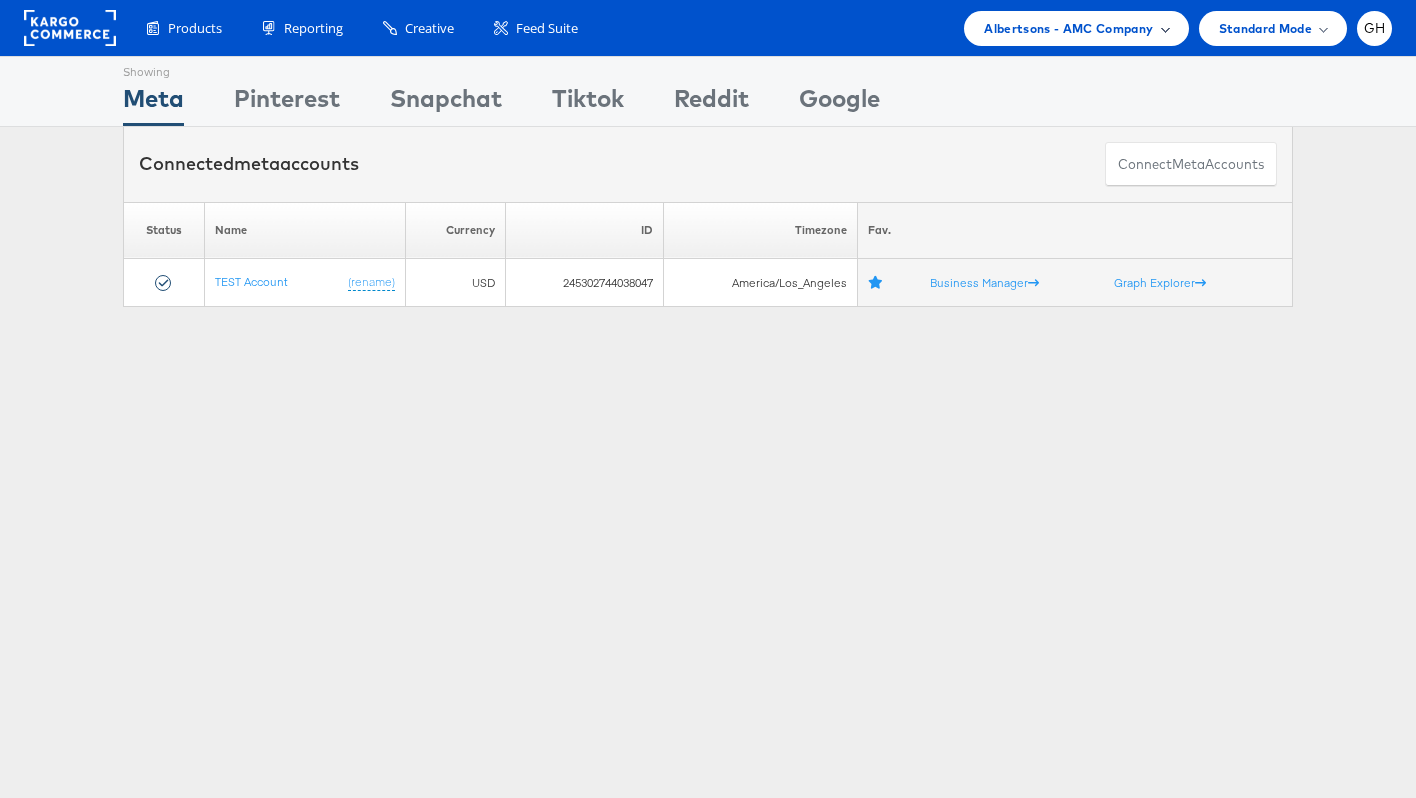 click on "Albertsons - AMC Company" at bounding box center (1068, 28) 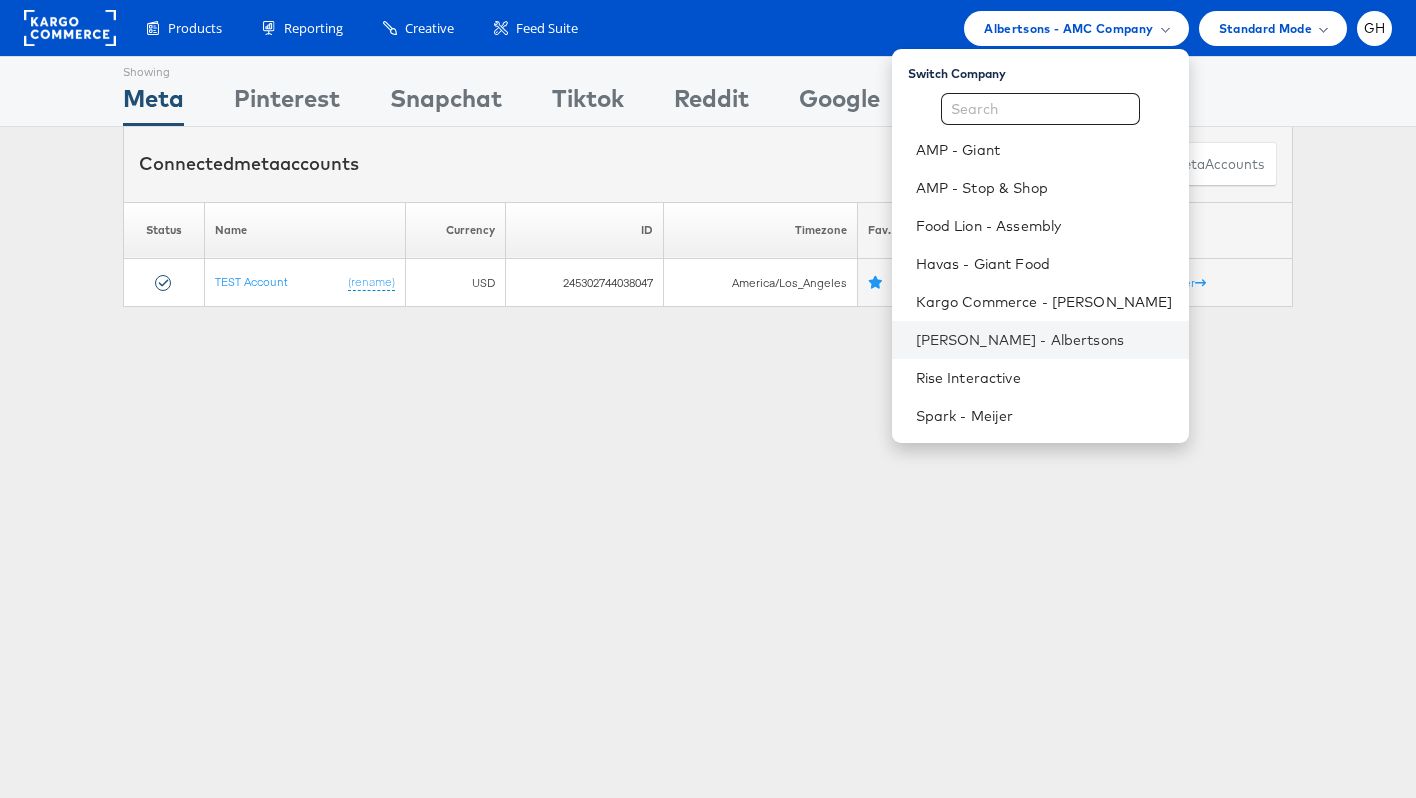 click on "[PERSON_NAME] - Albertsons" at bounding box center (1040, 340) 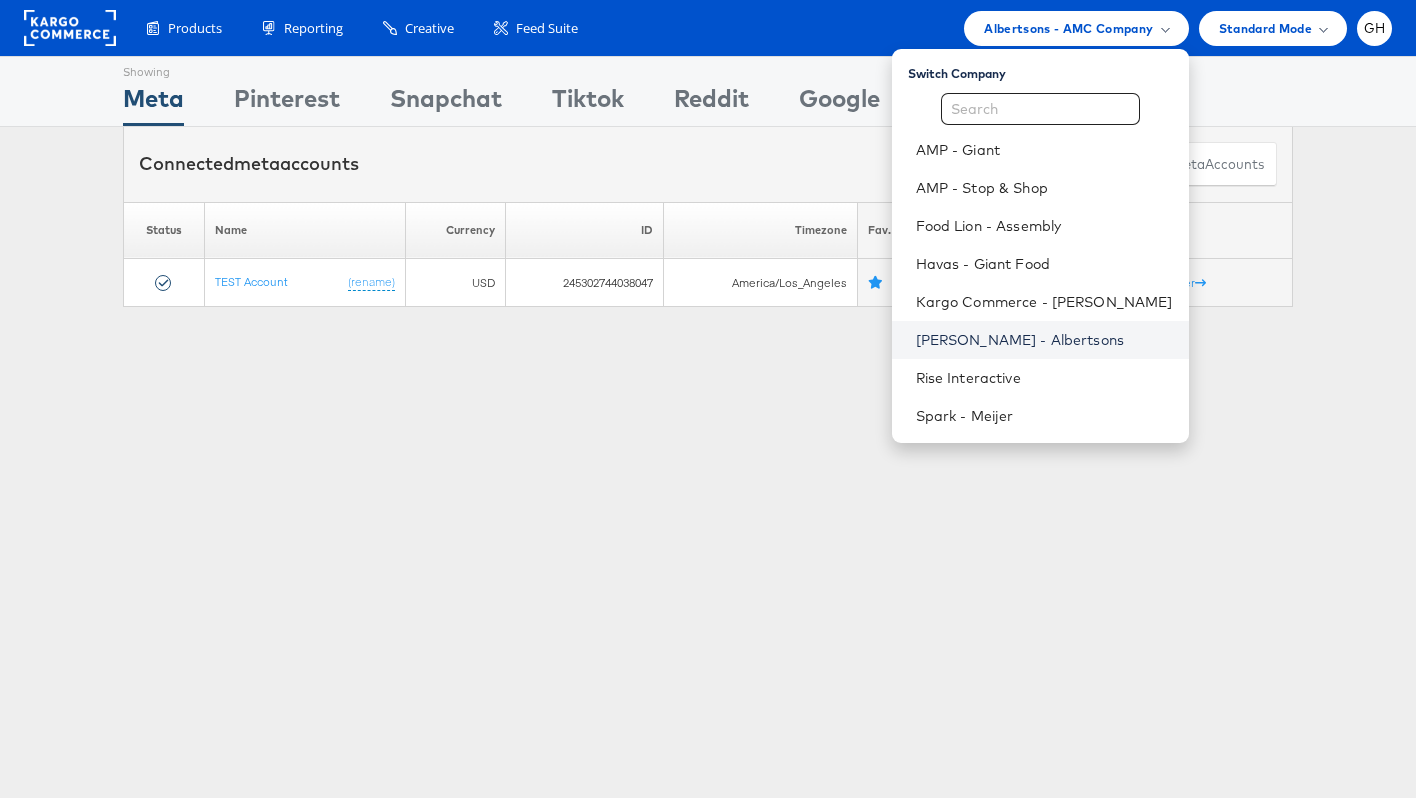 click on "[PERSON_NAME] - Albertsons" at bounding box center (1044, 340) 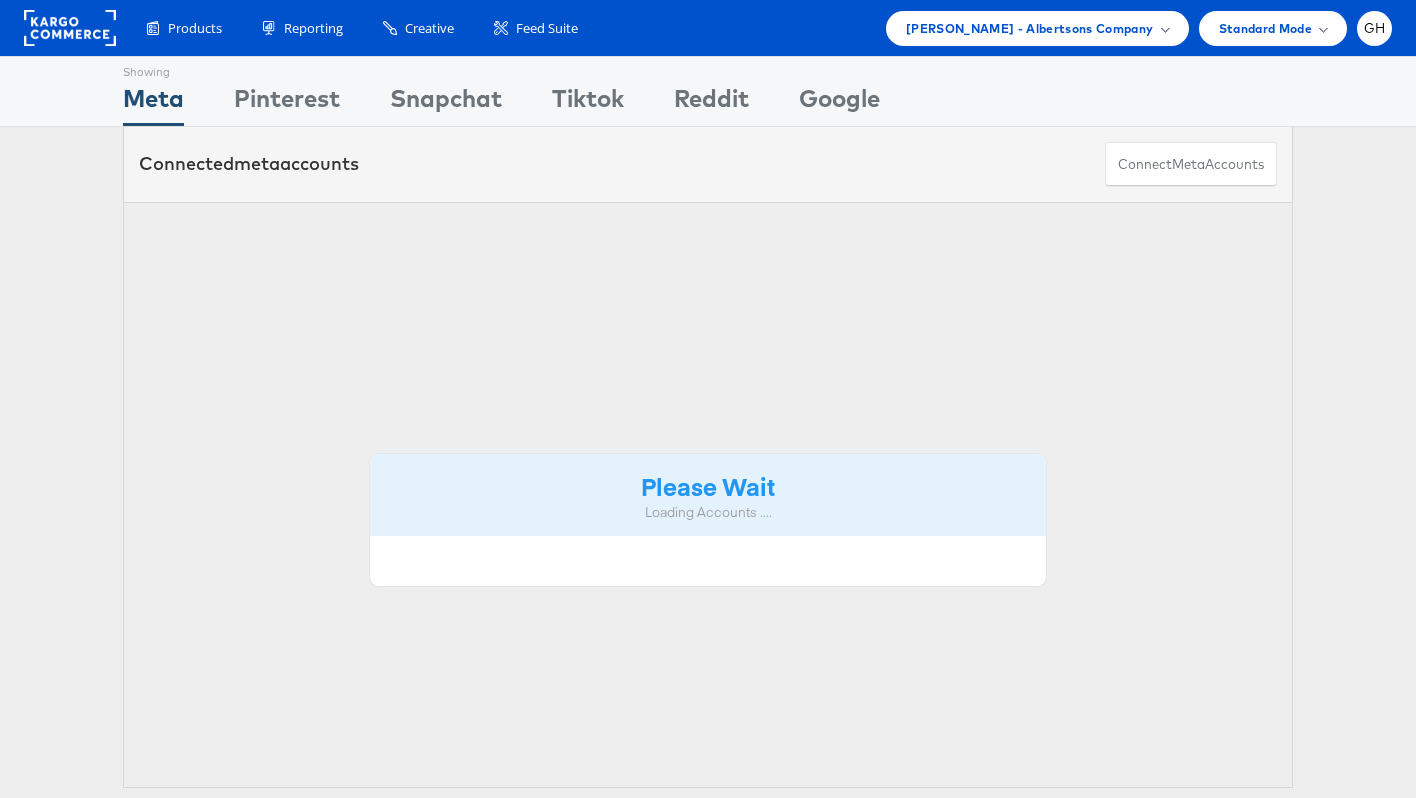 scroll, scrollTop: 0, scrollLeft: 0, axis: both 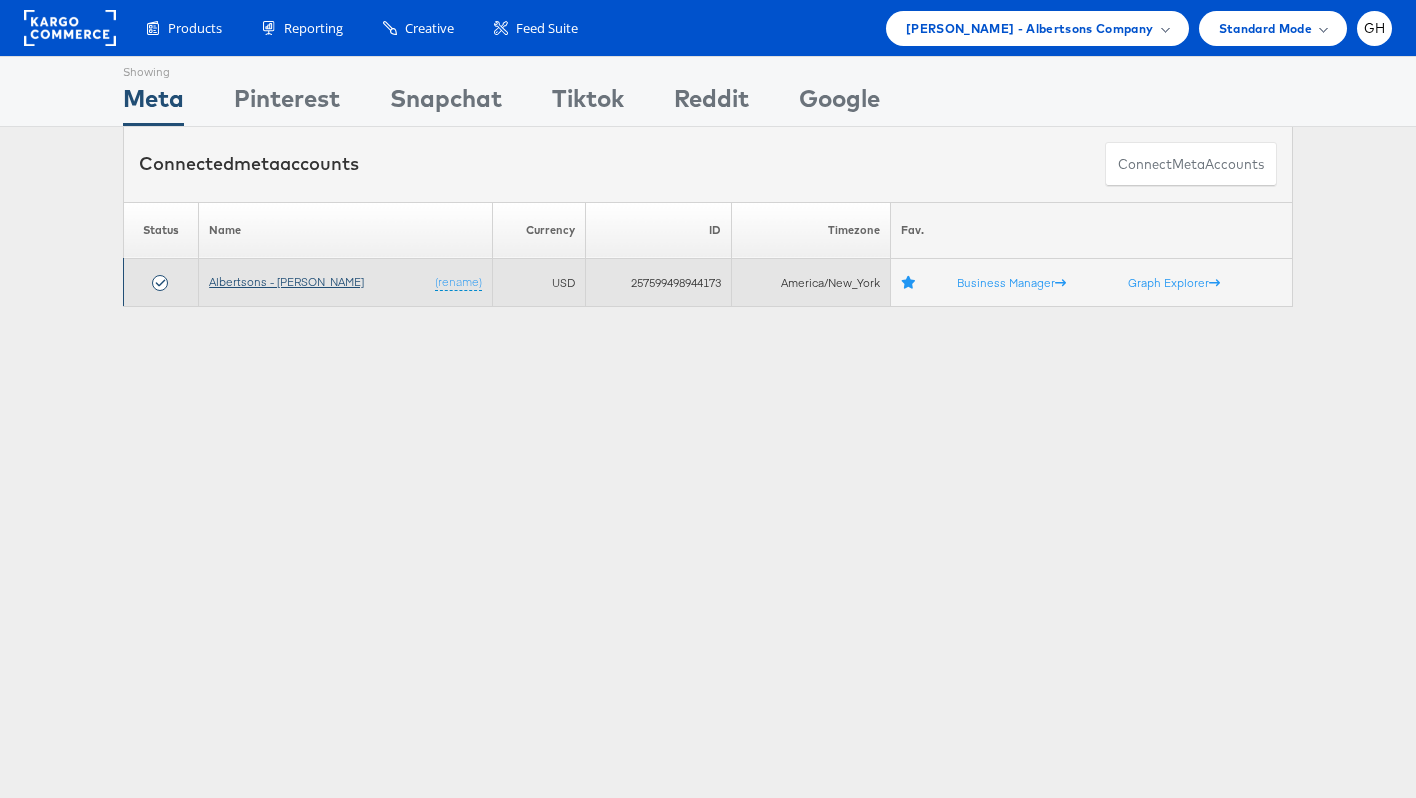 click on "Albertsons - Merkle" at bounding box center [286, 281] 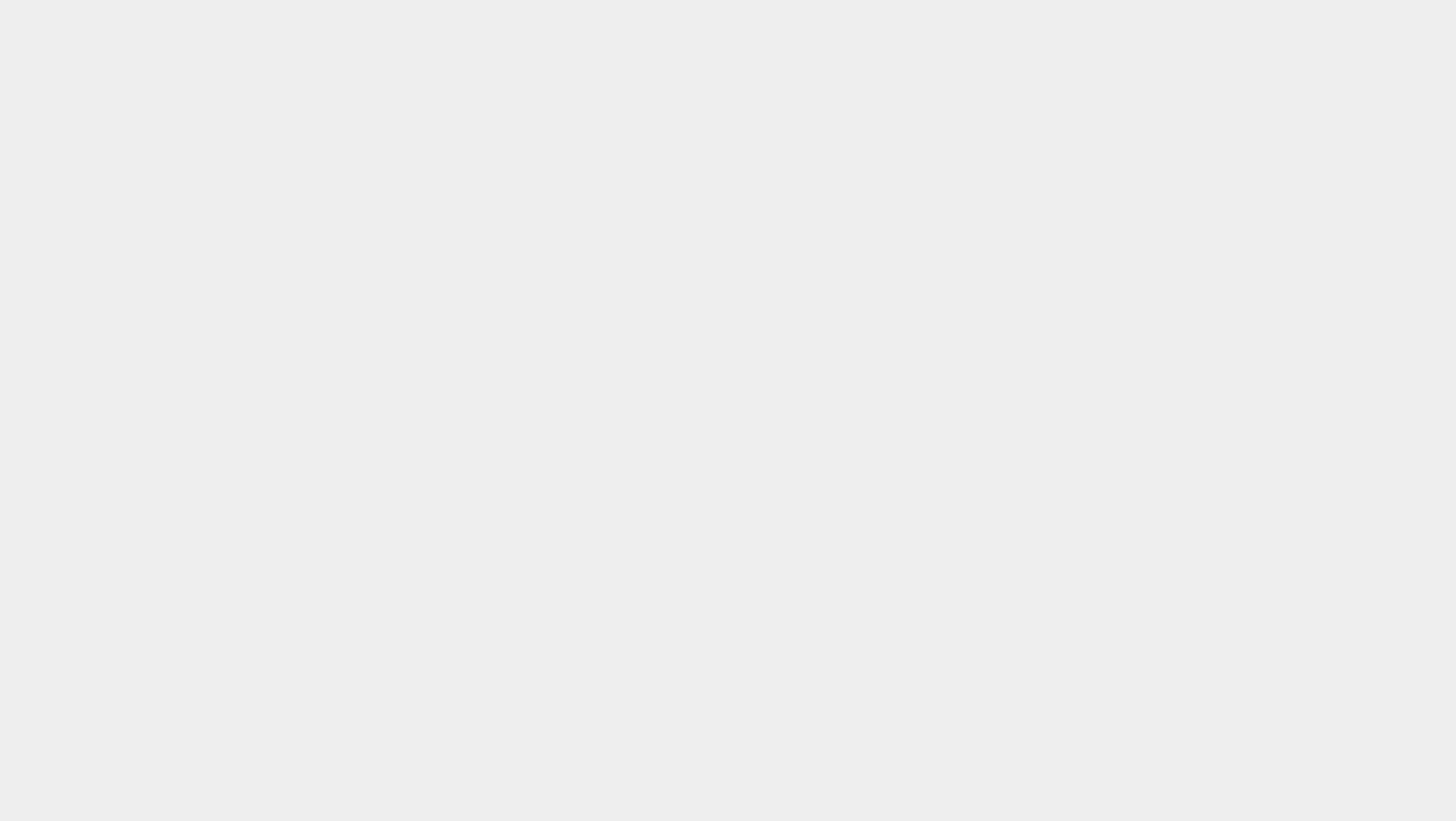 scroll, scrollTop: 0, scrollLeft: 0, axis: both 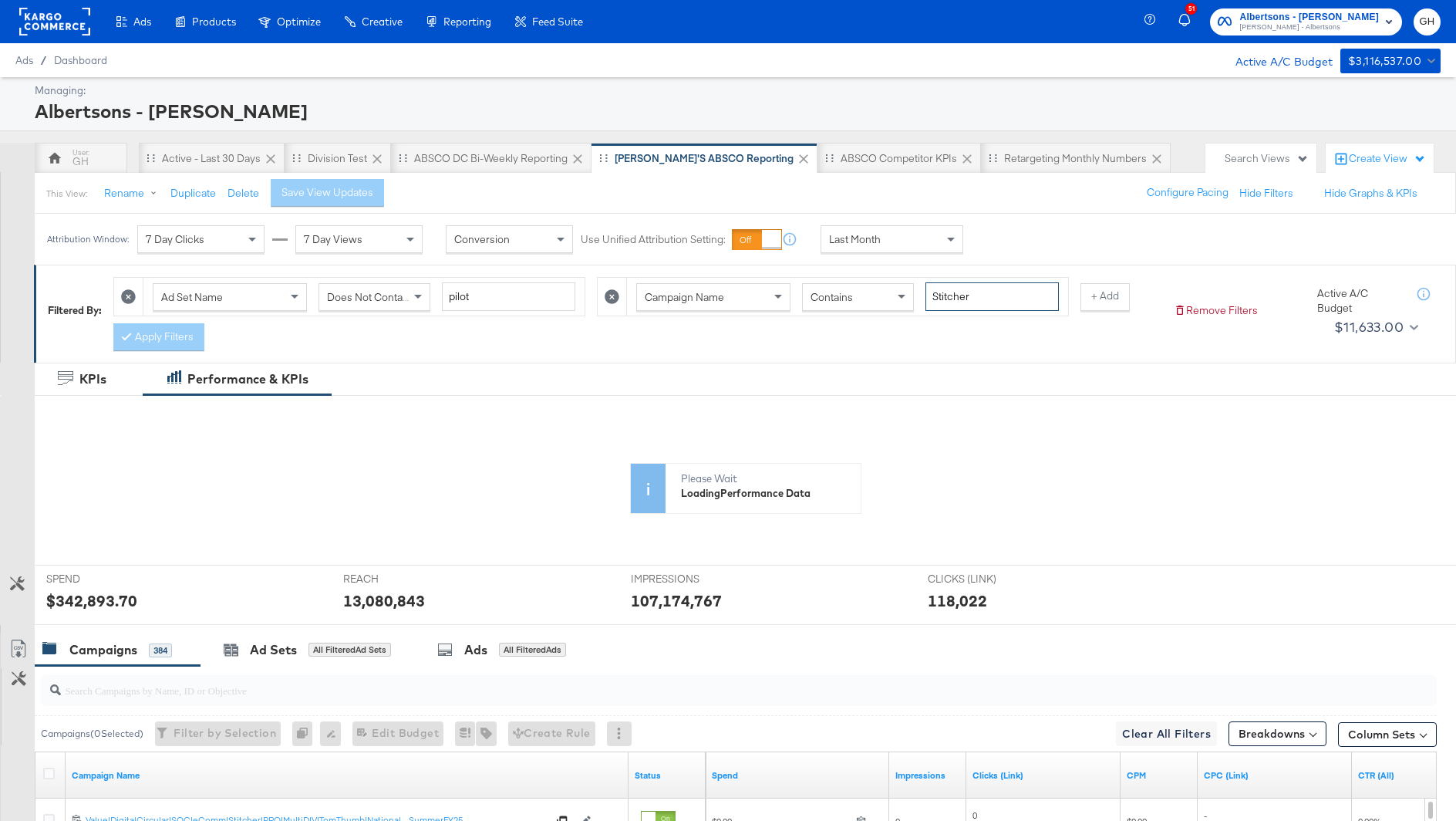 click on "Stitcher" at bounding box center [992, 296] 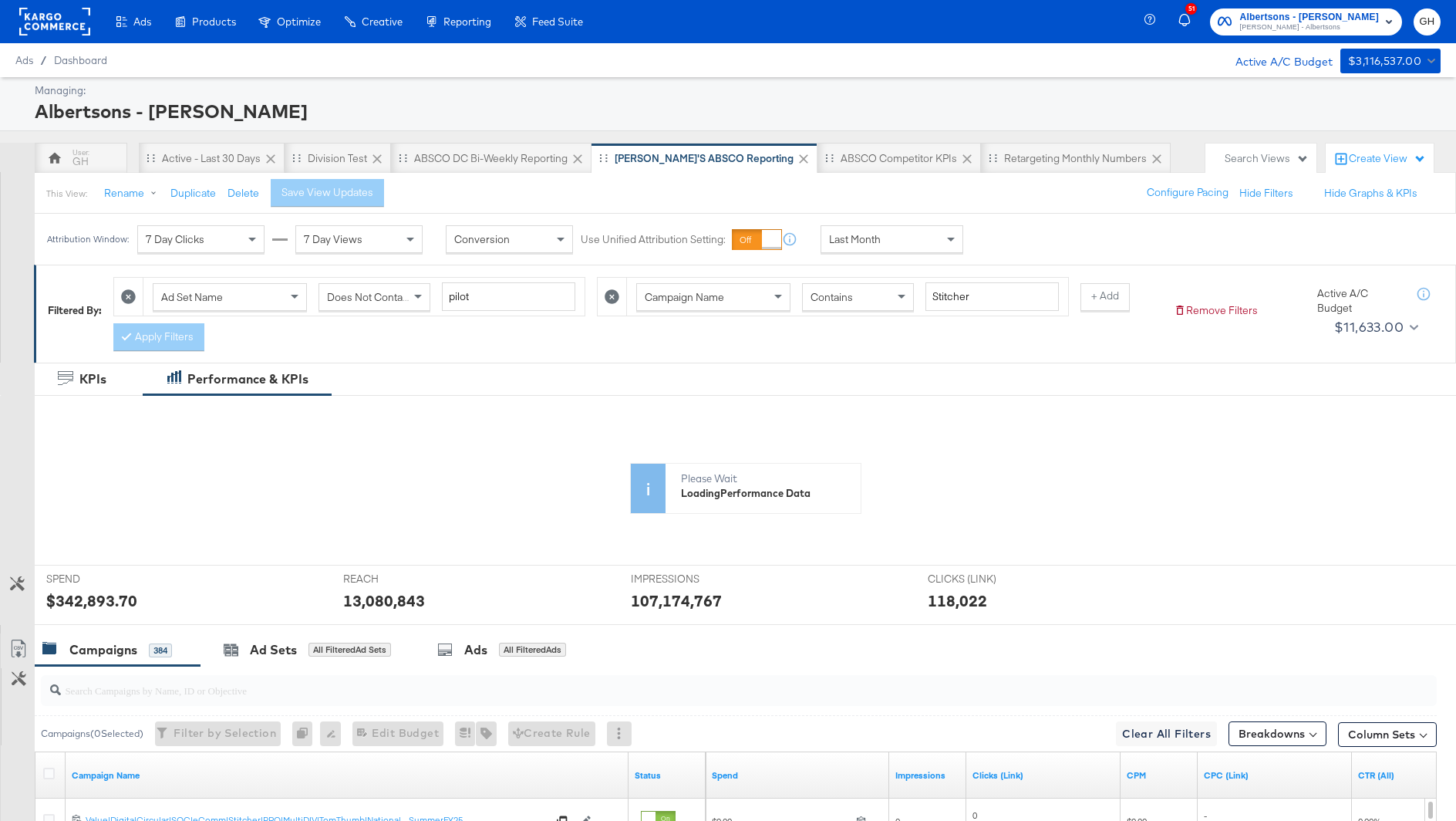 click on "Ad Set Name Does Not Contain pilot Campaign Name Contains Stitcher + Add   Apply Filters" at bounding box center (637, 310) 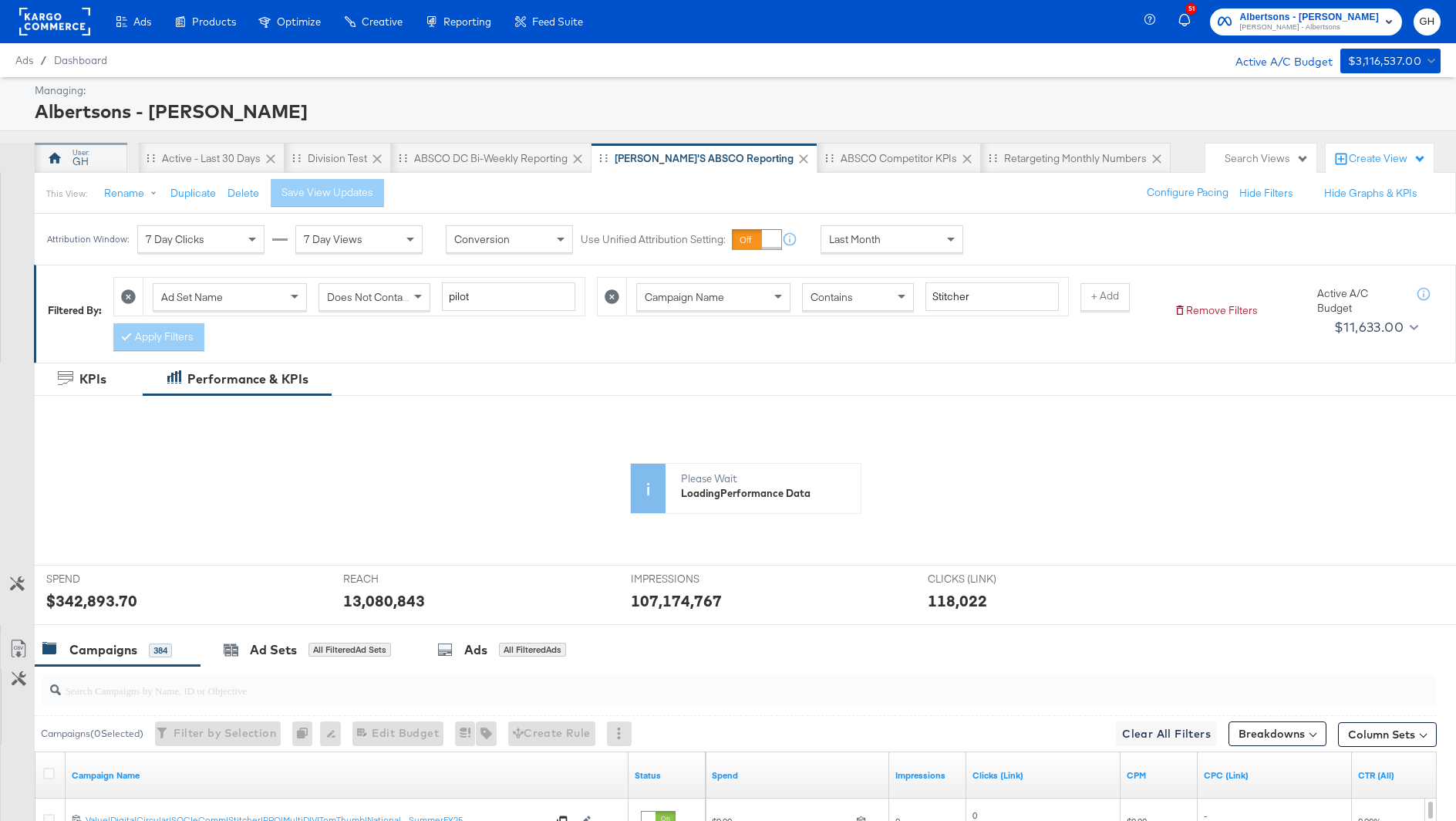 click on "GH" at bounding box center (81, 158) 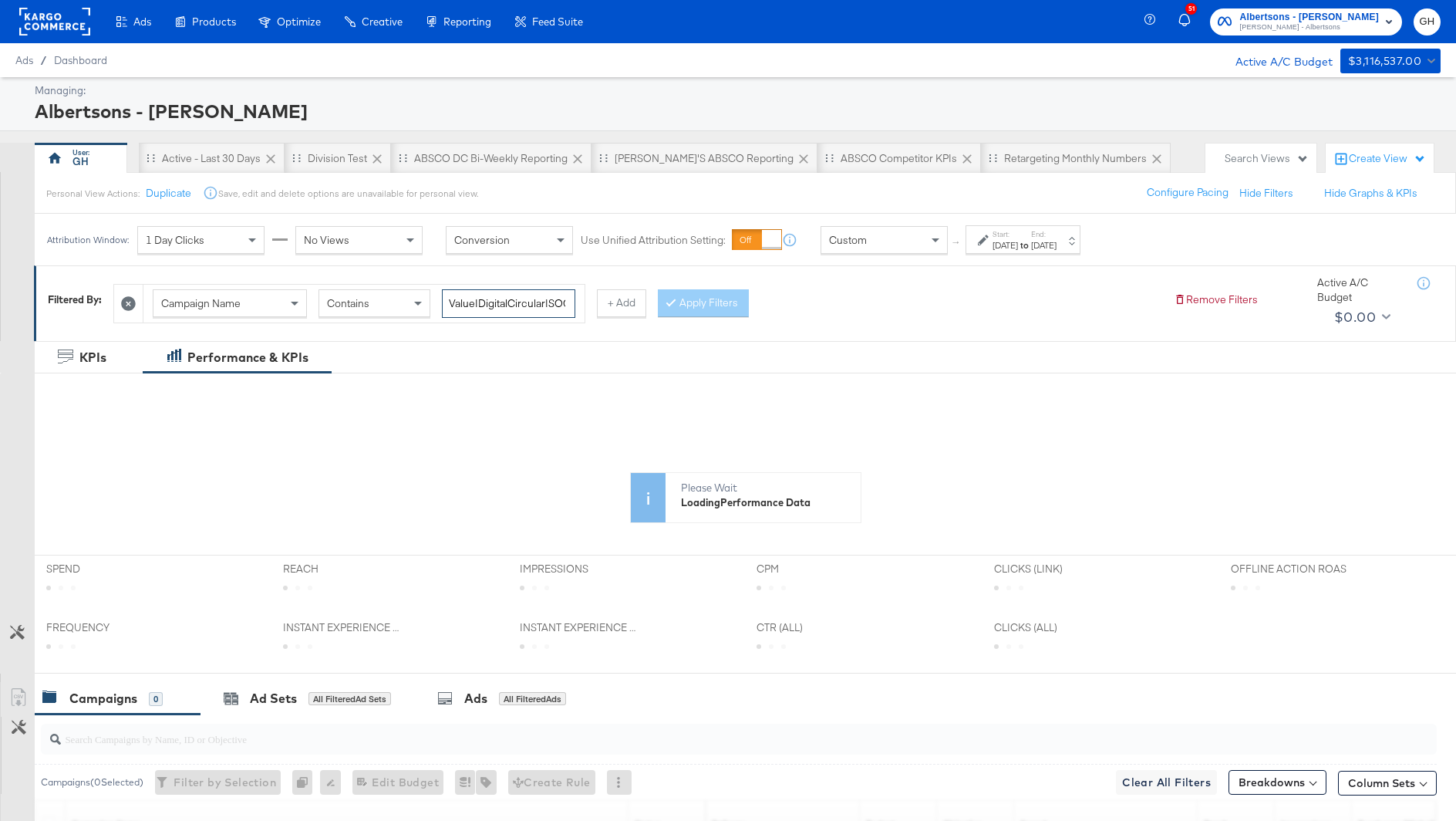 click on "Value|DigitalCircular|SOC|eComm|Stitcher|PRO|MultiDIV|Jewel-Osco|National - SummerFY25" at bounding box center (508, 303) 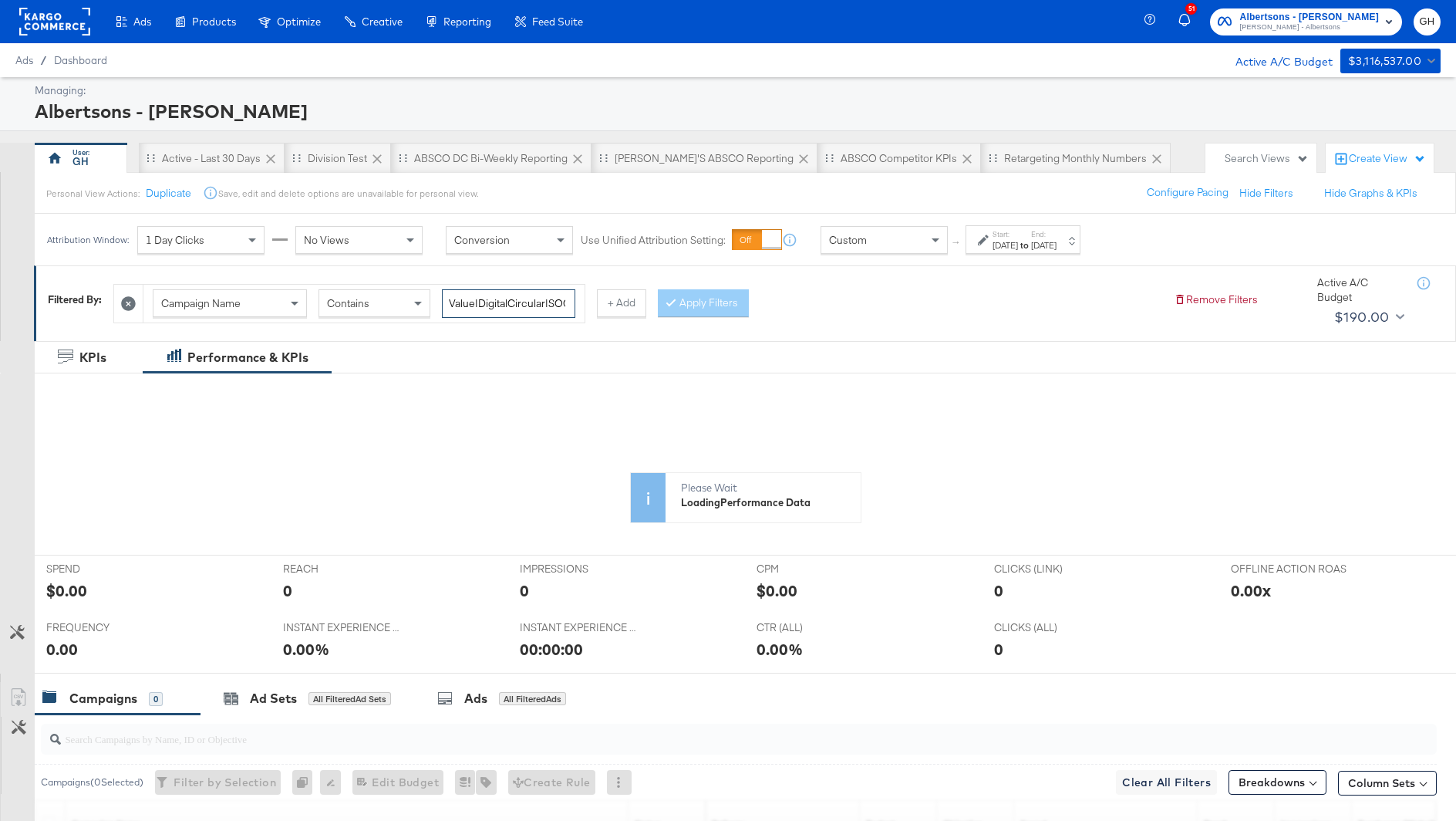 click on "Value|DigitalCircular|SOC|eComm|Stitcher|PRO|MultiDIV|Jewel-Osco|National - SummerFY25" at bounding box center (508, 303) 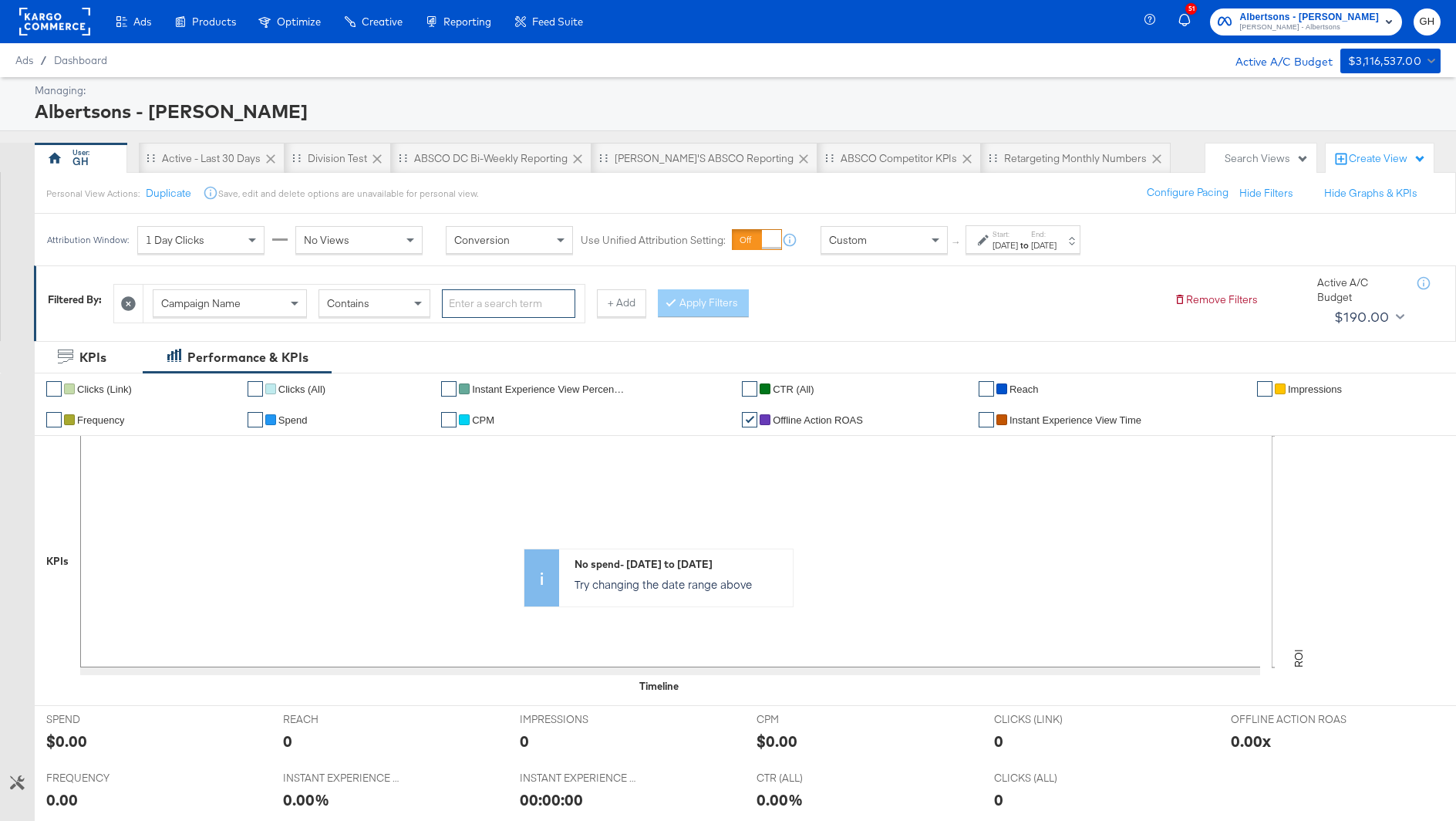 paste on "ShareofWallet|DigitalCircular|SOC|eComm|Stitcher|MultiTactic|MultiDIV|Safeway|National - DigitalOnlyDeals" 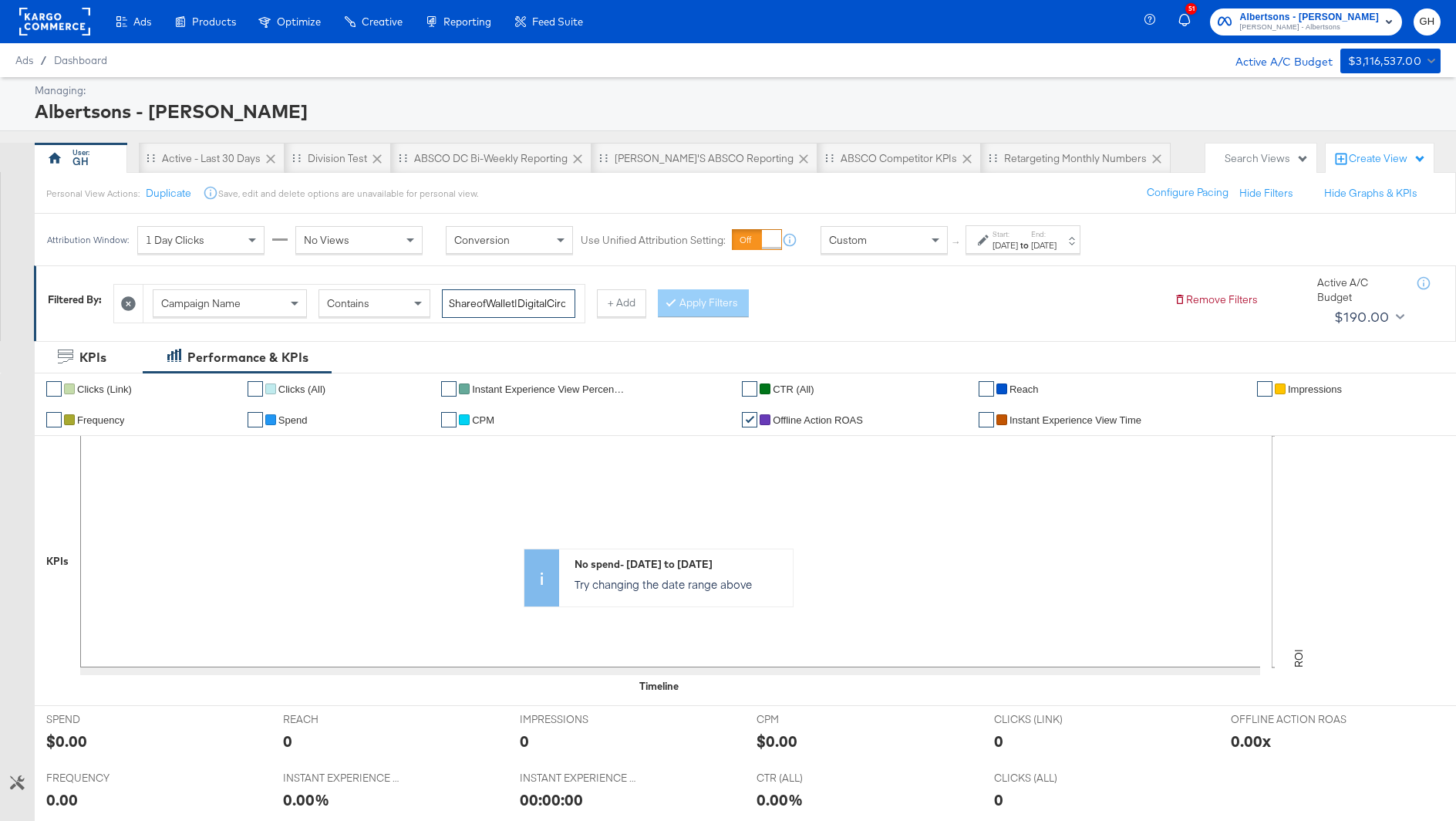 scroll, scrollTop: 0, scrollLeft: 396, axis: horizontal 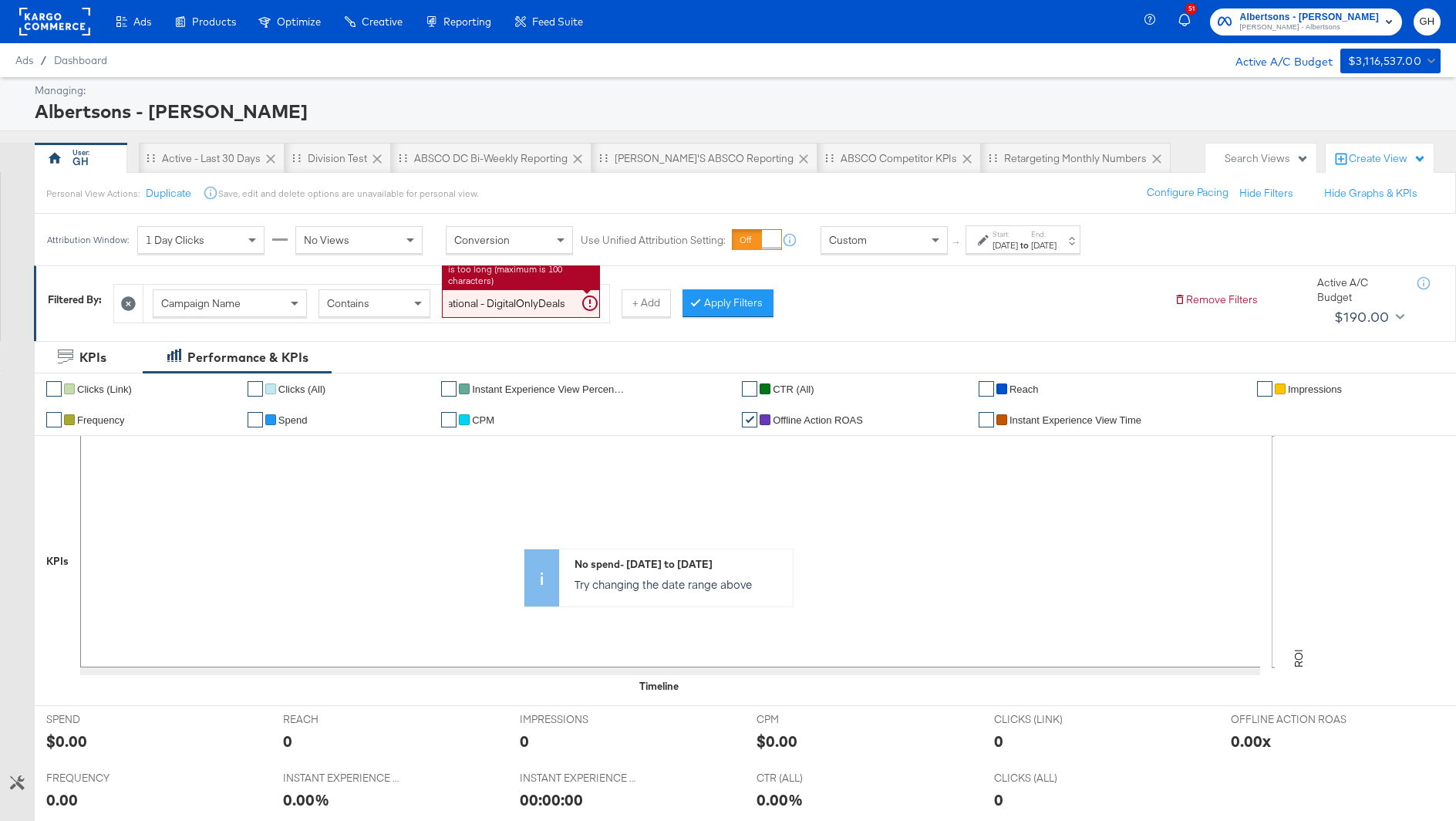 type on "ShareofWallet|DigitalCircular|SOC|eComm|Stitcher|MultiTactic|MultiDIV|Safeway|National - DigitalOnlyDeals" 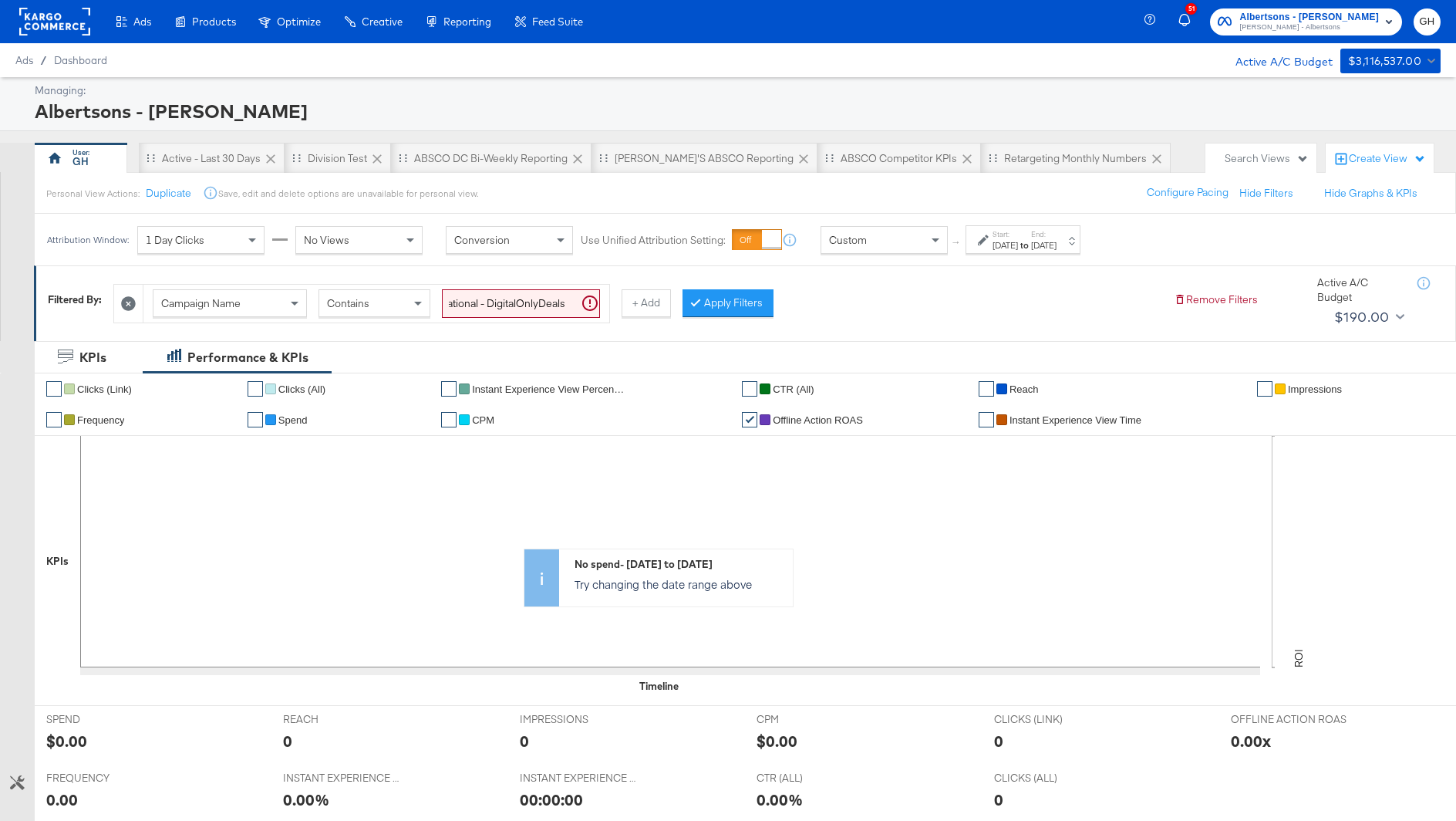 scroll, scrollTop: 0, scrollLeft: 0, axis: both 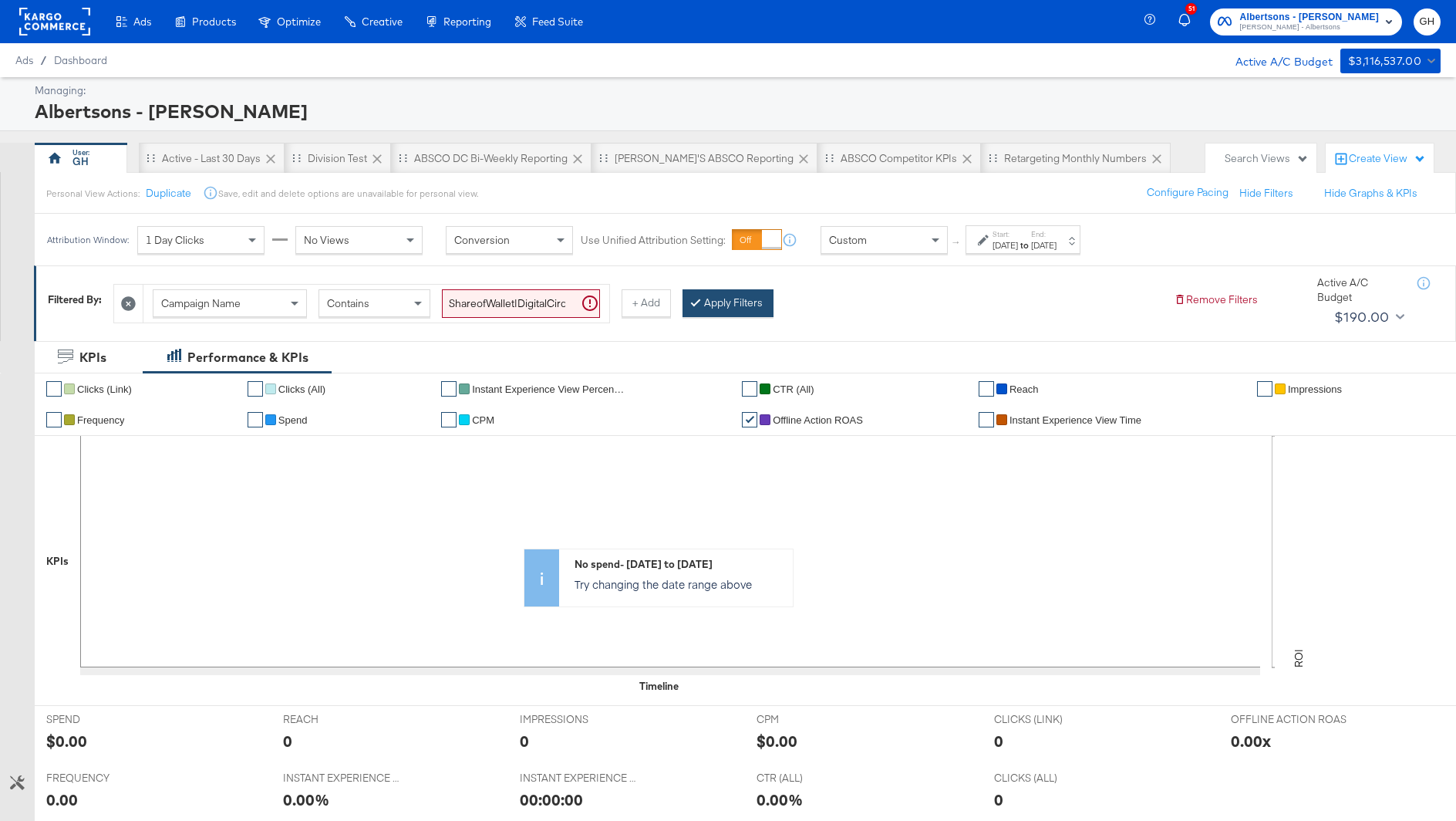 click on "Apply Filters" at bounding box center [728, 303] 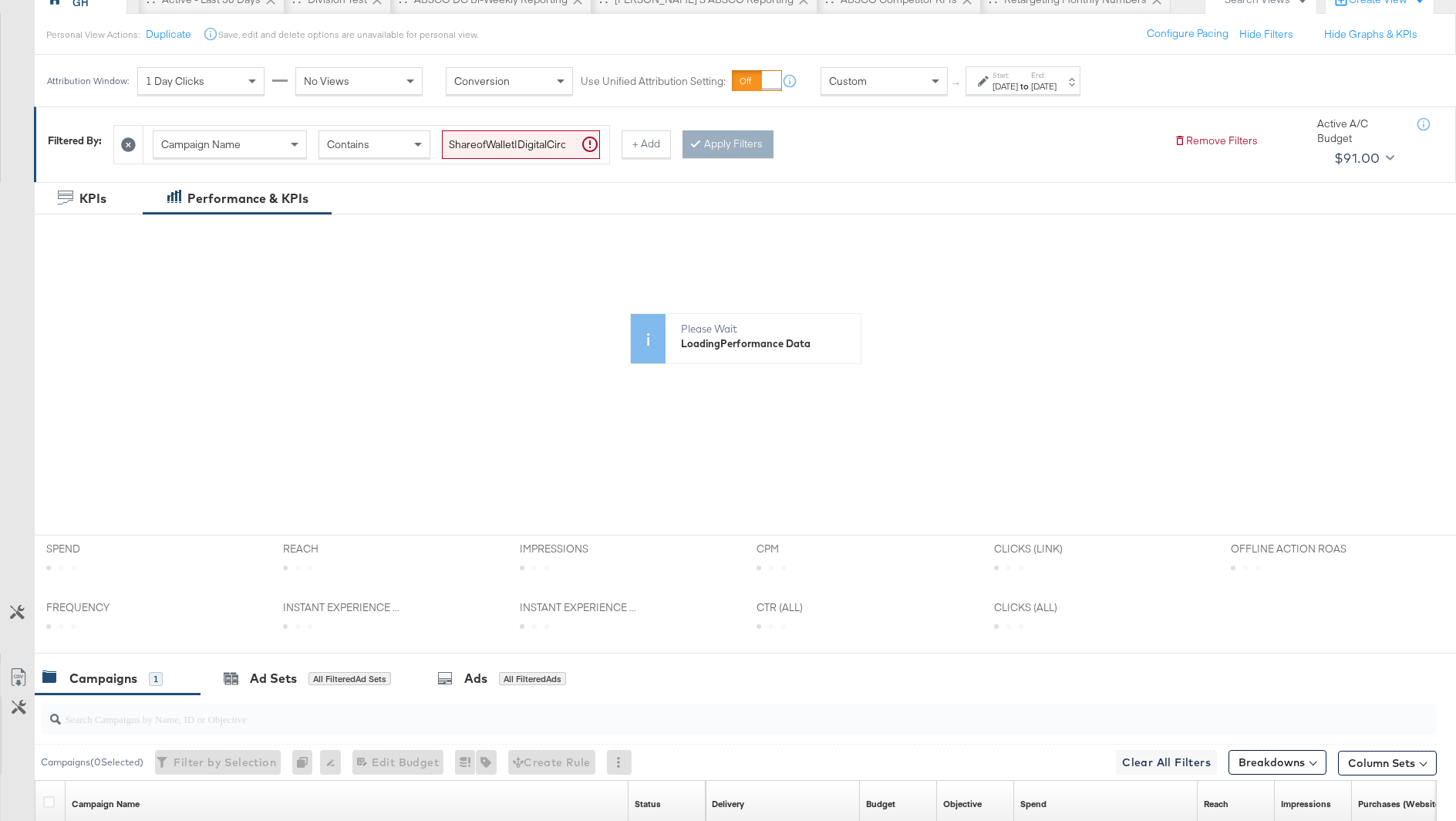 scroll, scrollTop: 251, scrollLeft: 0, axis: vertical 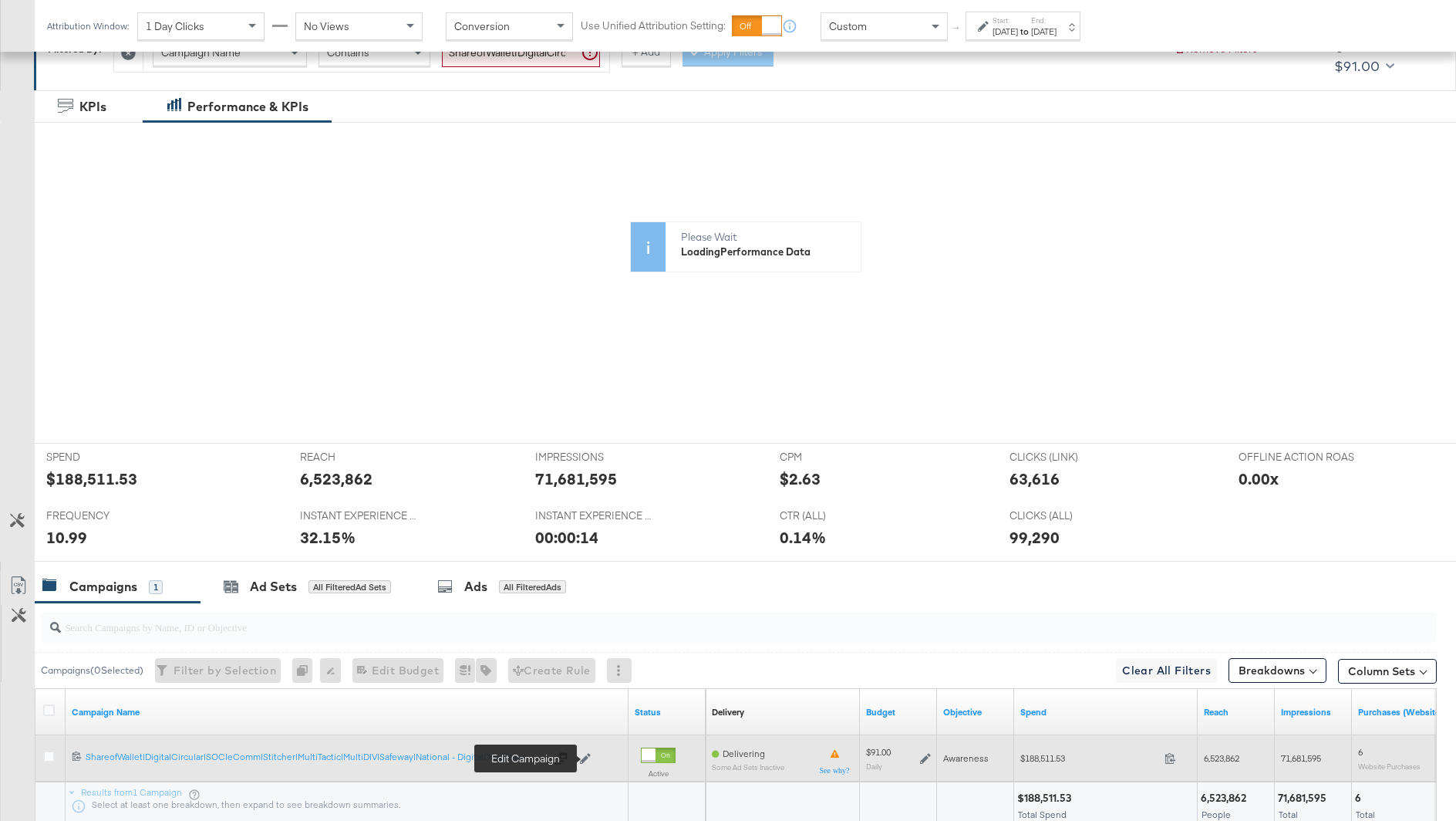 click 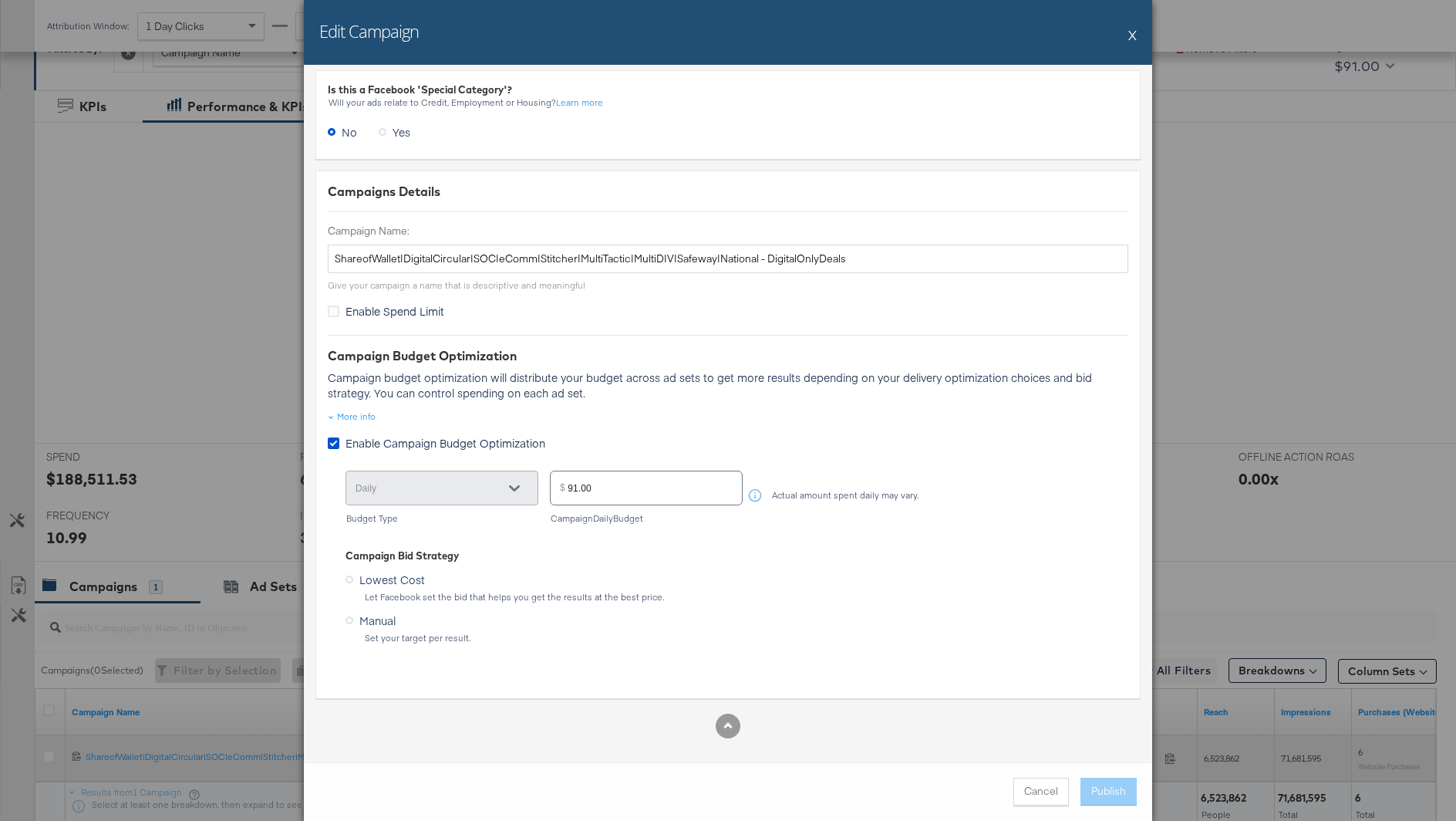 scroll, scrollTop: 0, scrollLeft: 0, axis: both 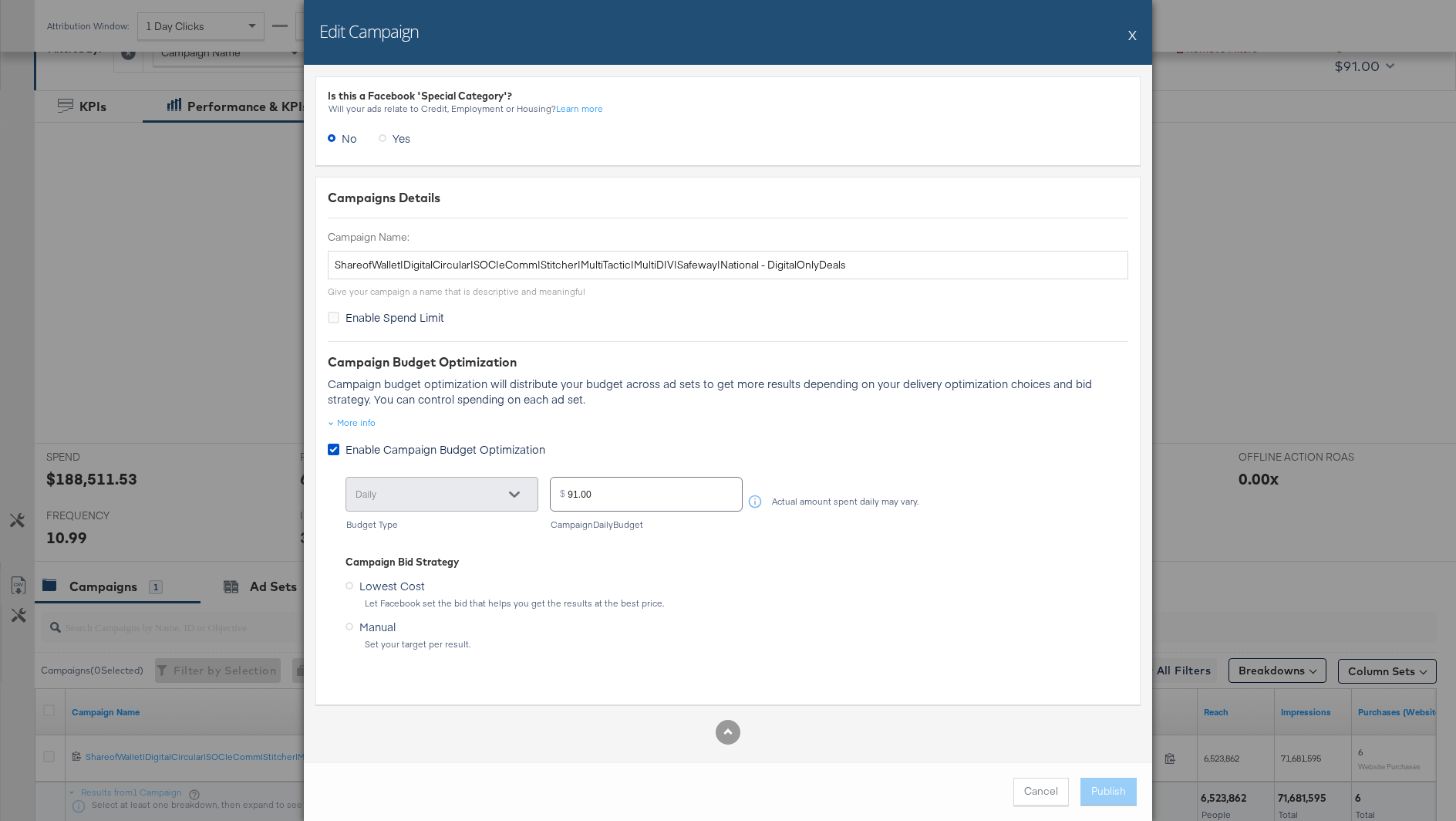 click on "X" at bounding box center (1132, 35) 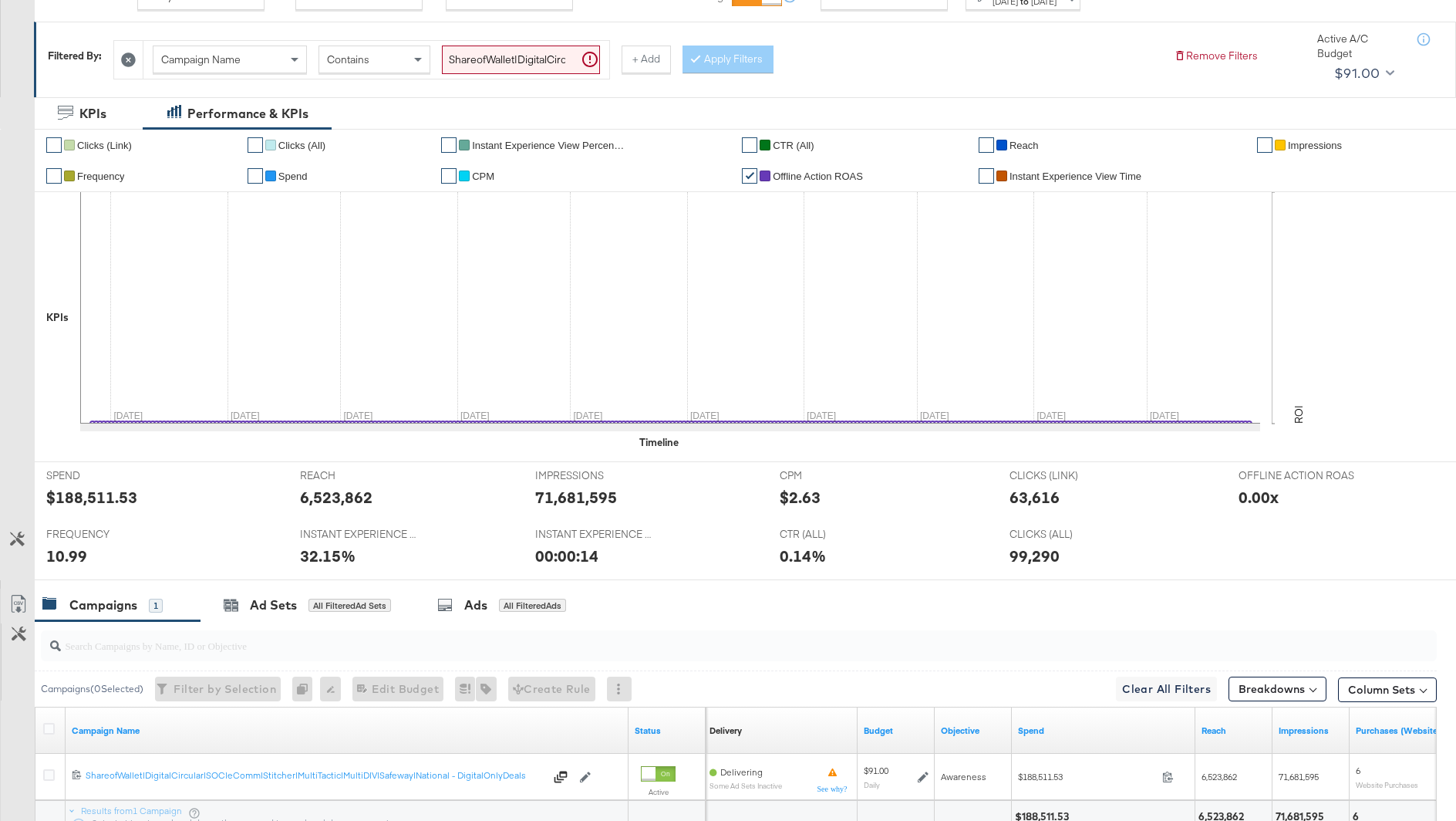scroll, scrollTop: 0, scrollLeft: 0, axis: both 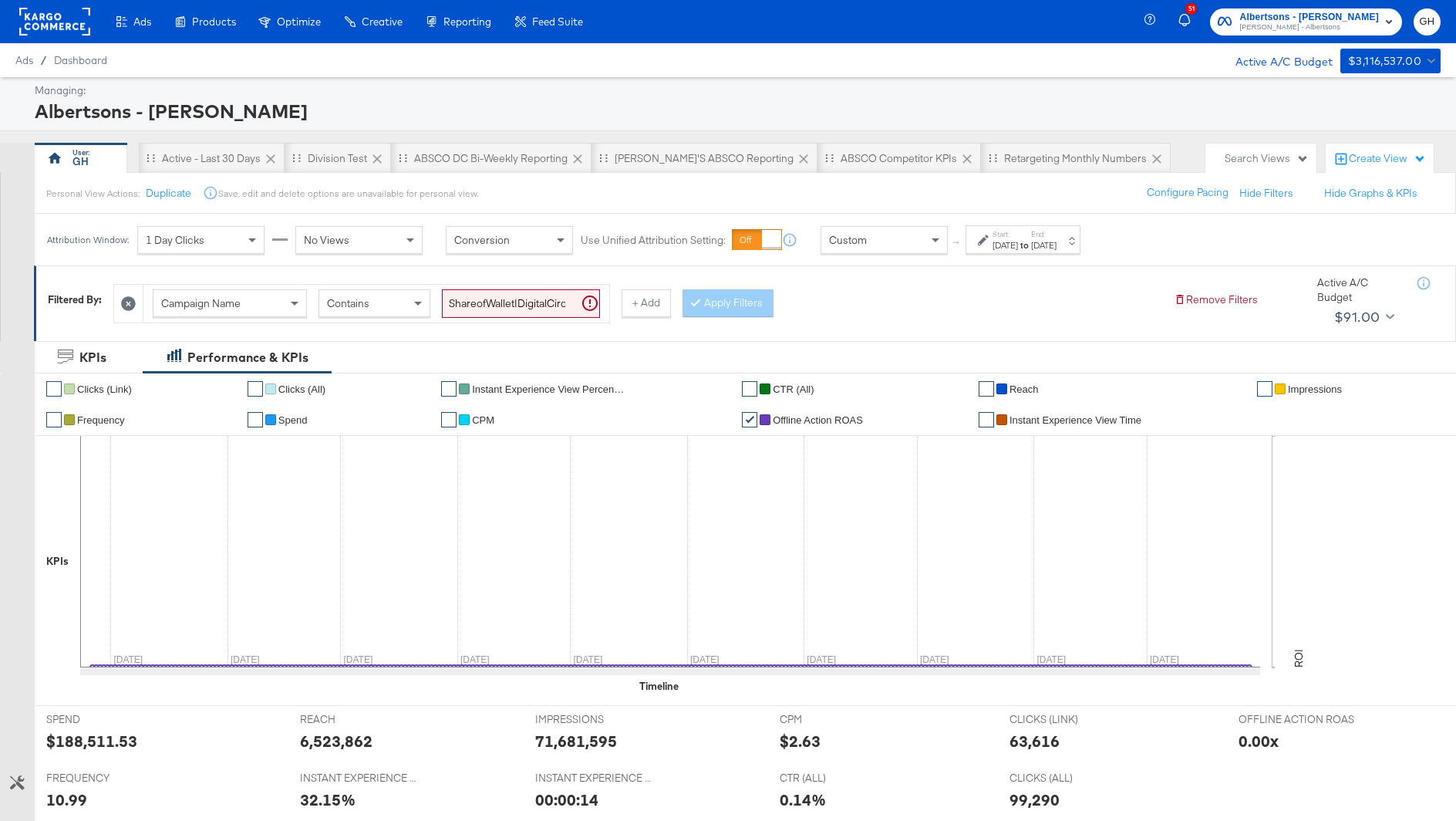 click 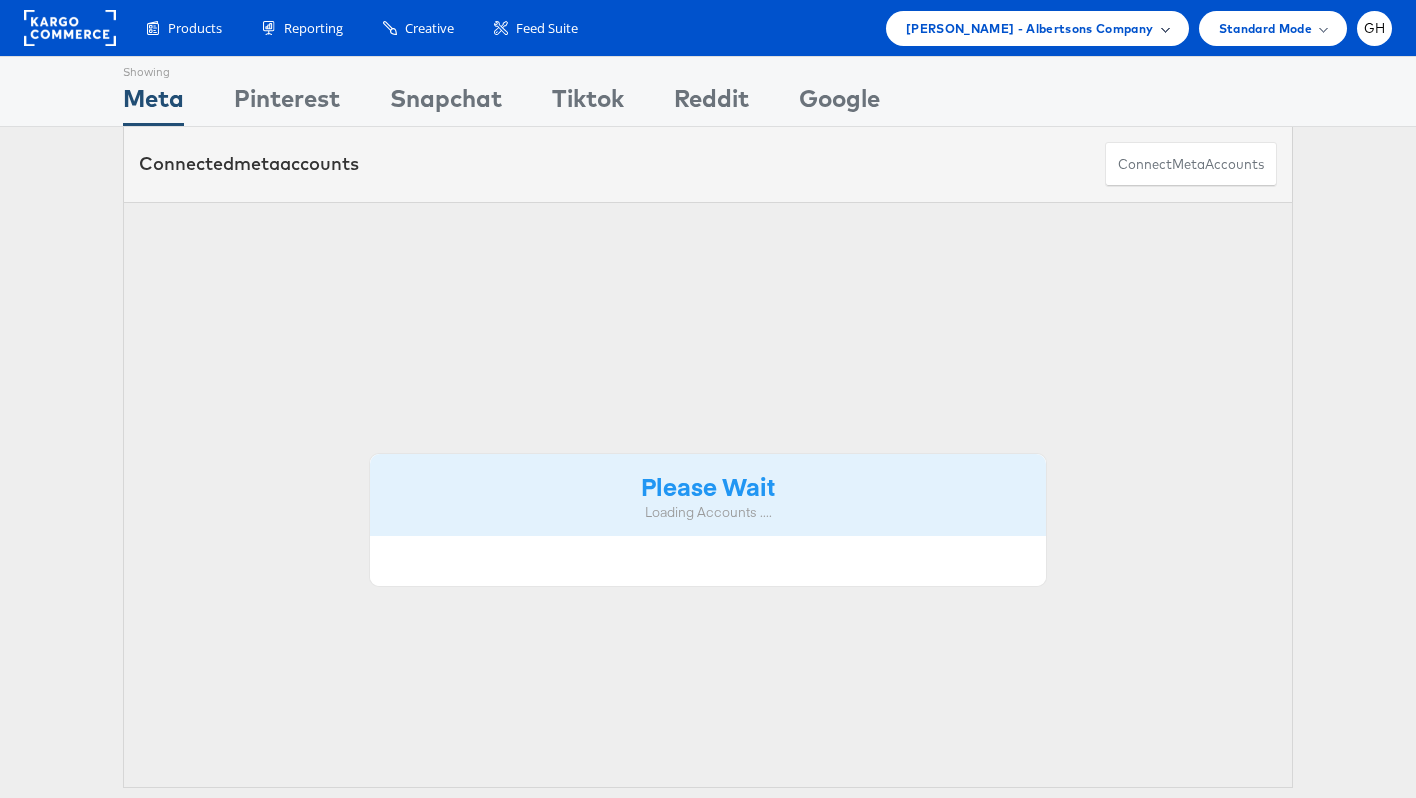 scroll, scrollTop: 0, scrollLeft: 0, axis: both 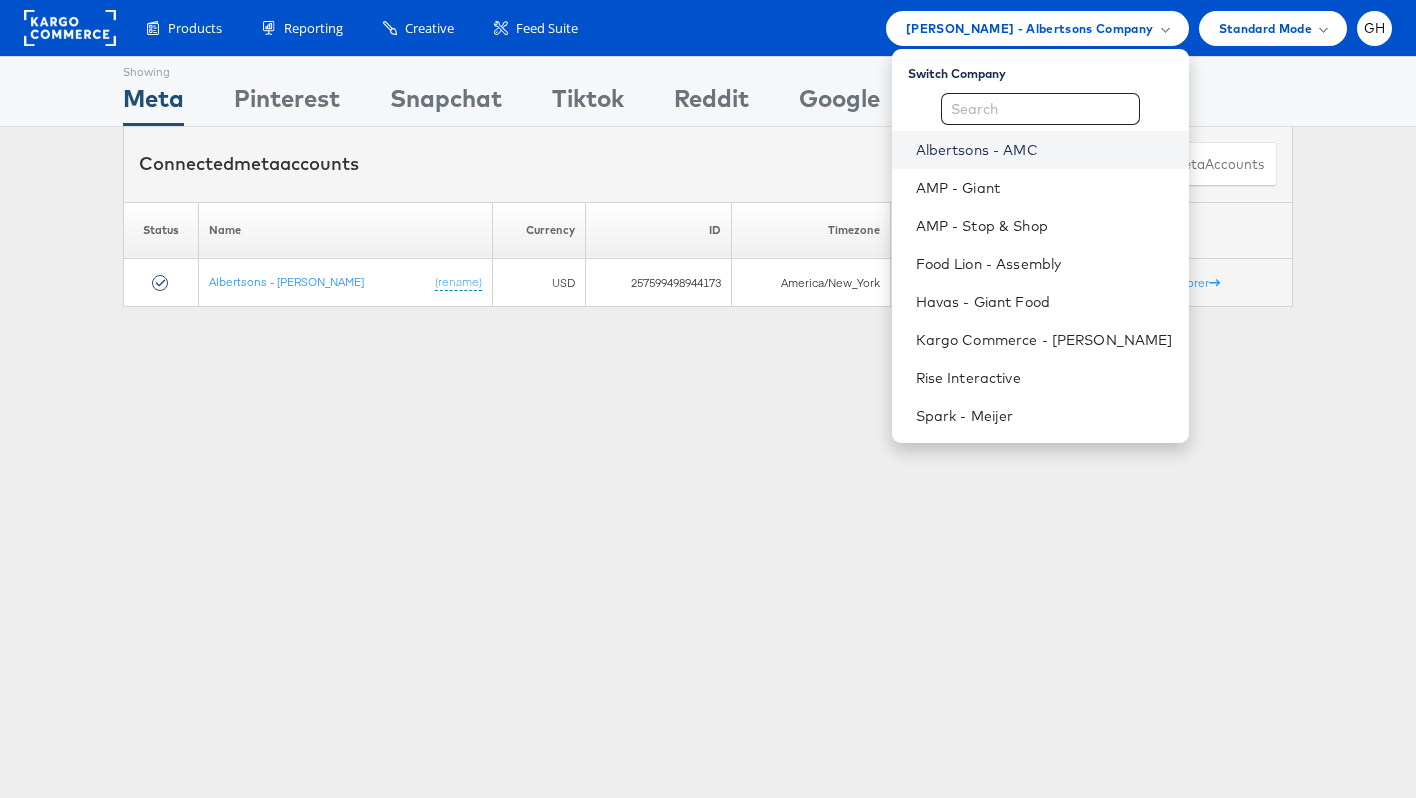 click on "Albertsons - AMC" at bounding box center (1044, 150) 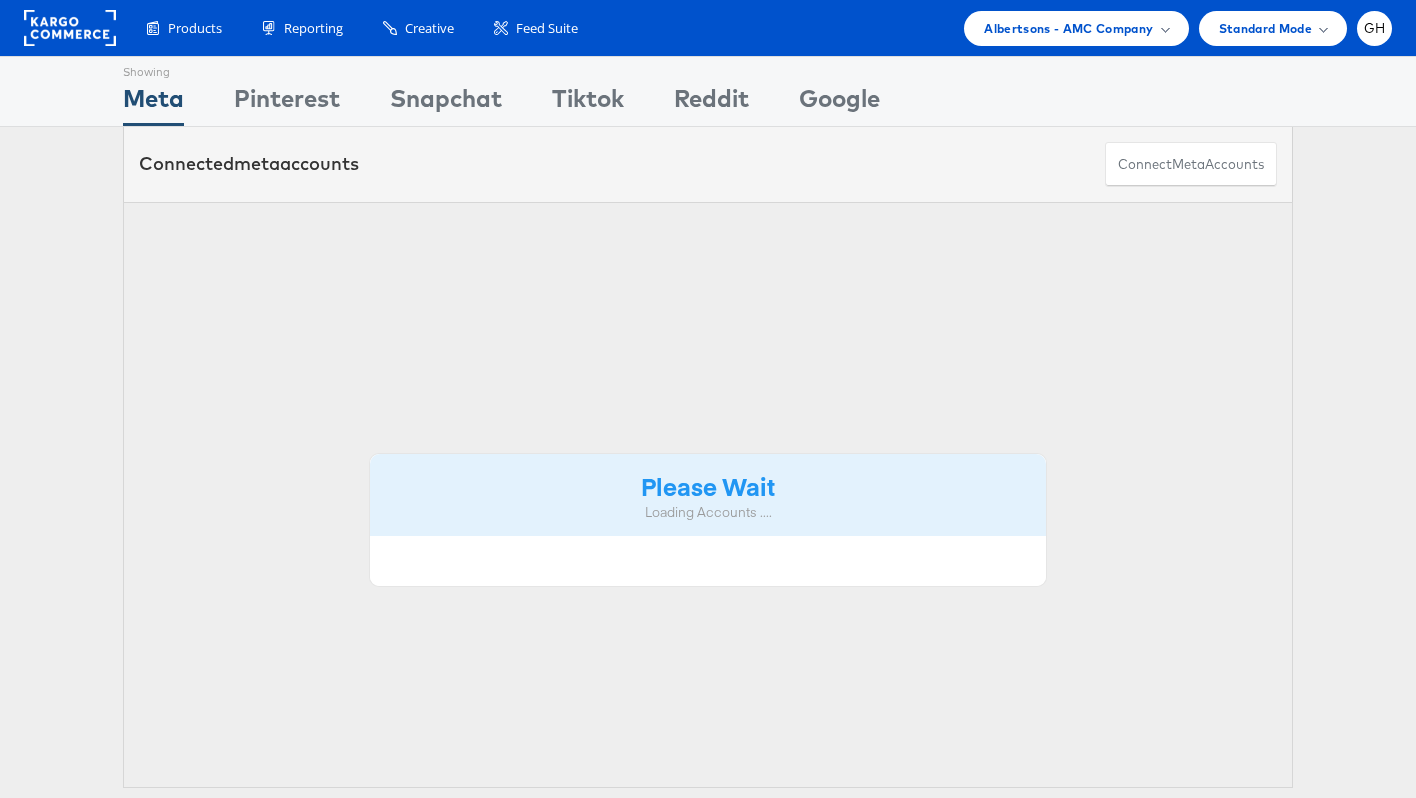 scroll, scrollTop: 0, scrollLeft: 0, axis: both 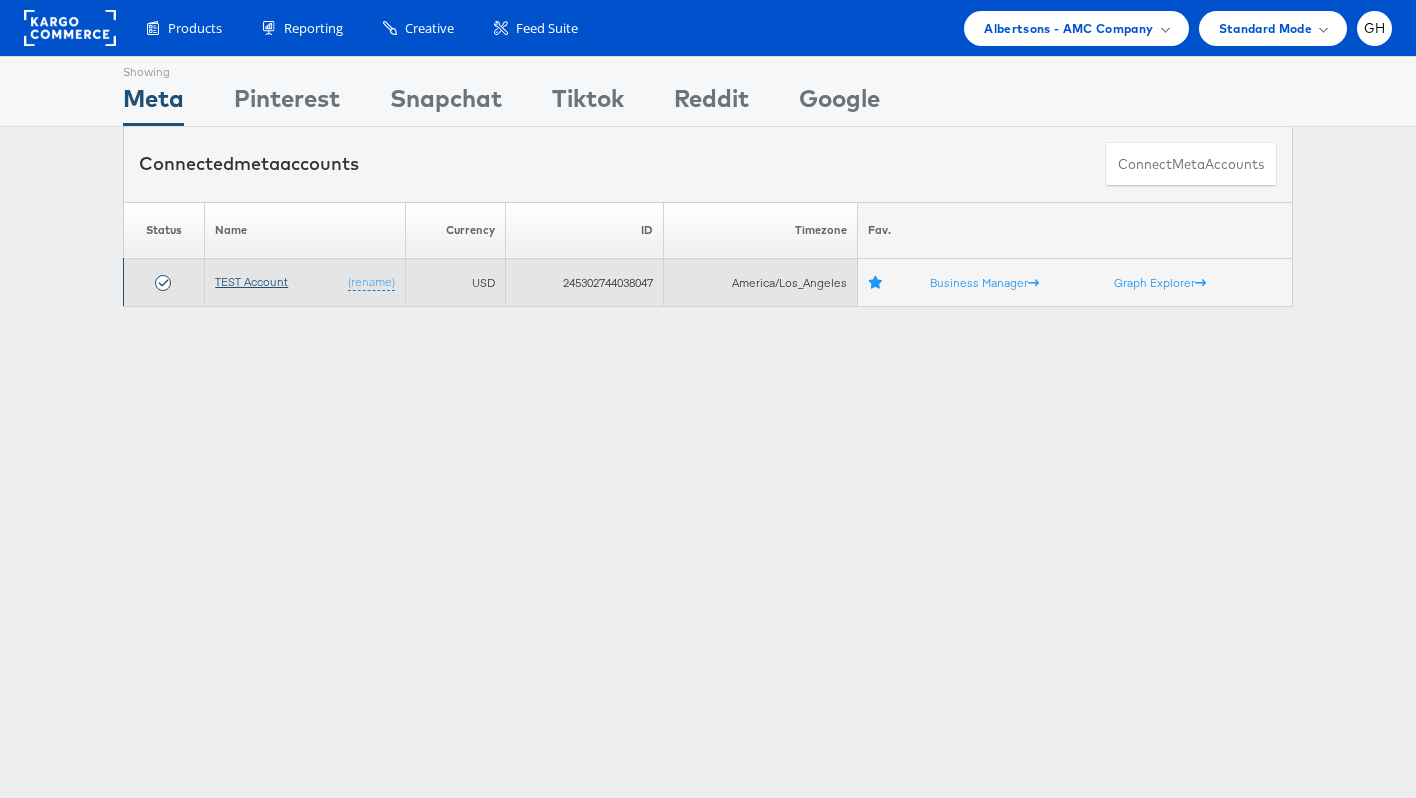 click on "TEST Account" at bounding box center (251, 281) 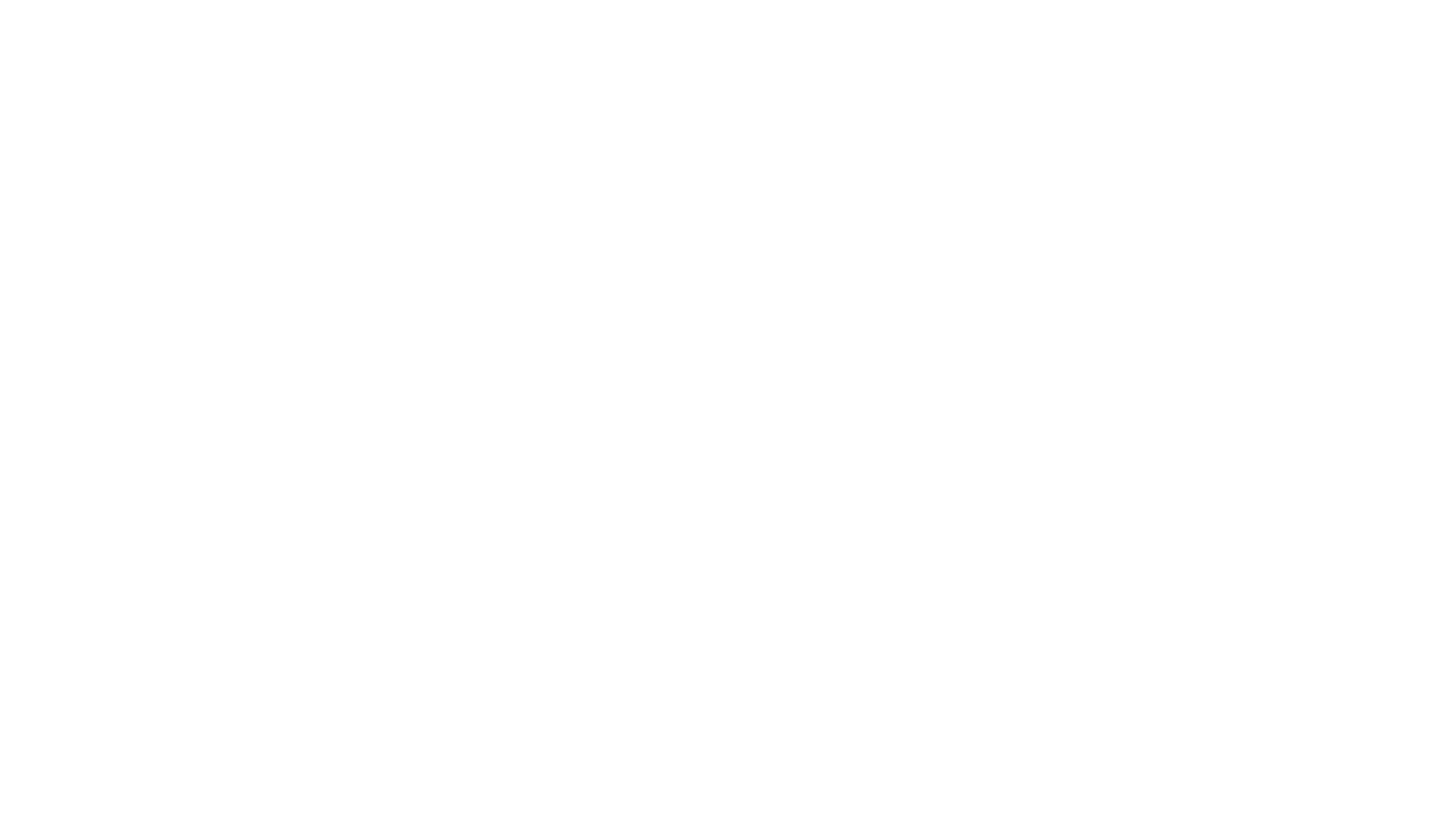 scroll, scrollTop: 0, scrollLeft: 0, axis: both 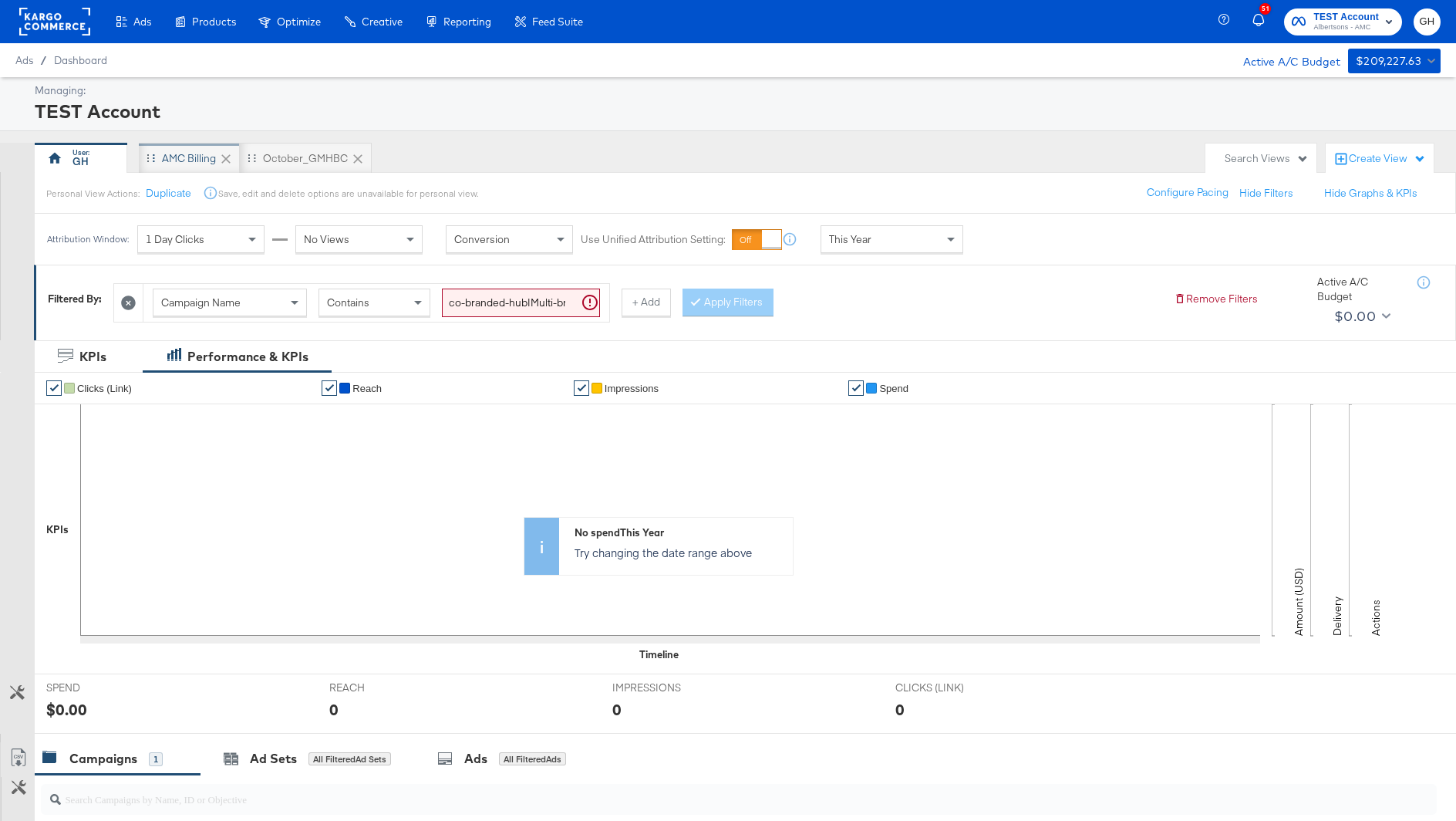 click on "AMC Billing" at bounding box center (189, 158) 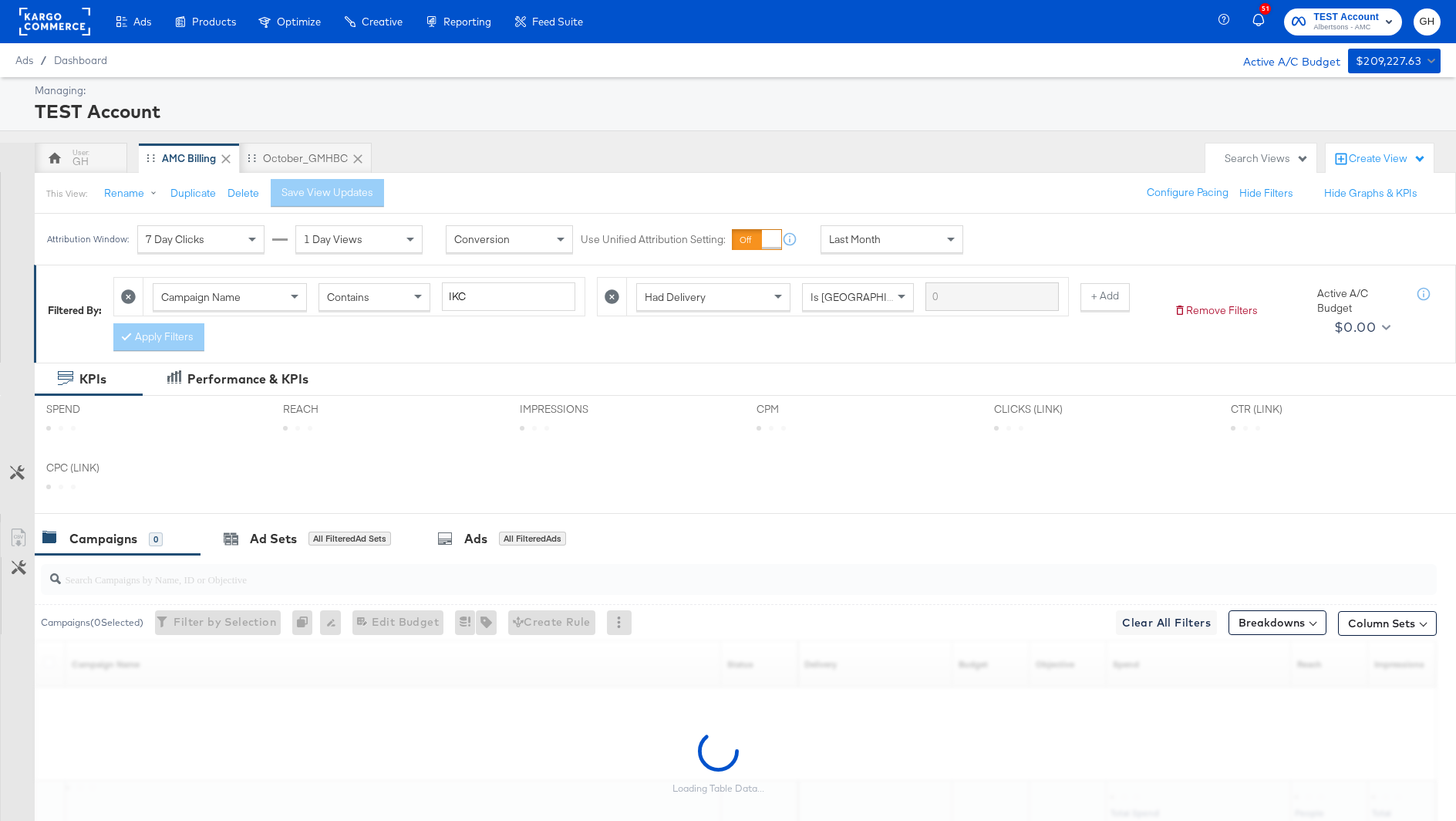 click on "Last Month" at bounding box center [891, 239] 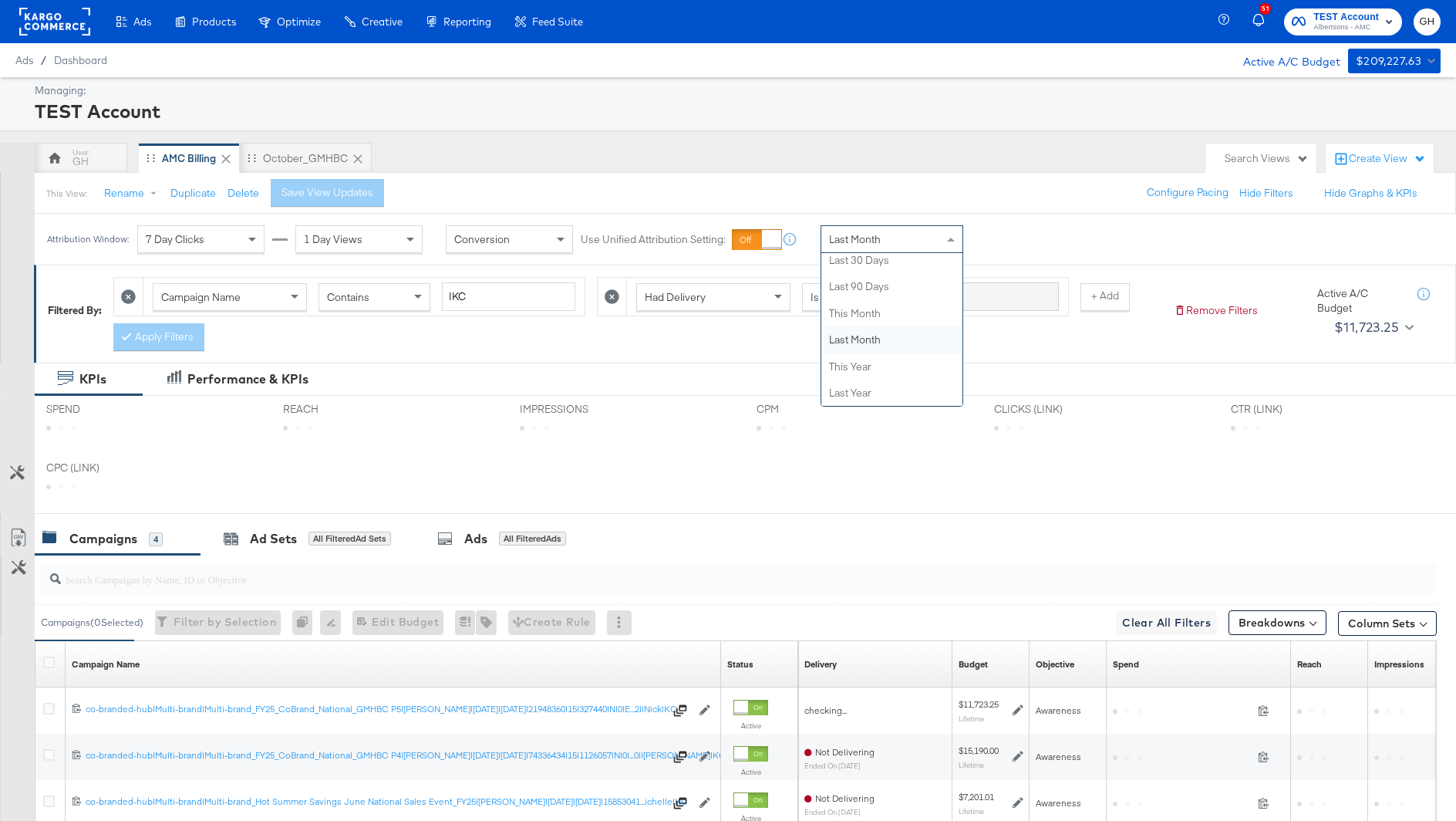 scroll, scrollTop: 0, scrollLeft: 0, axis: both 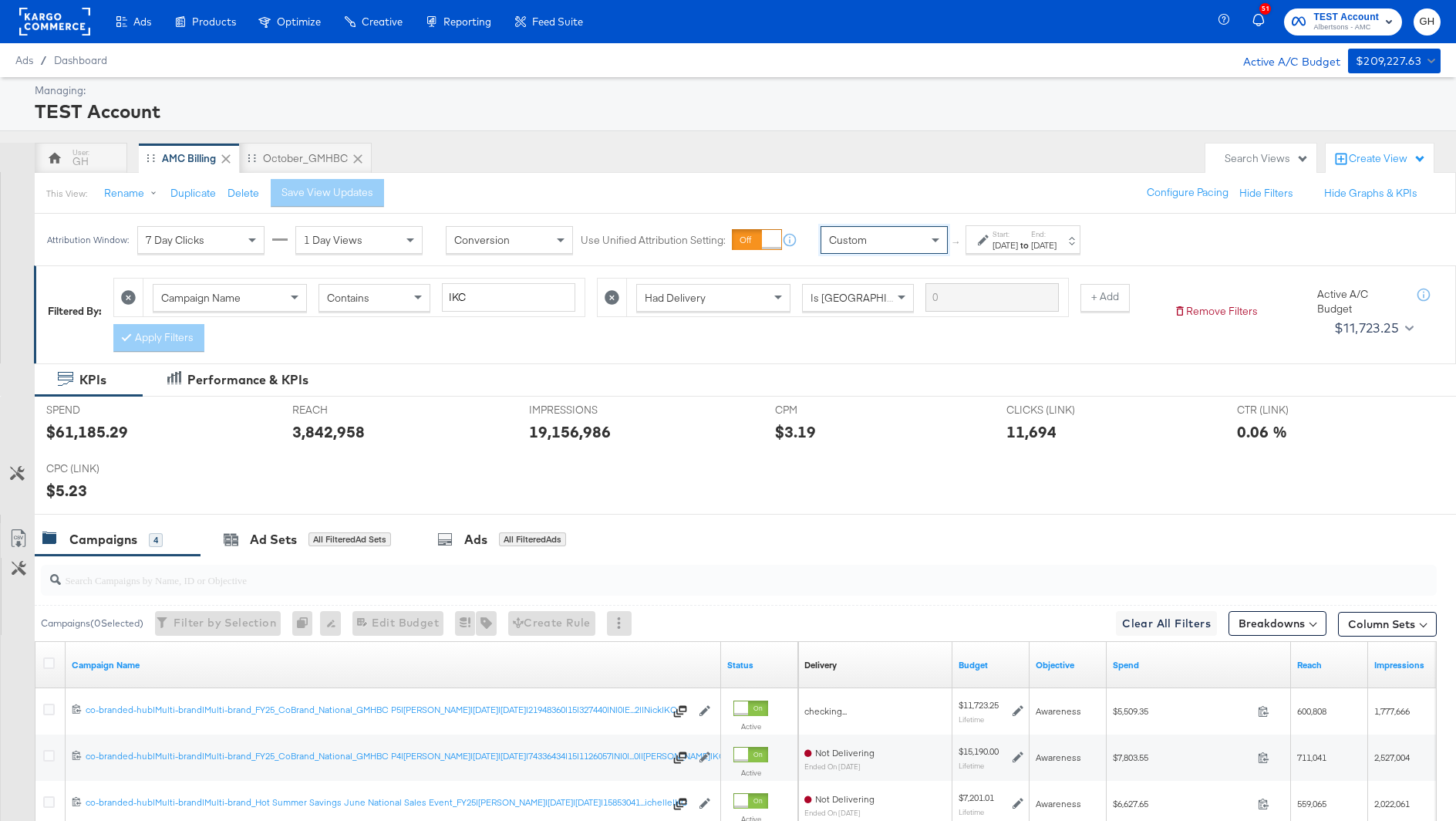 click on "Start:  Jul 7th 2025    to     End:  Jul 7th 2025" at bounding box center (1023, 239) 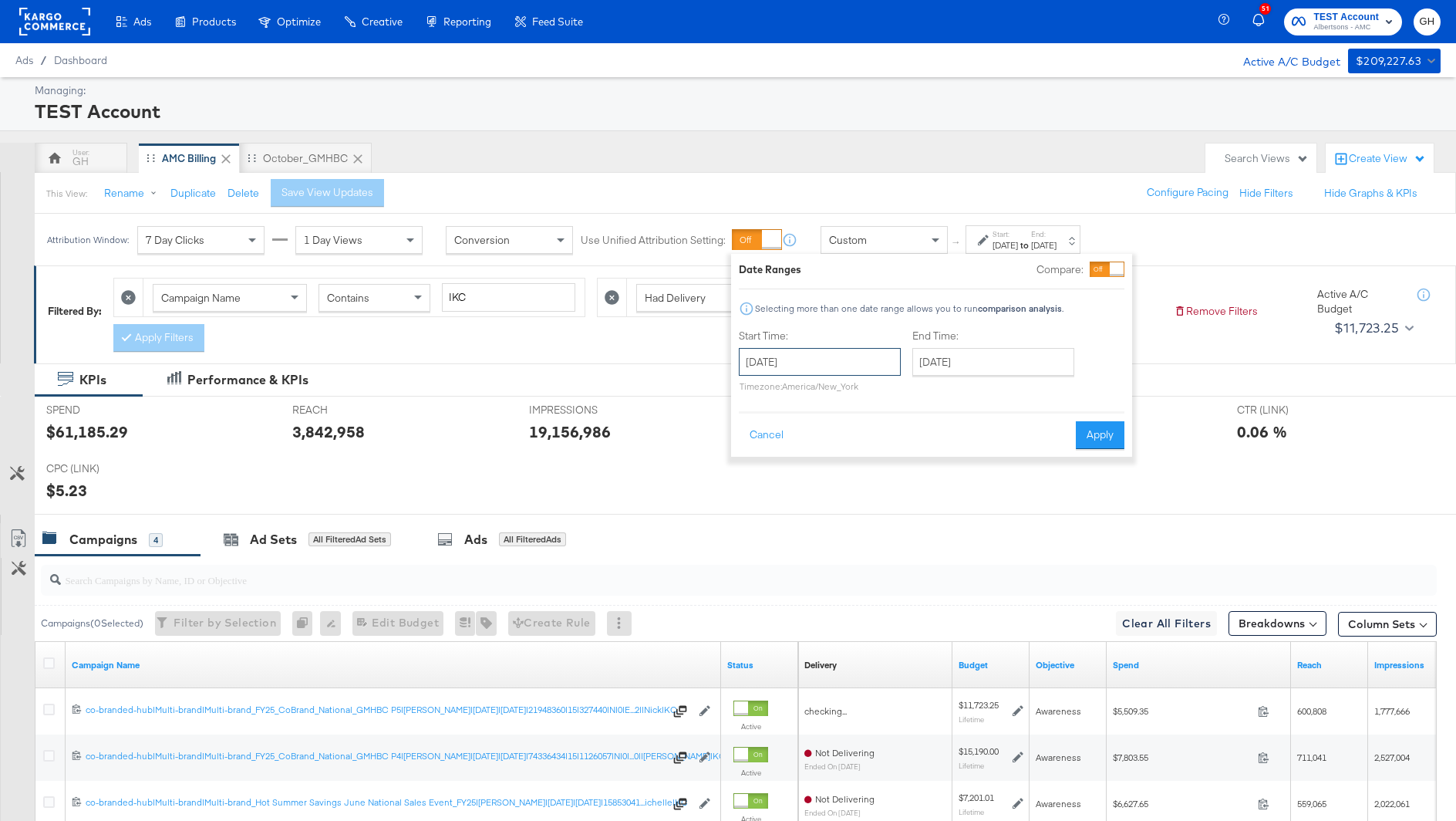 click on "July 7th 2025" at bounding box center [820, 362] 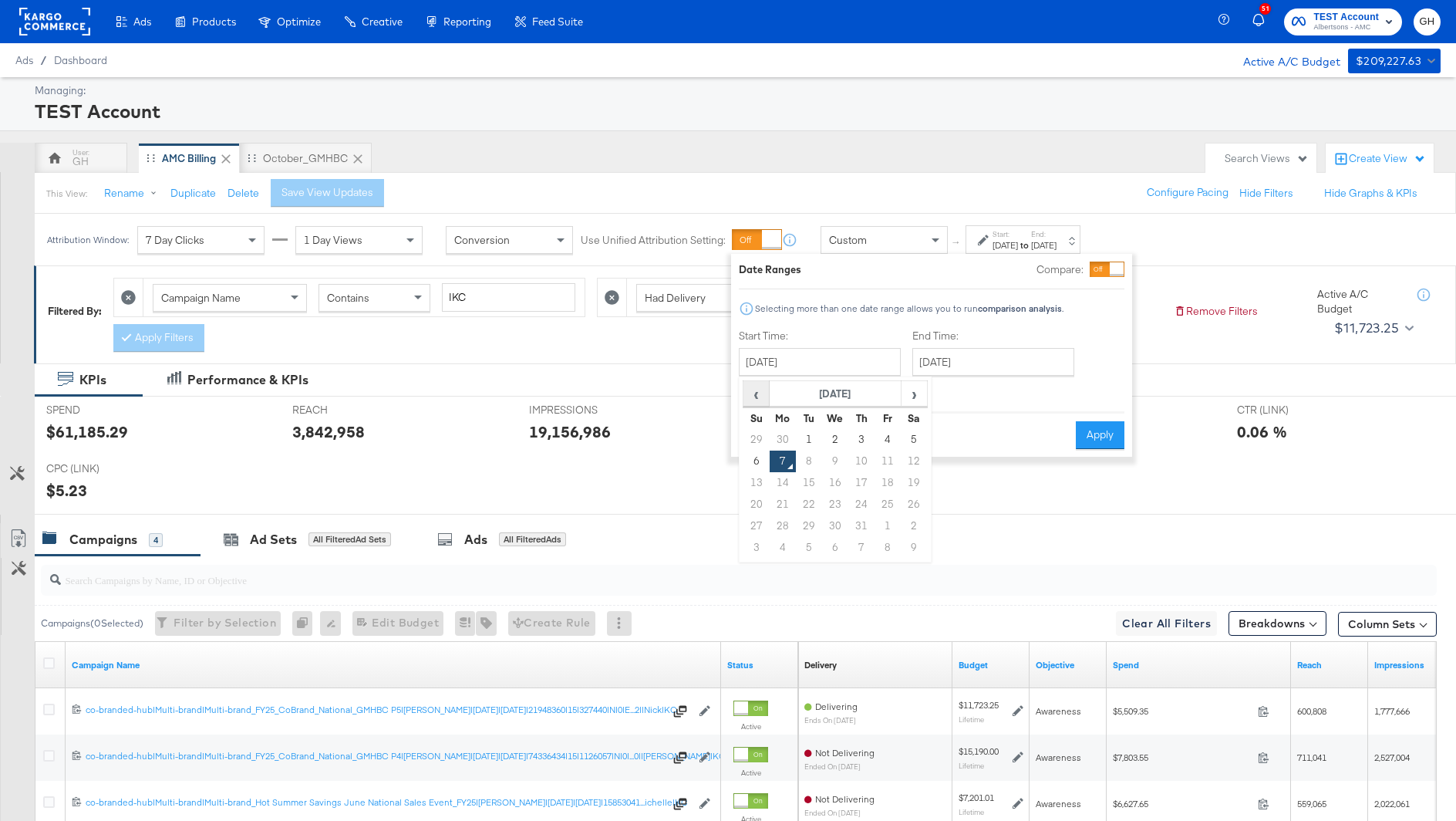 click on "‹" at bounding box center [756, 394] 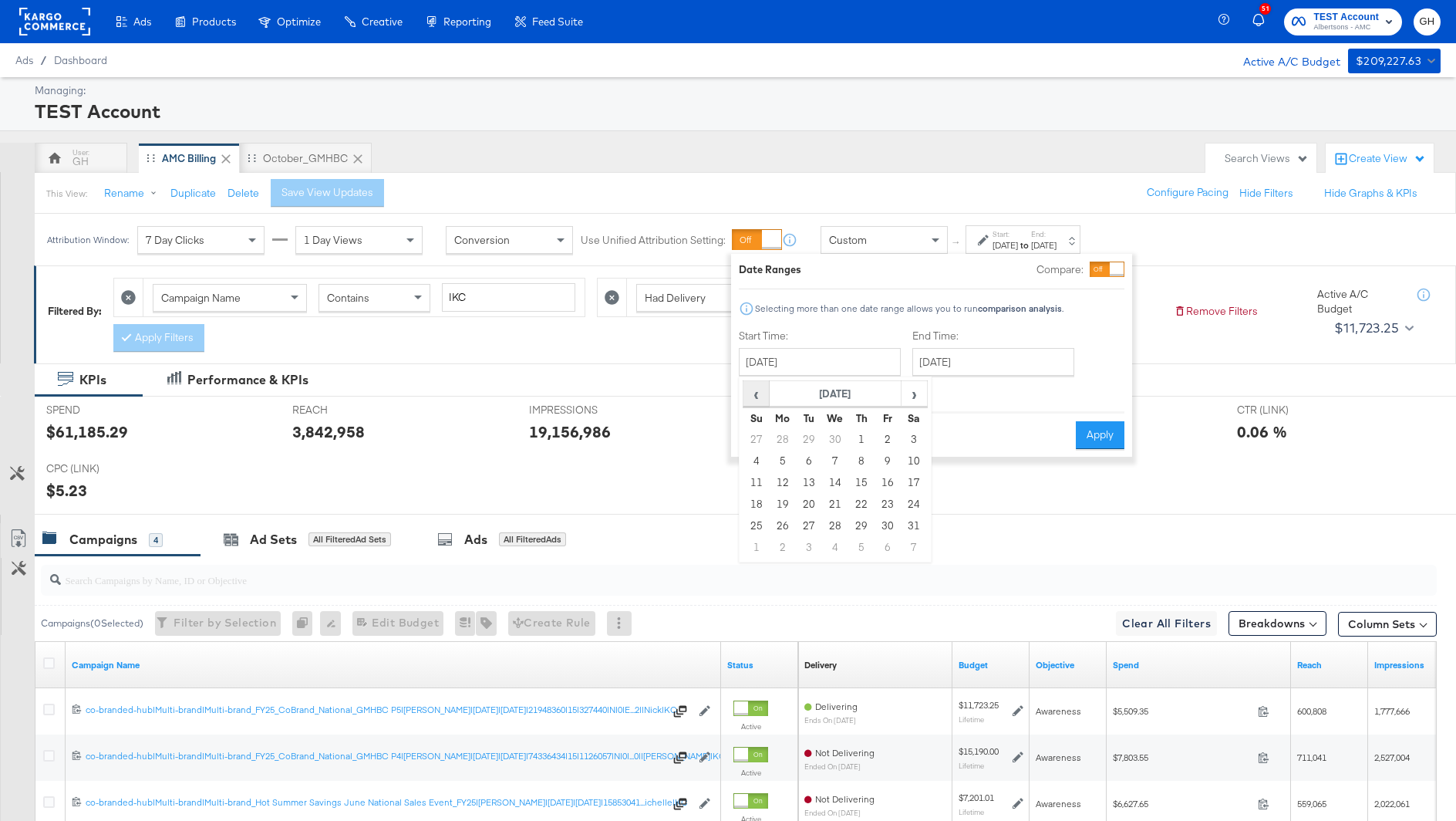 click on "‹" at bounding box center (756, 394) 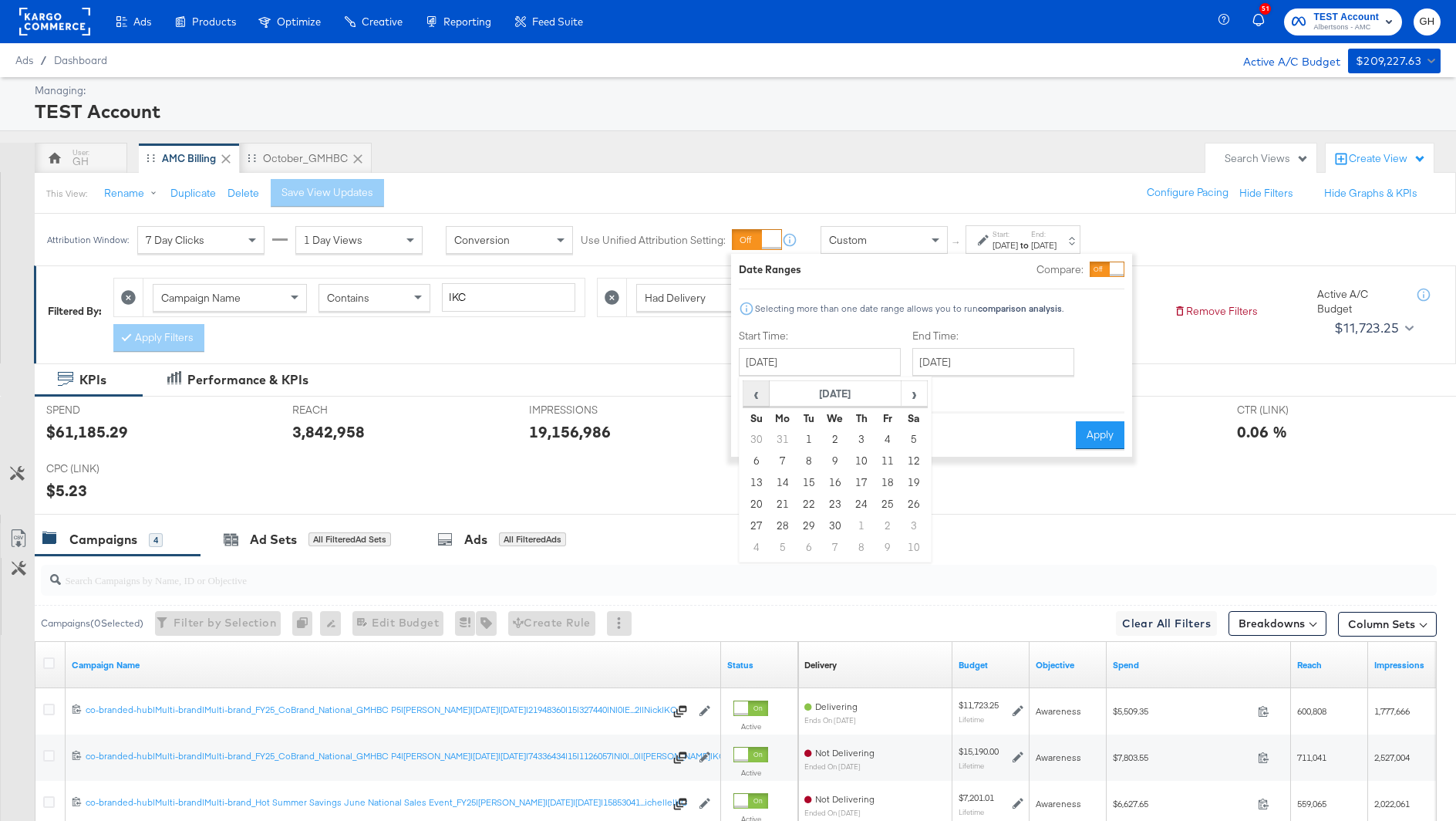 click on "‹" at bounding box center [756, 394] 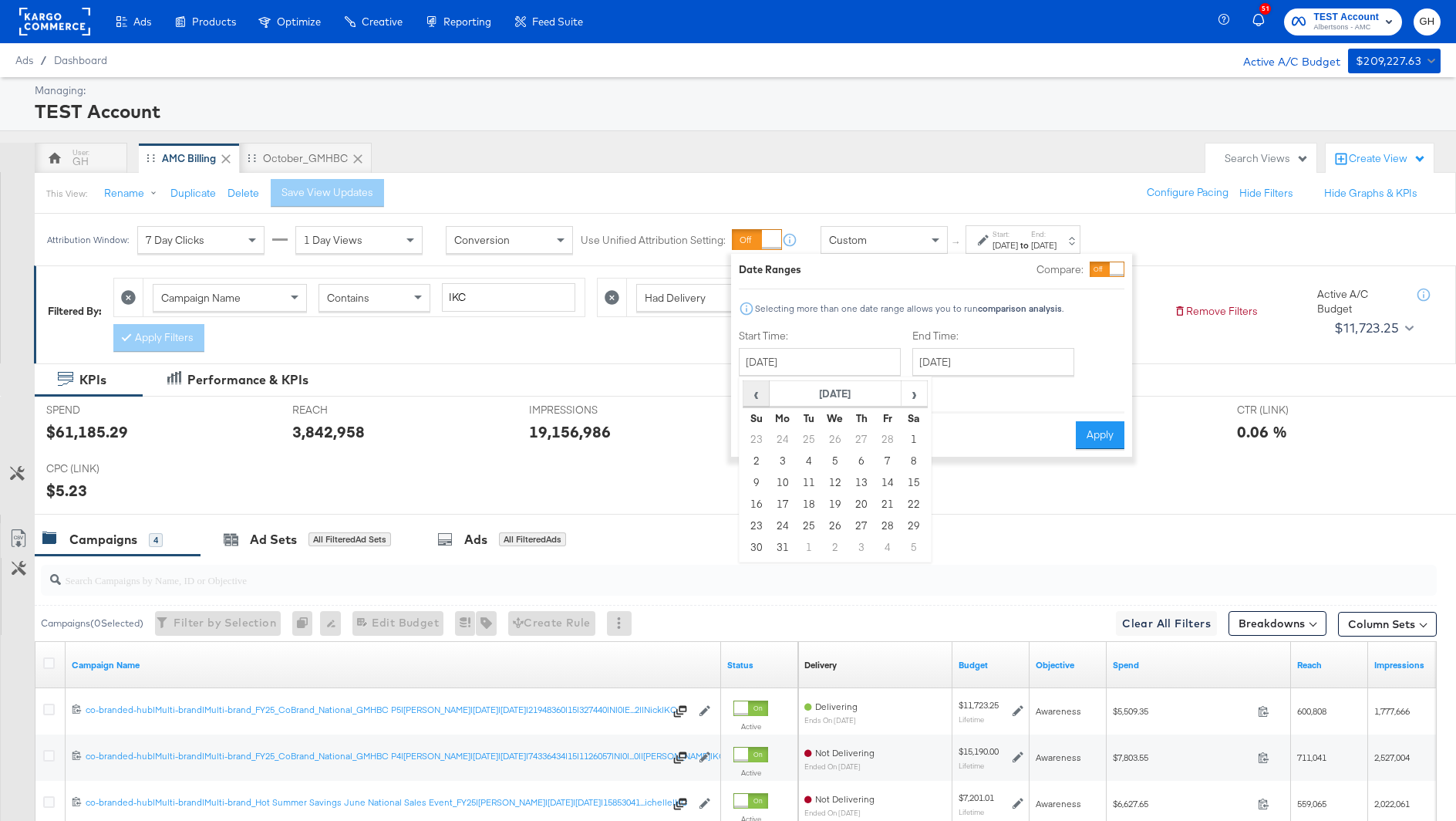 click on "‹" at bounding box center [756, 394] 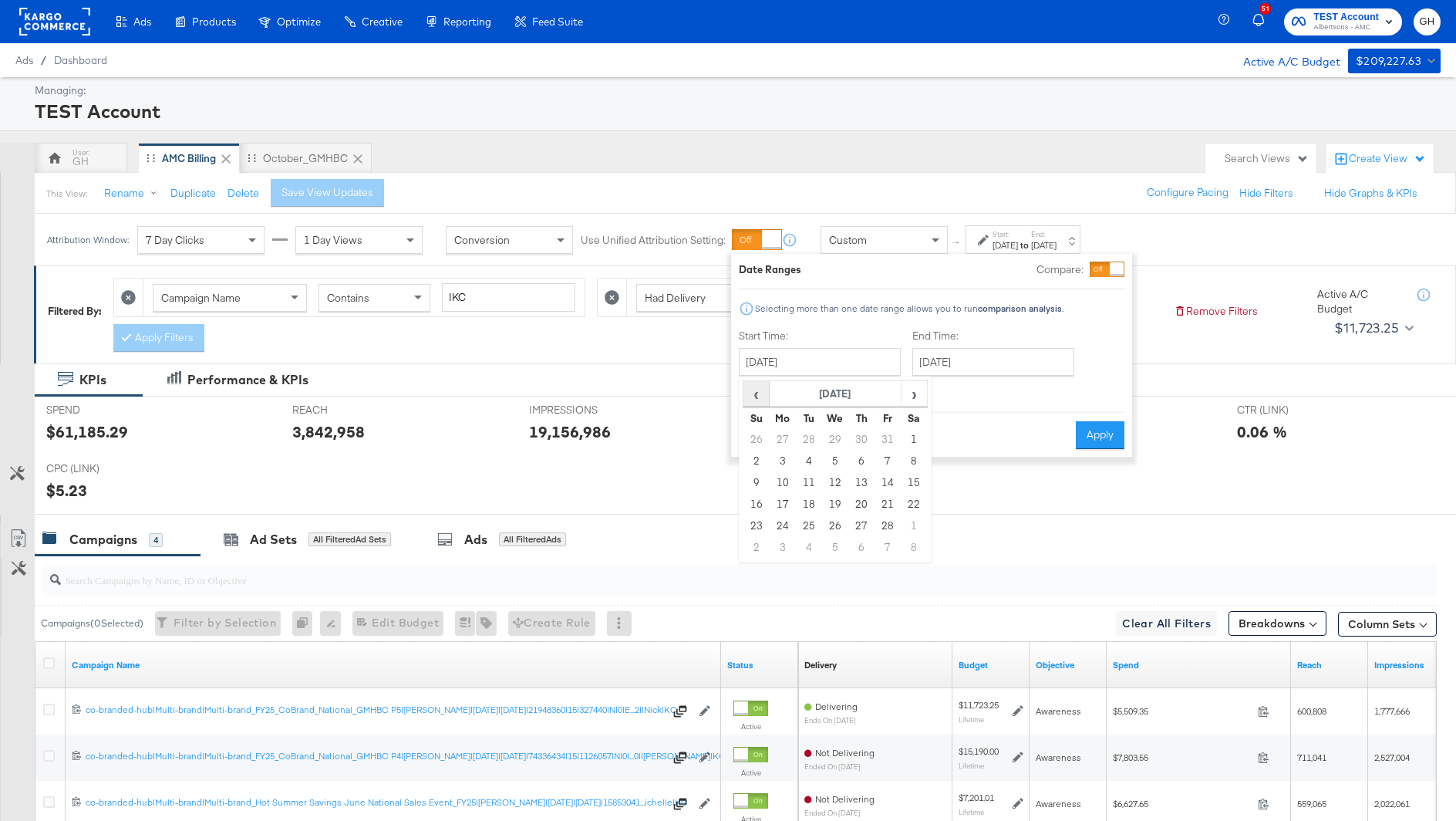 click on "‹" at bounding box center [756, 394] 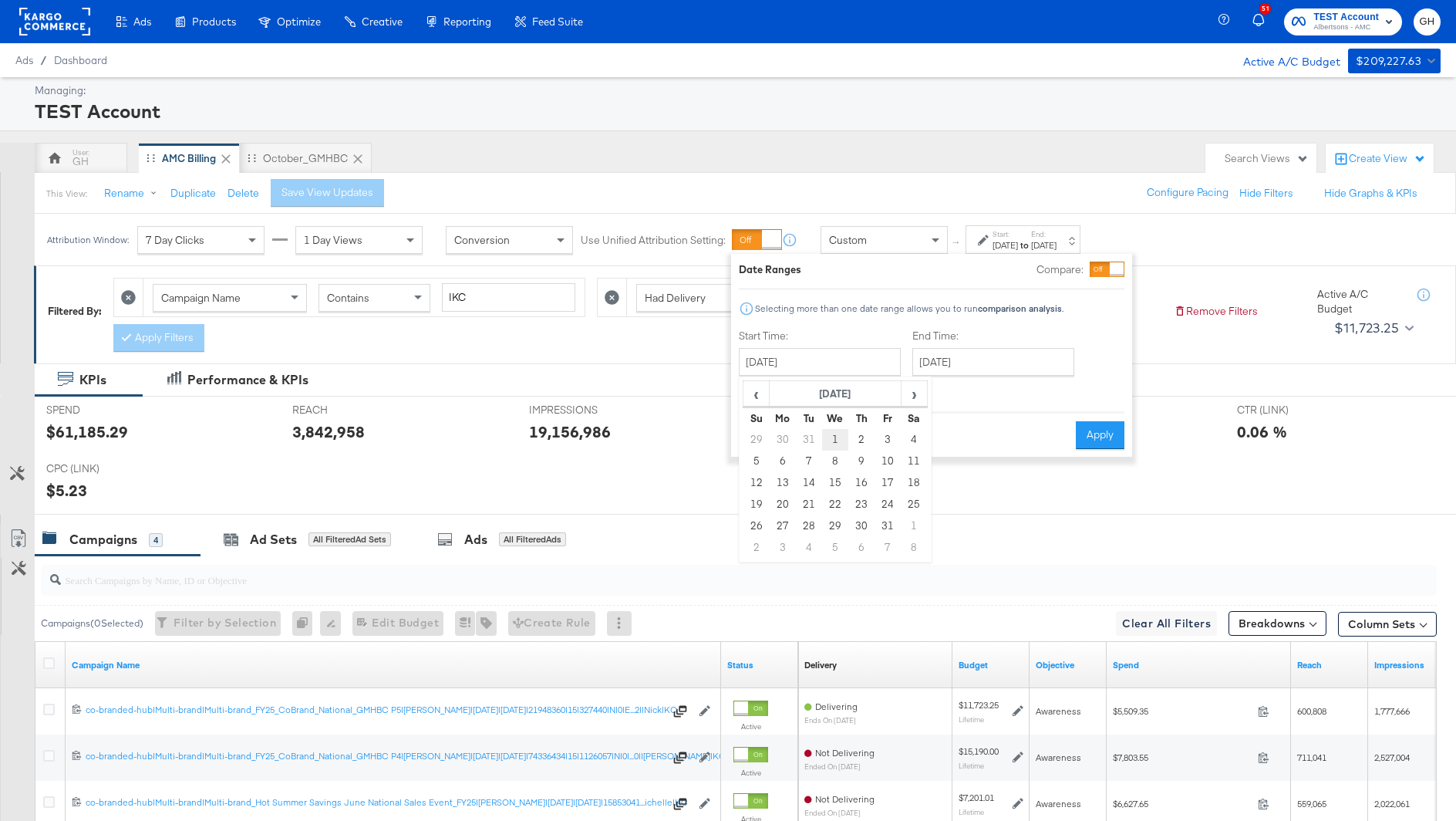 click on "1" at bounding box center (835, 440) 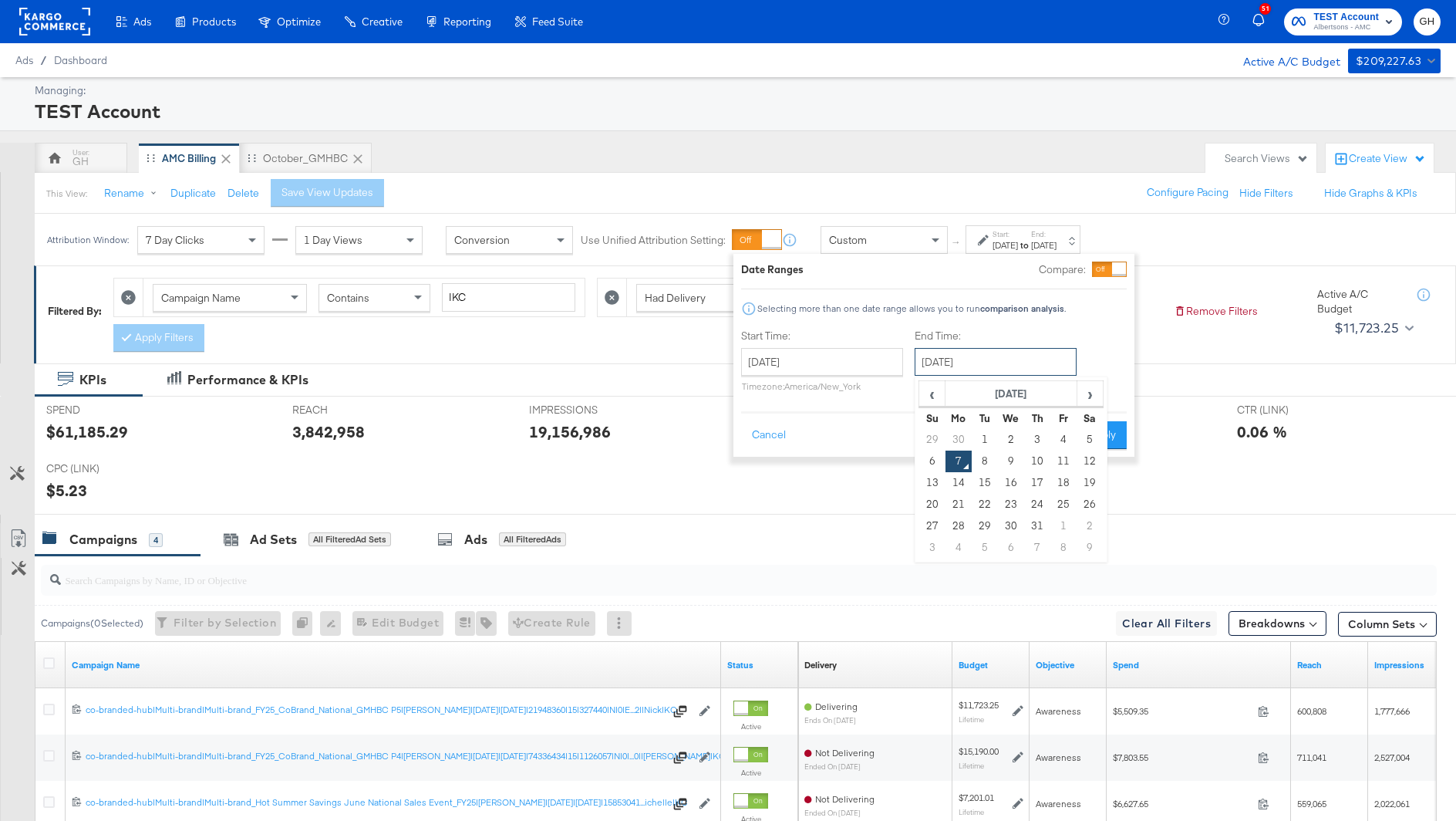 click on "July 7th 2025" at bounding box center (996, 362) 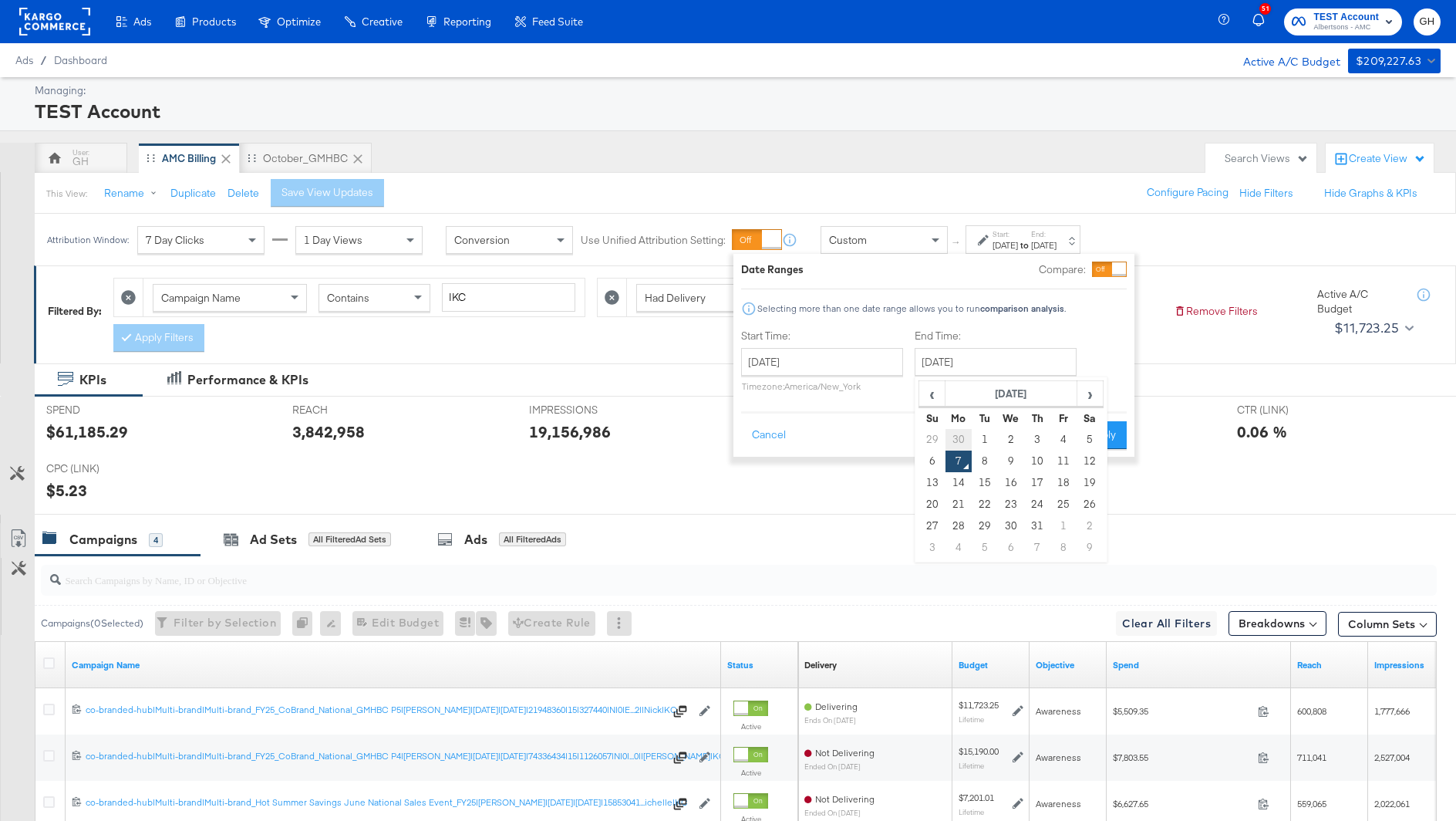 click on "30" at bounding box center (959, 440) 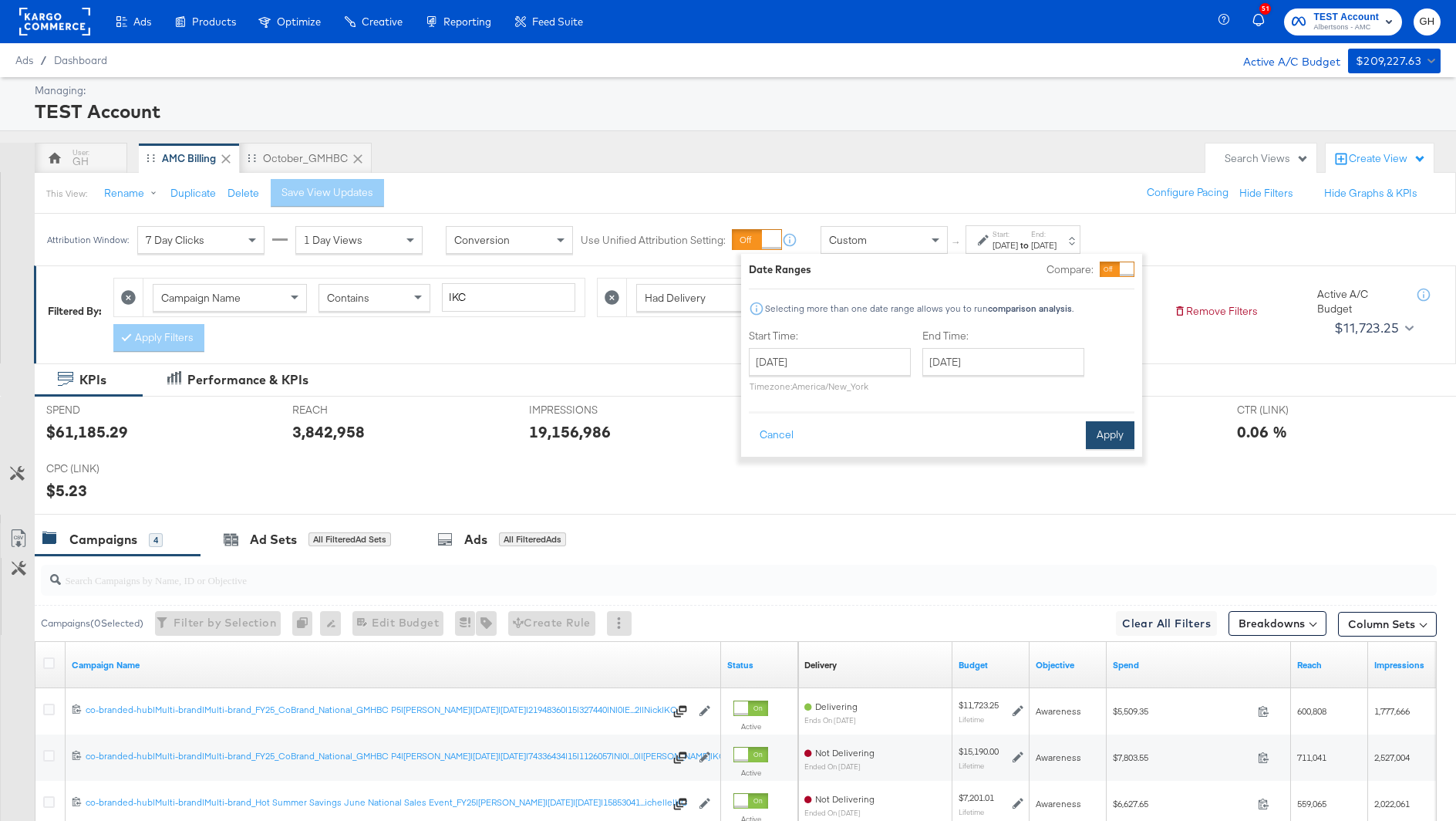 click on "Apply" at bounding box center [1110, 435] 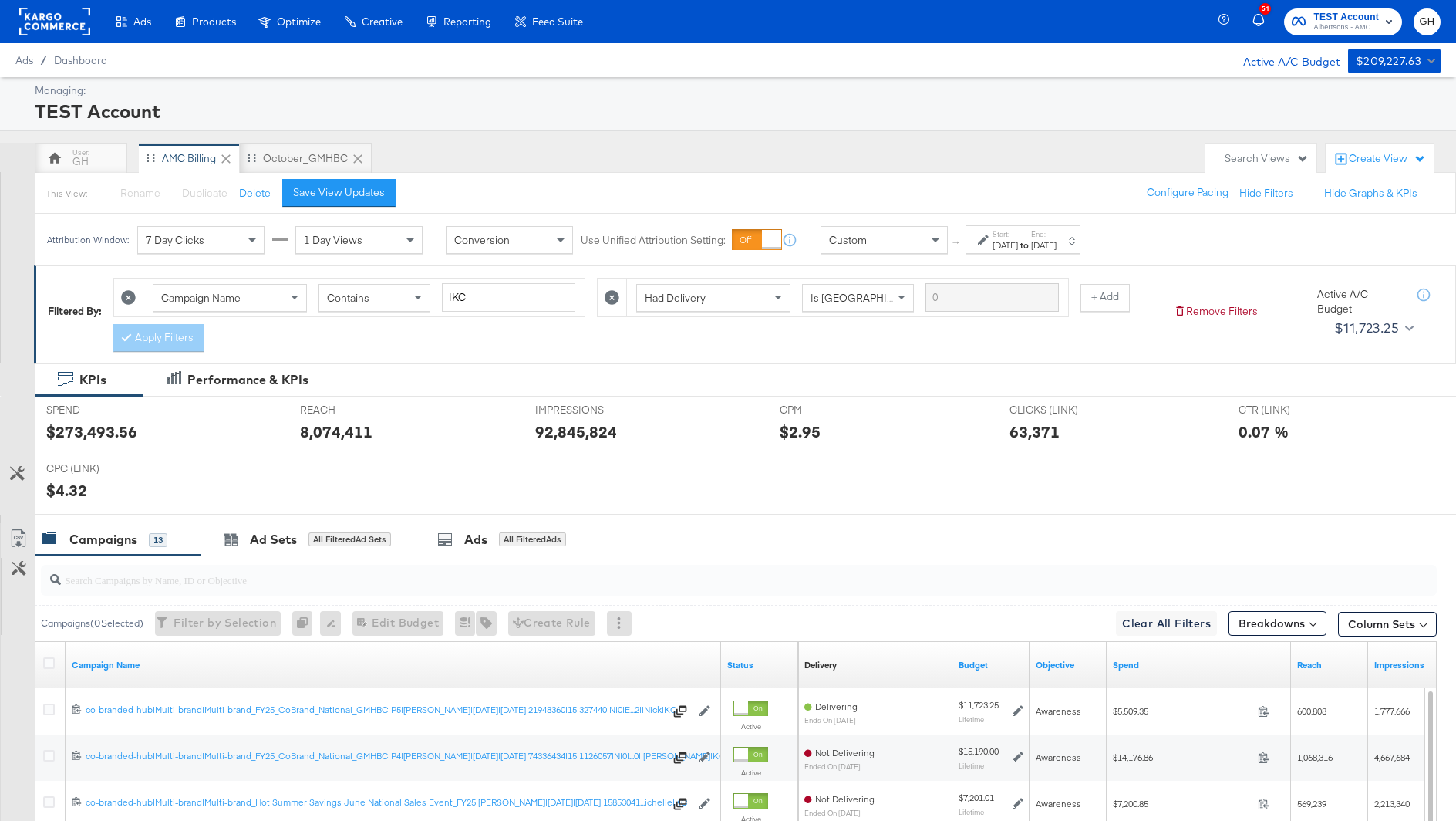 click on "$273,493.56" at bounding box center (92, 431) 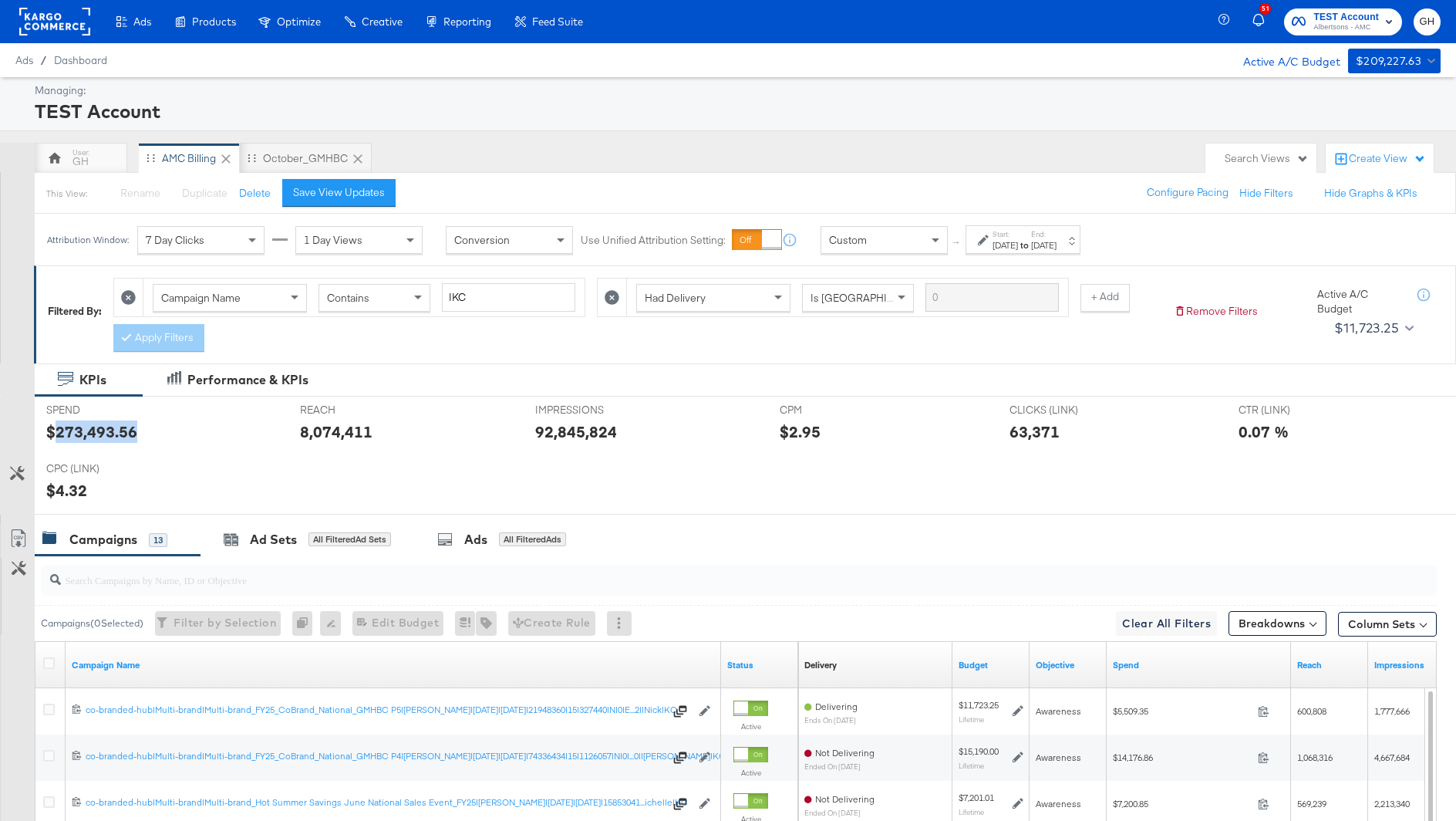 click on "$273,493.56" at bounding box center [92, 431] 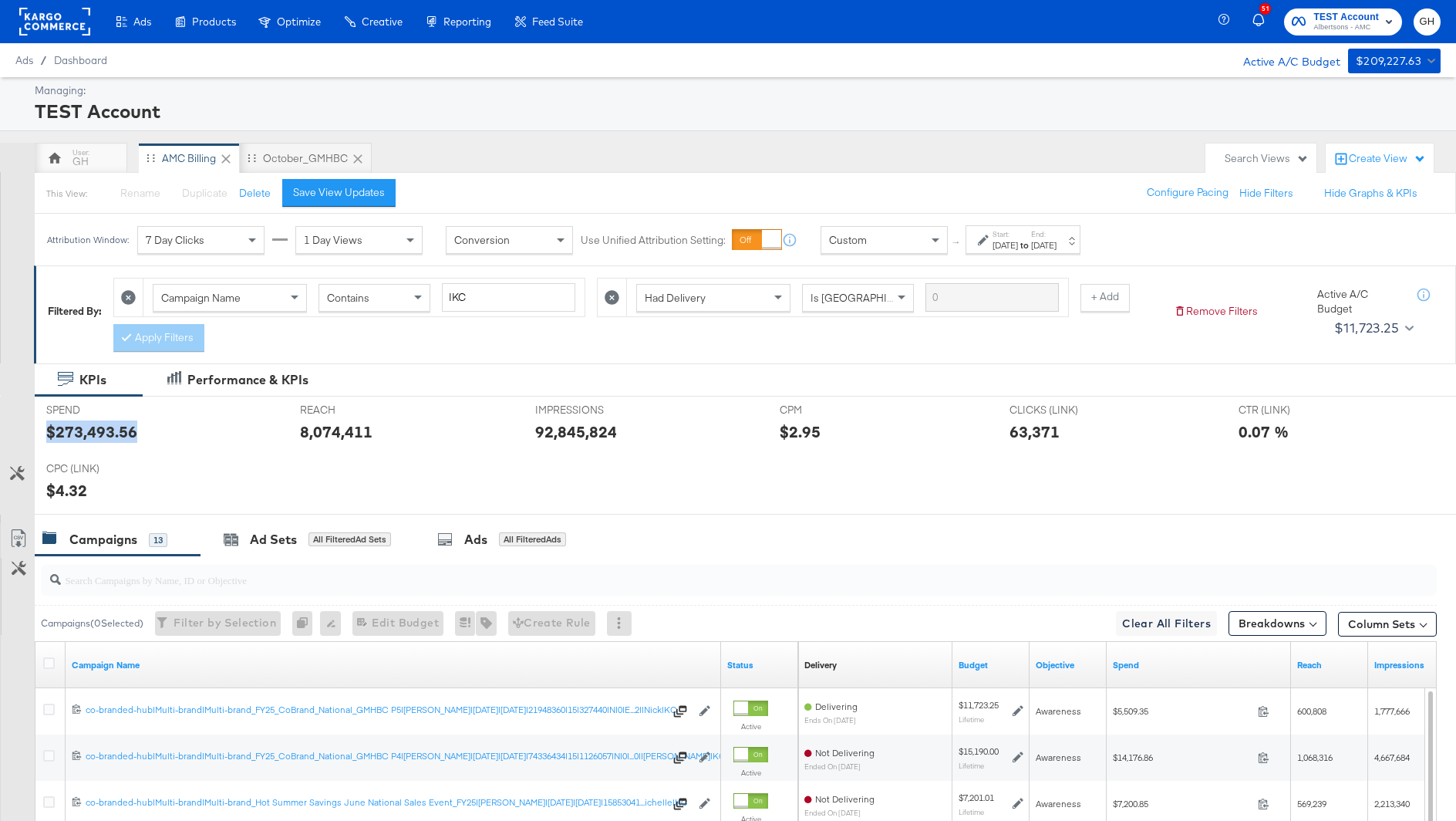 click on "$273,493.56" at bounding box center (92, 431) 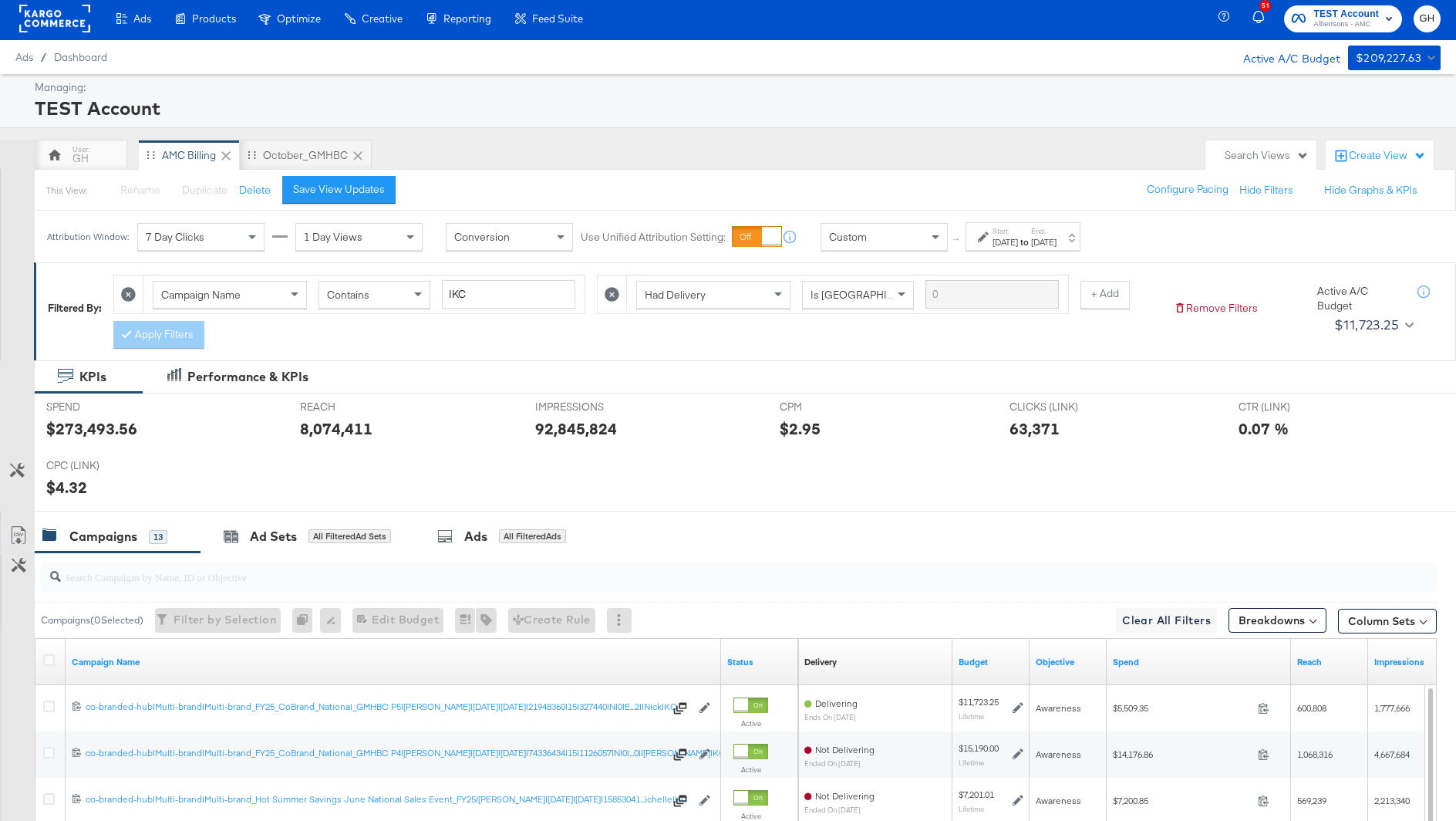 click on "Jan 1st 2025" at bounding box center (1005, 242) 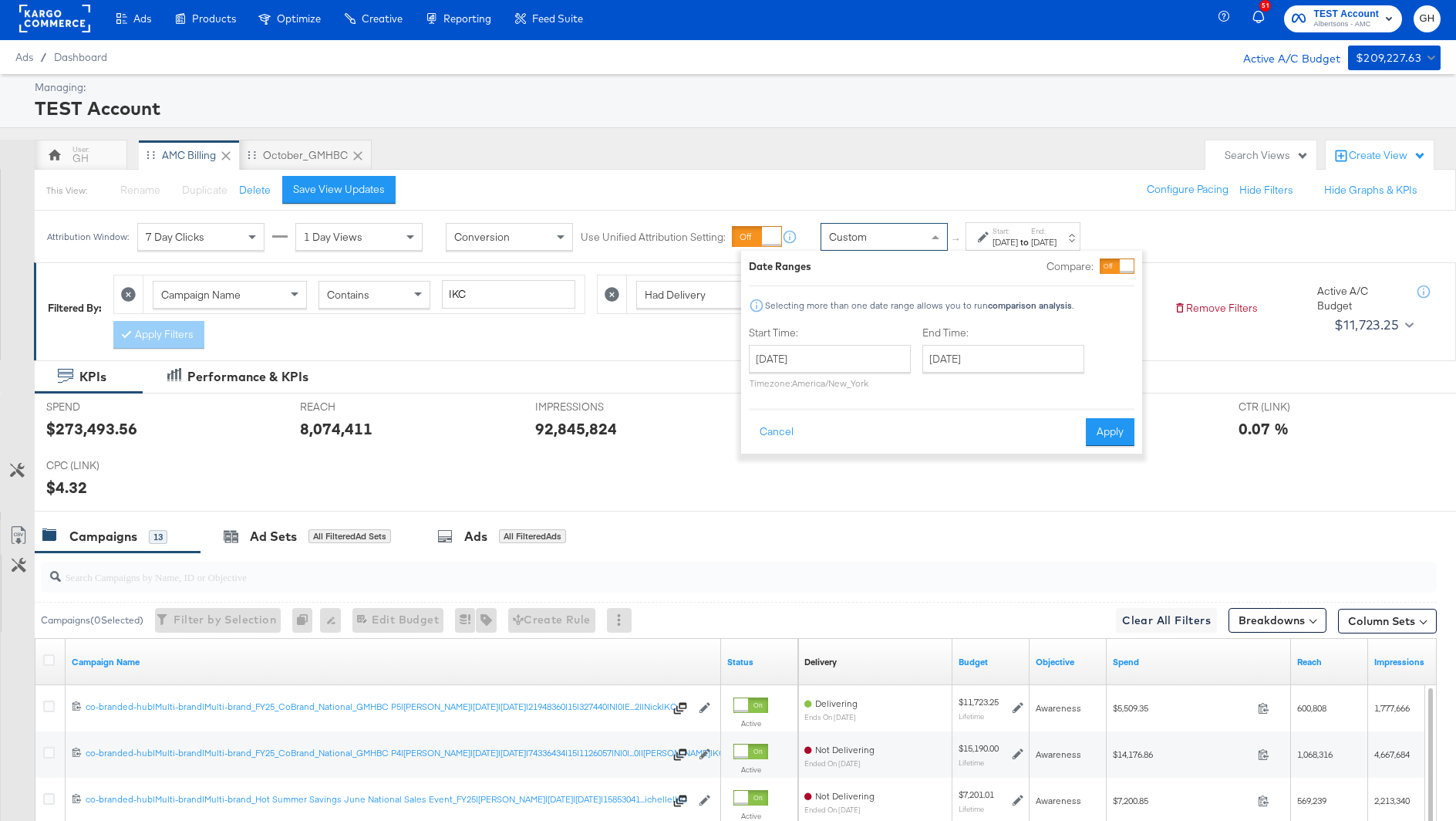 click on "Custom" at bounding box center (884, 237) 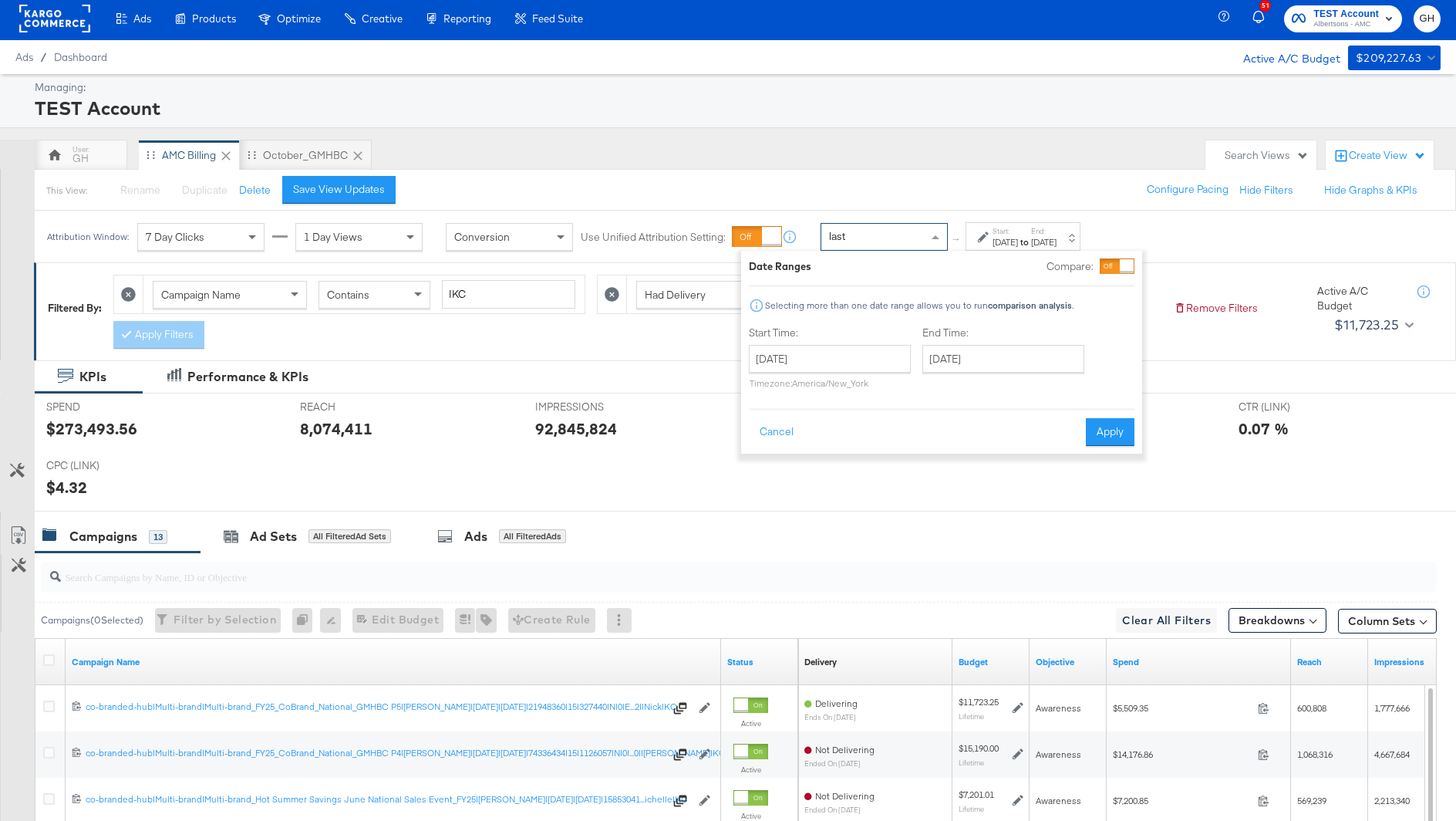 type on "last" 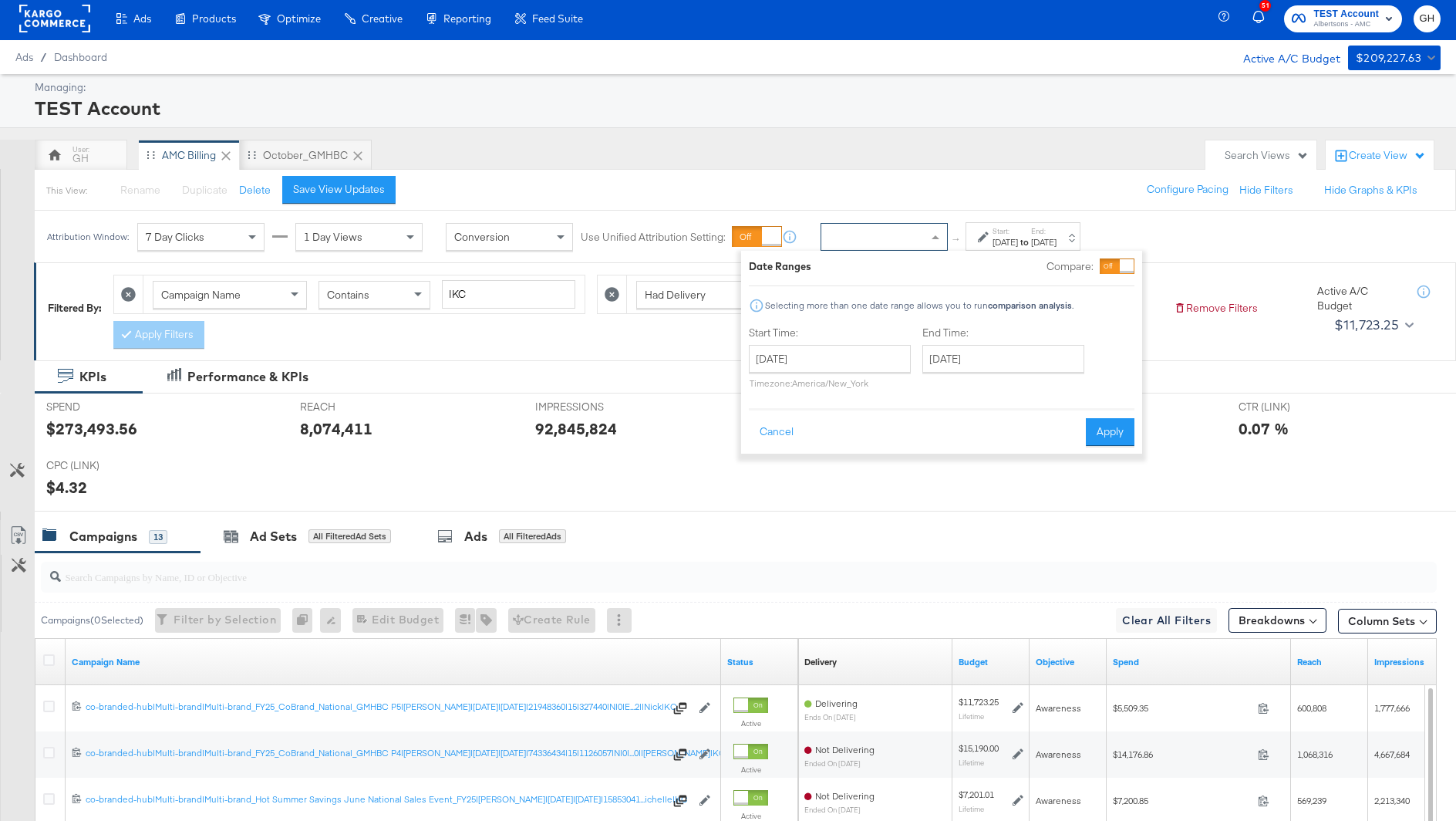 click on "This View: Rename Please save your changes before renaming this view Duplicate Please save your changes before duplicating this view Delete Save View Updates Configure Pacing Hide Filters Hide Graphs & KPIs" at bounding box center [745, 190] 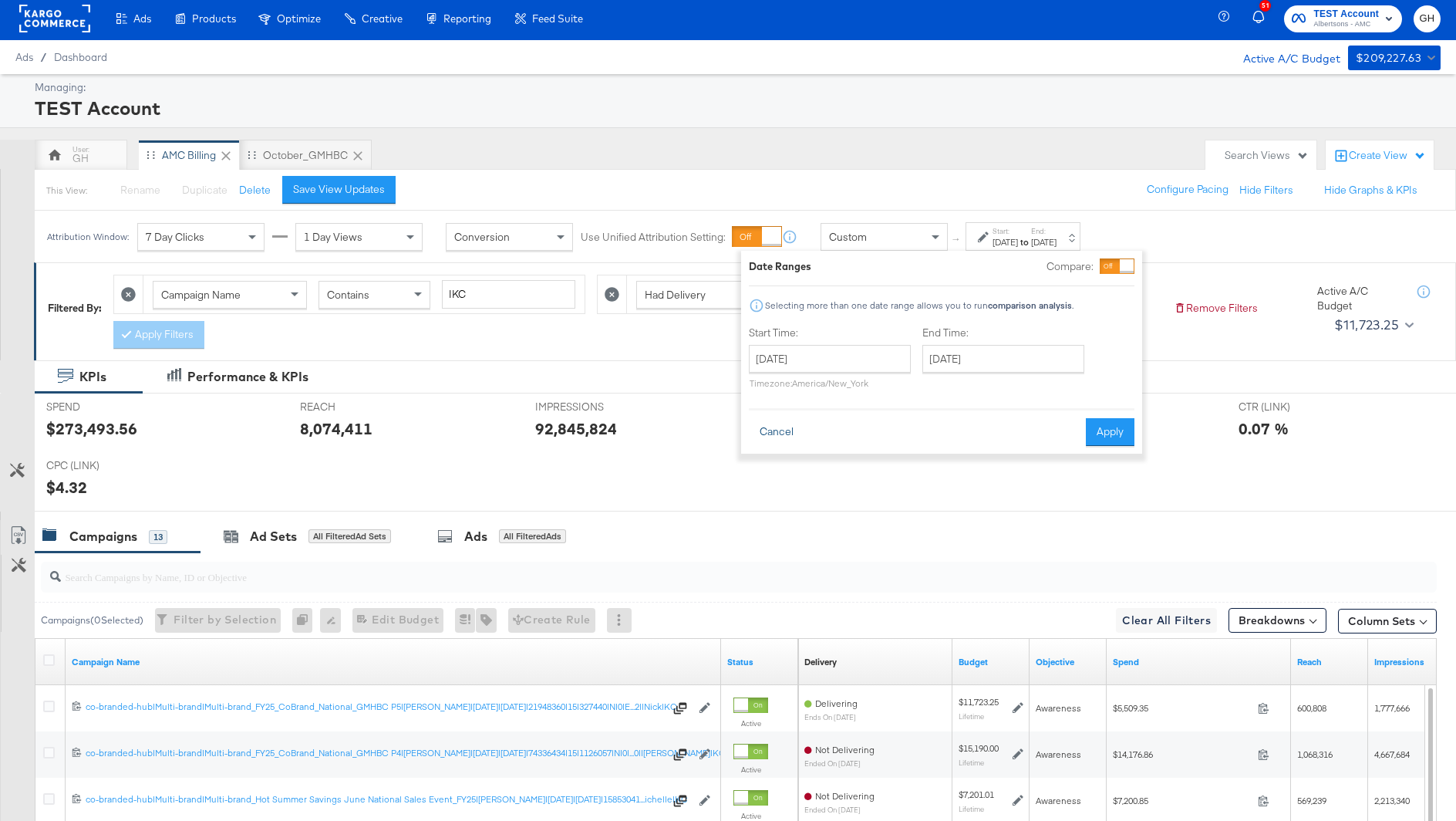 click on "Cancel" at bounding box center (777, 432) 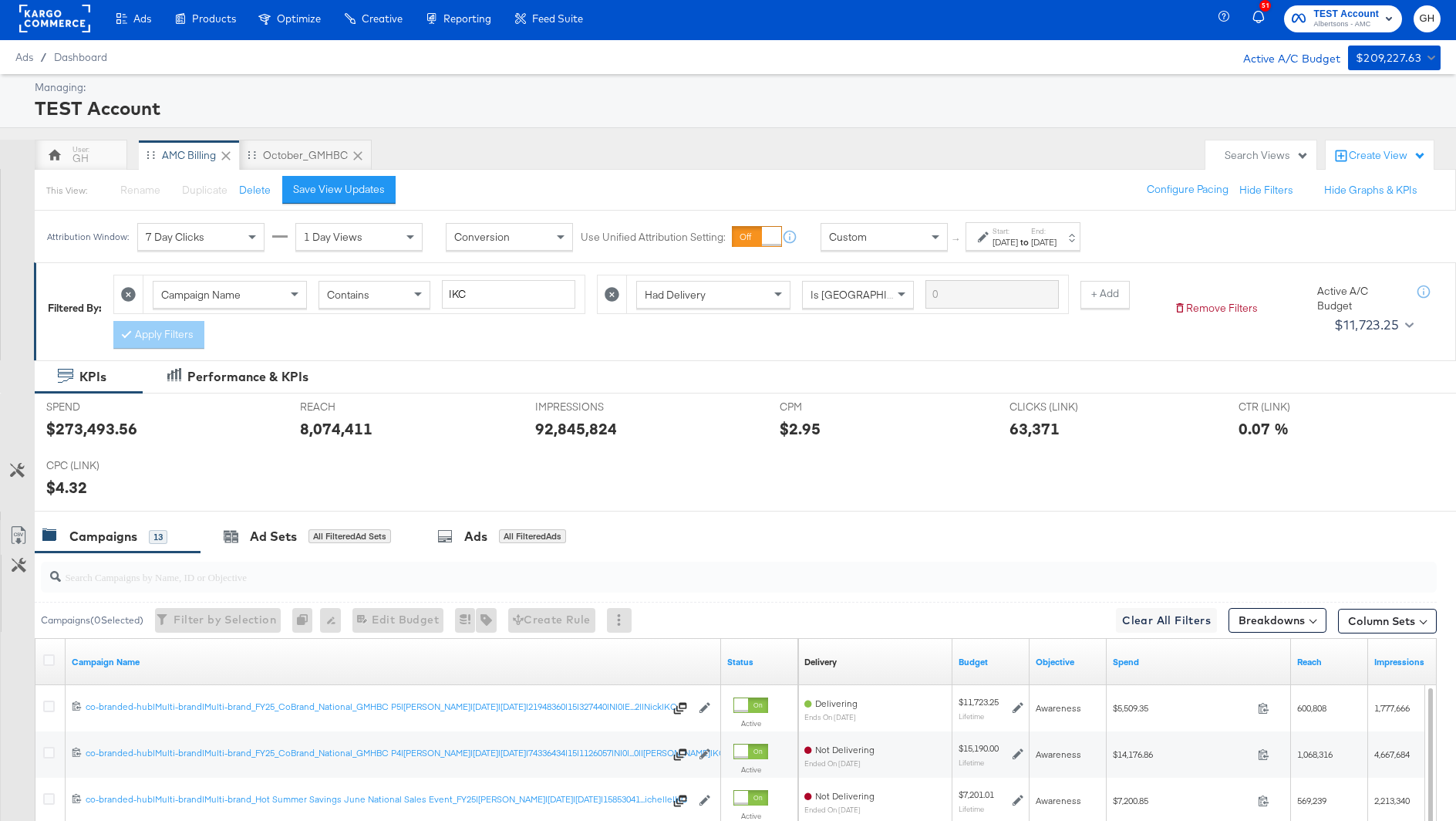 click on "Custom" at bounding box center [884, 237] 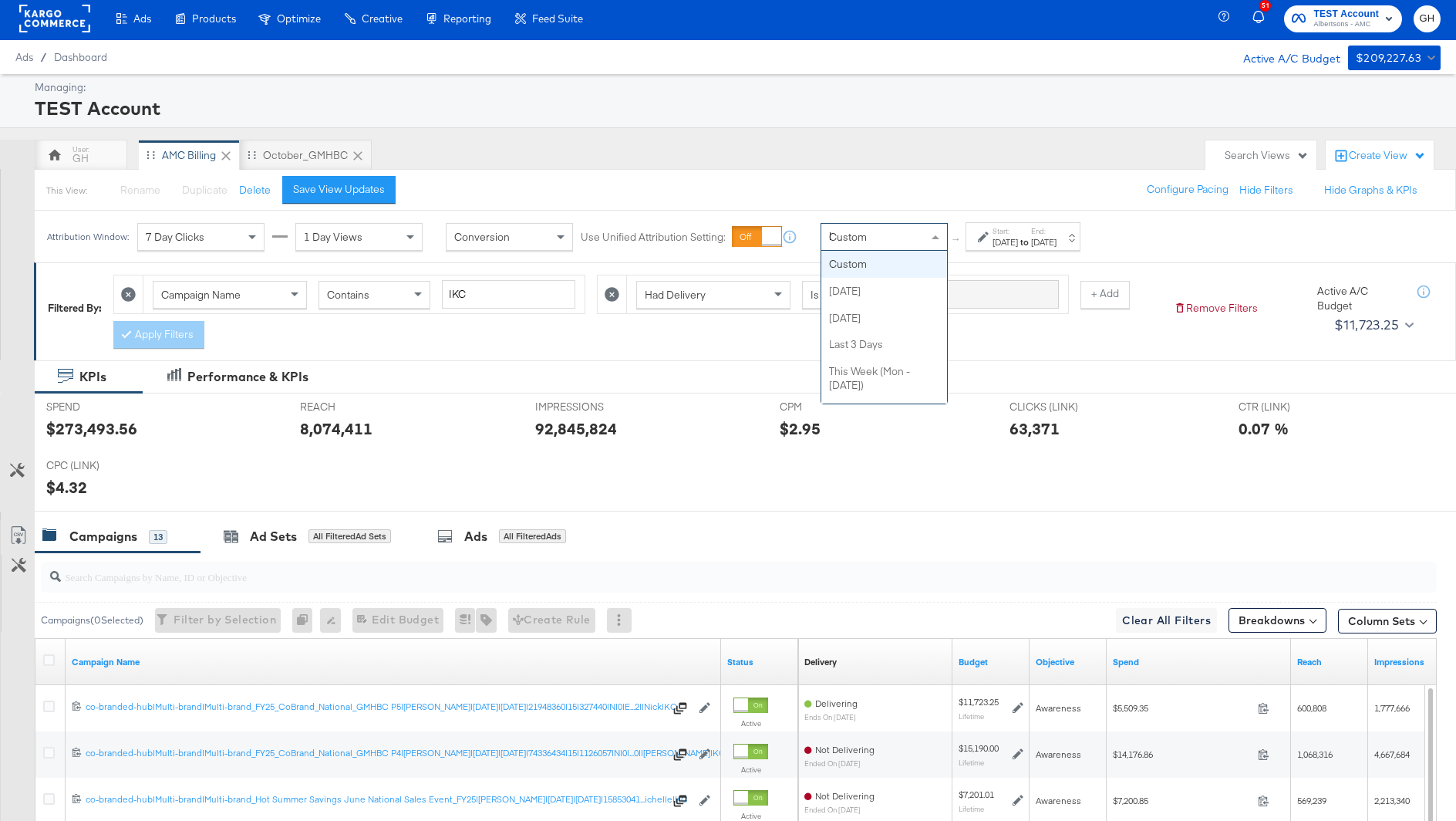 type on "la" 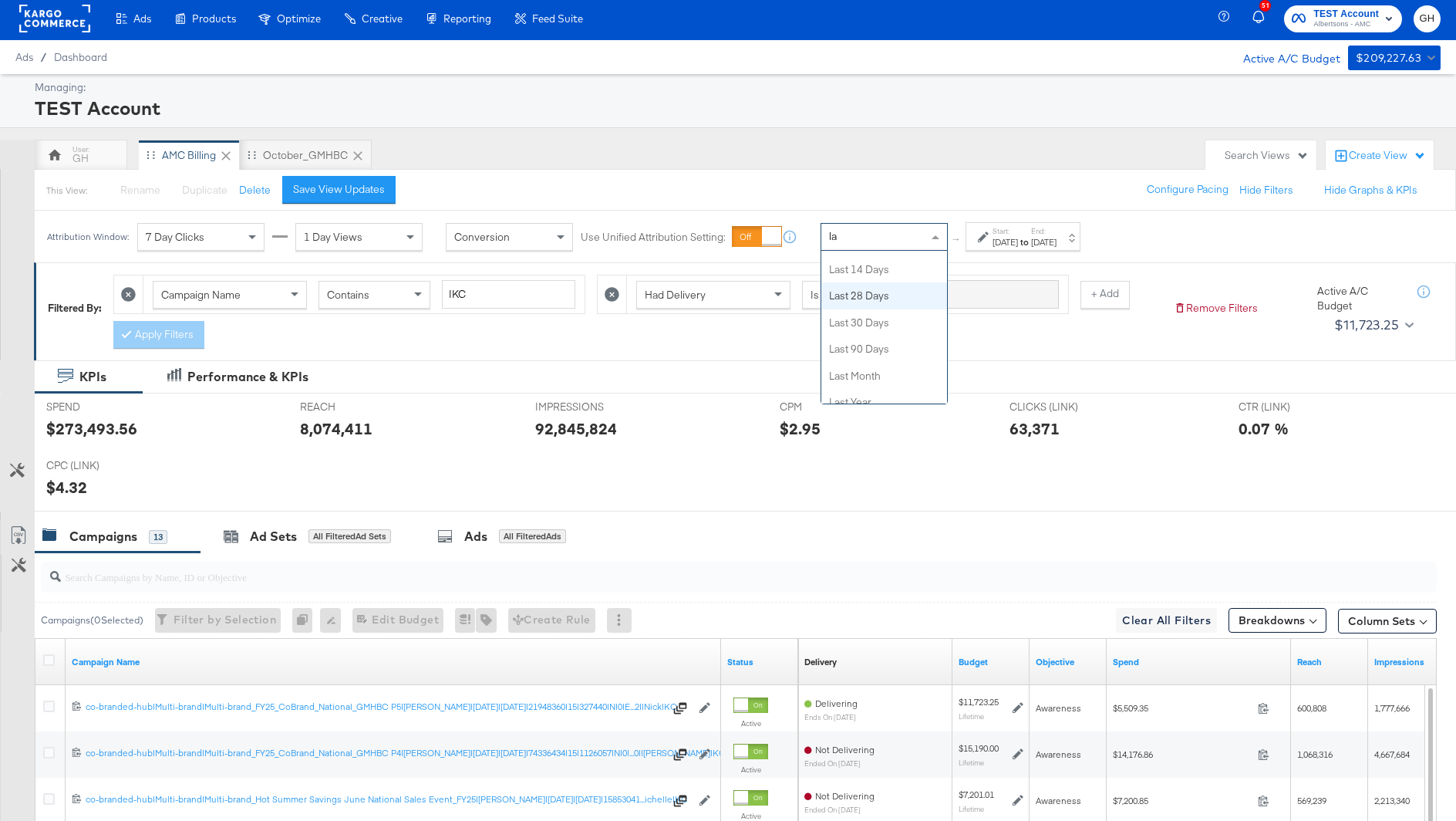 scroll, scrollTop: 128, scrollLeft: 0, axis: vertical 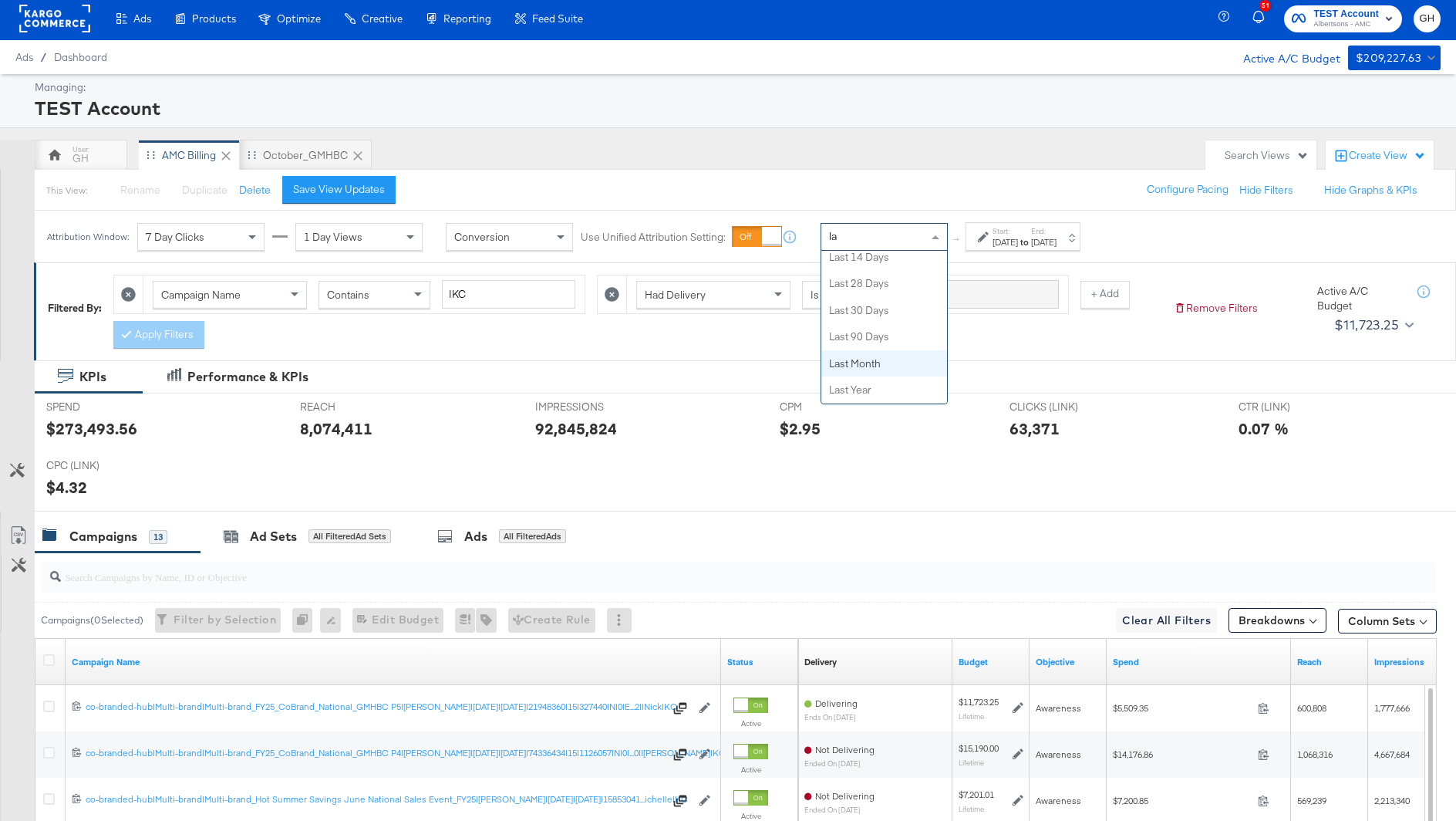 type 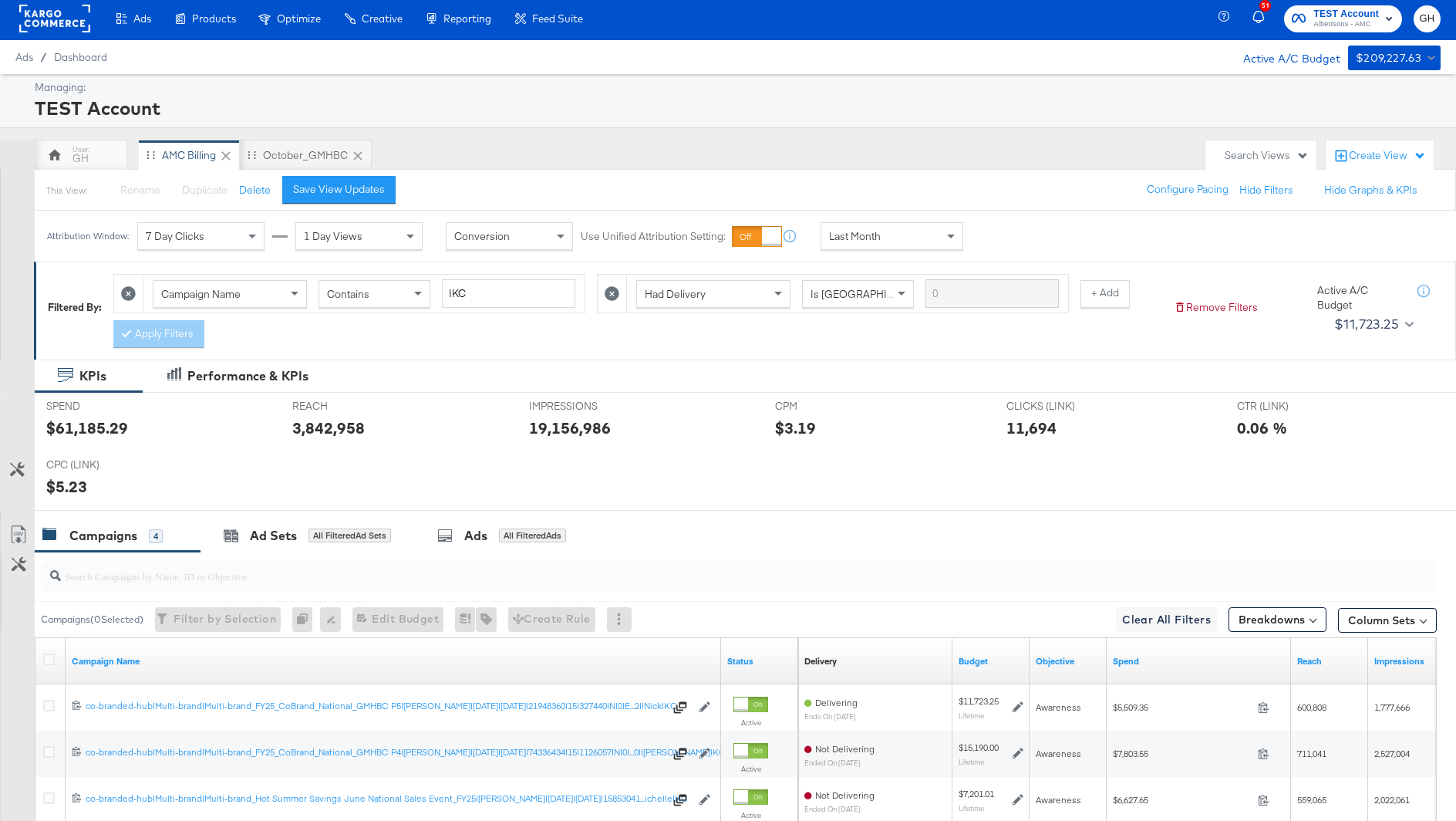 click 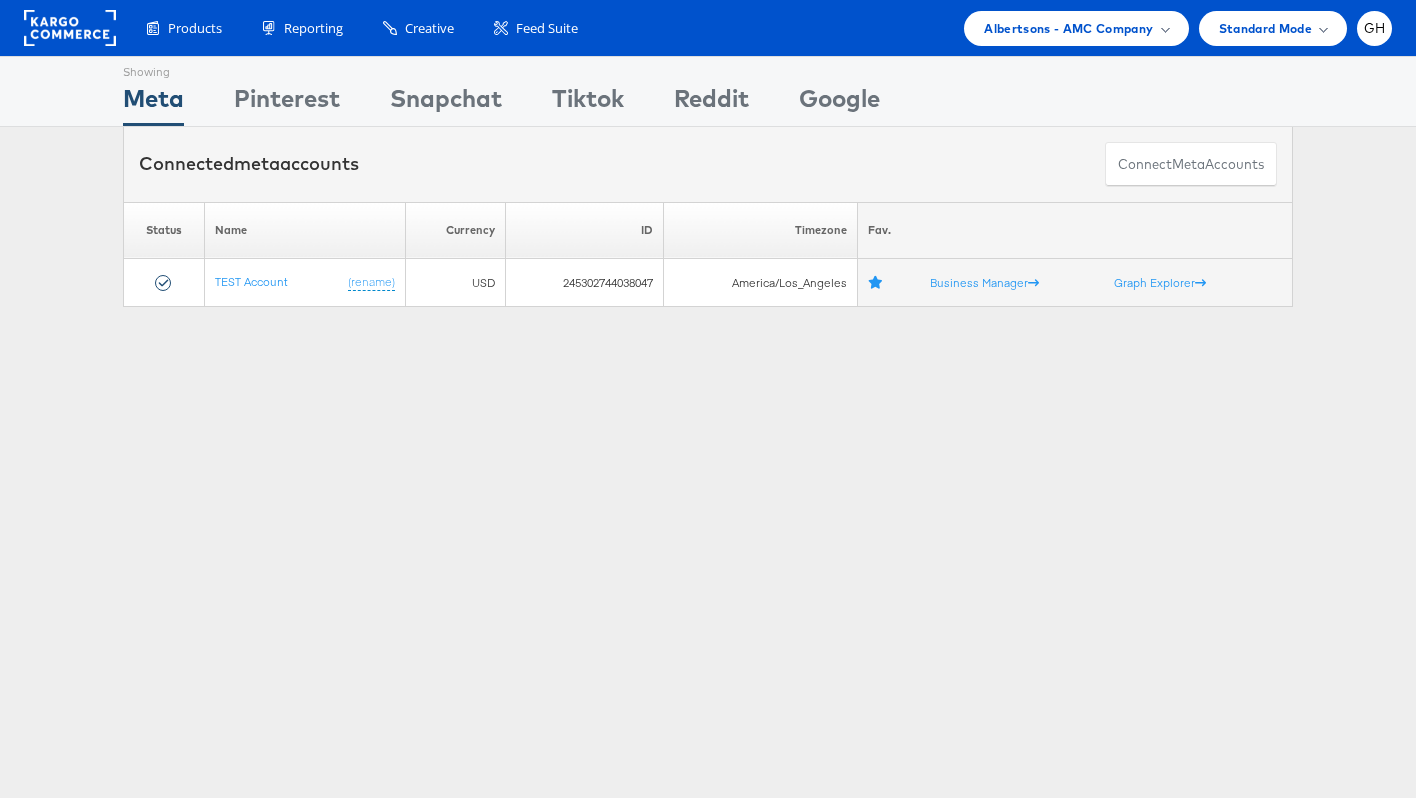 scroll, scrollTop: 0, scrollLeft: 0, axis: both 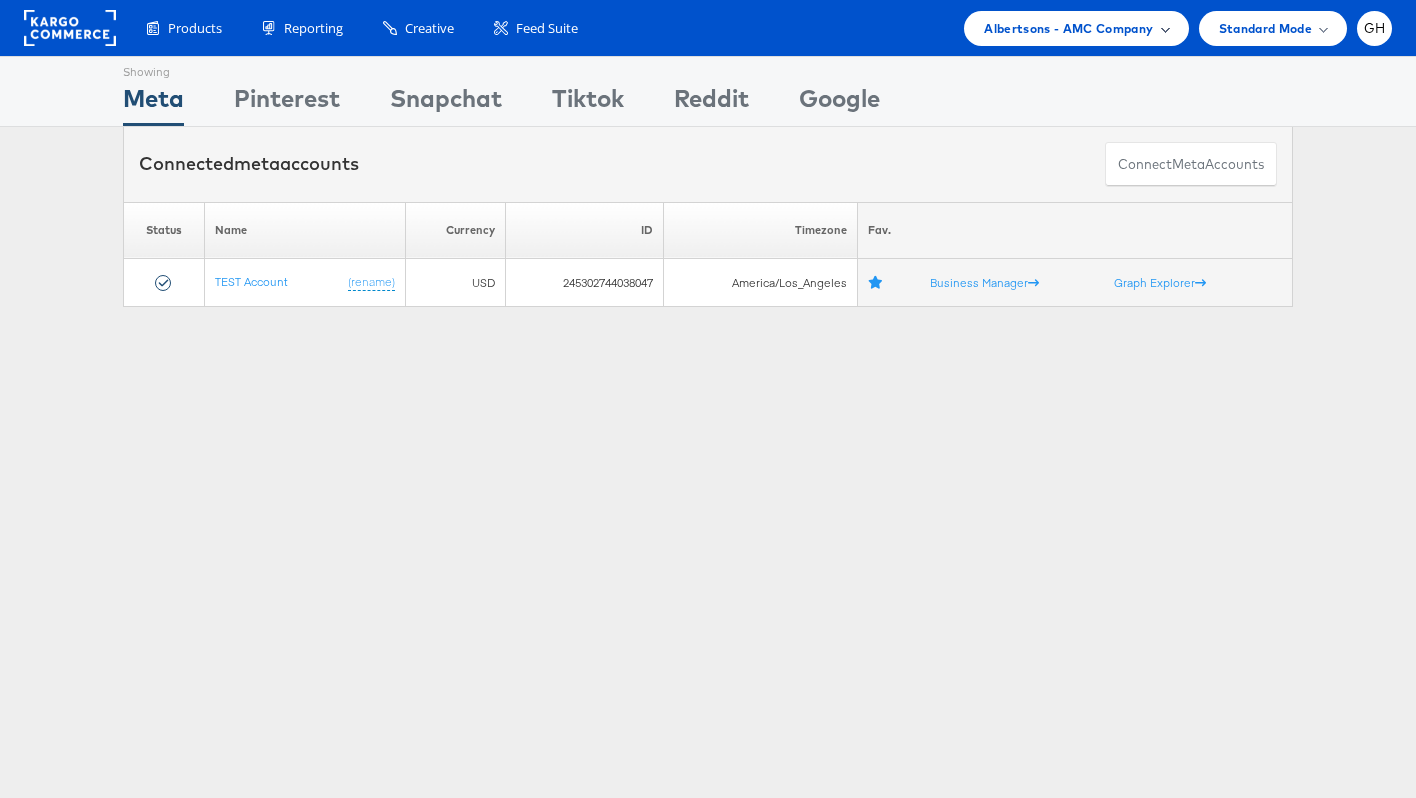 click on "Albertsons - AMC Company" at bounding box center (1068, 28) 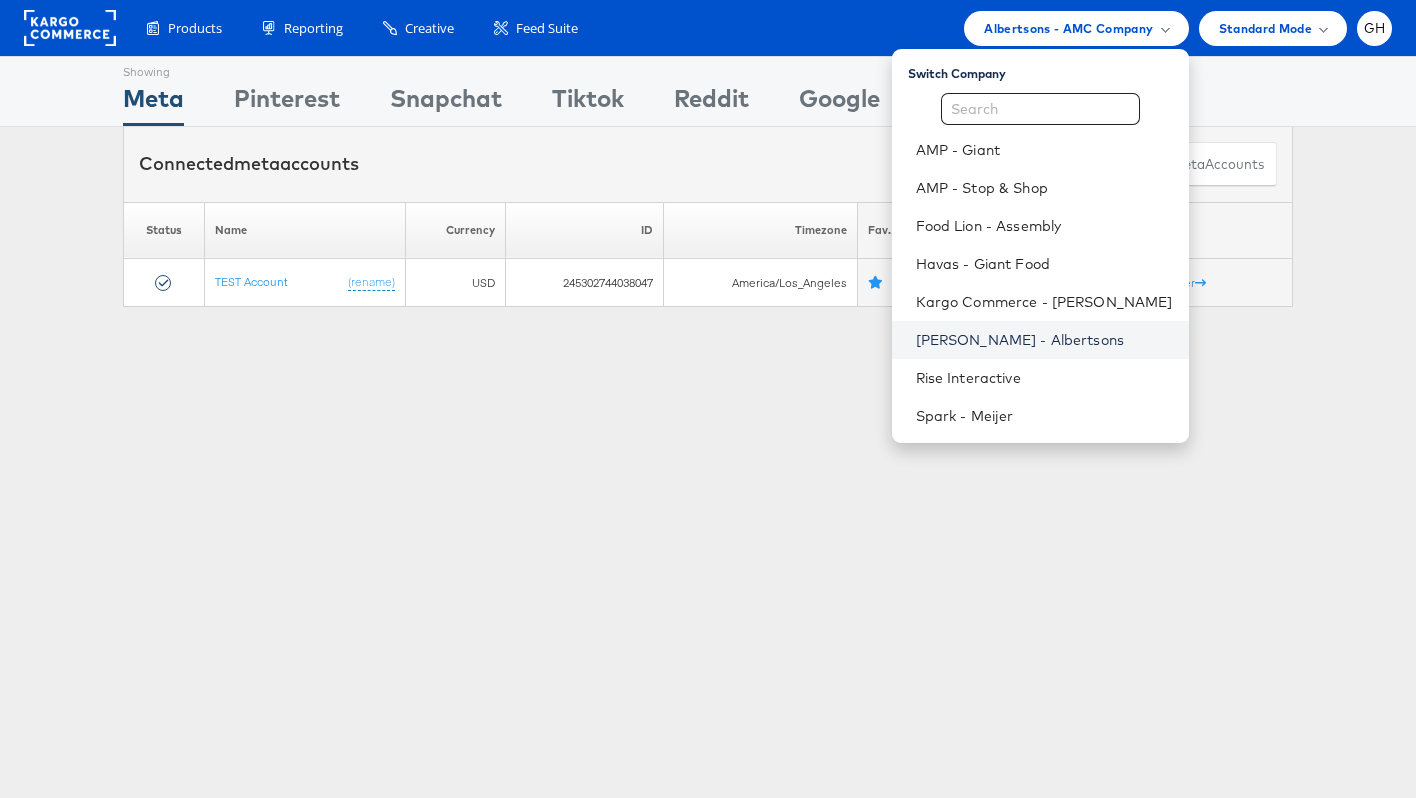 click on "[PERSON_NAME] - Albertsons" at bounding box center [1044, 340] 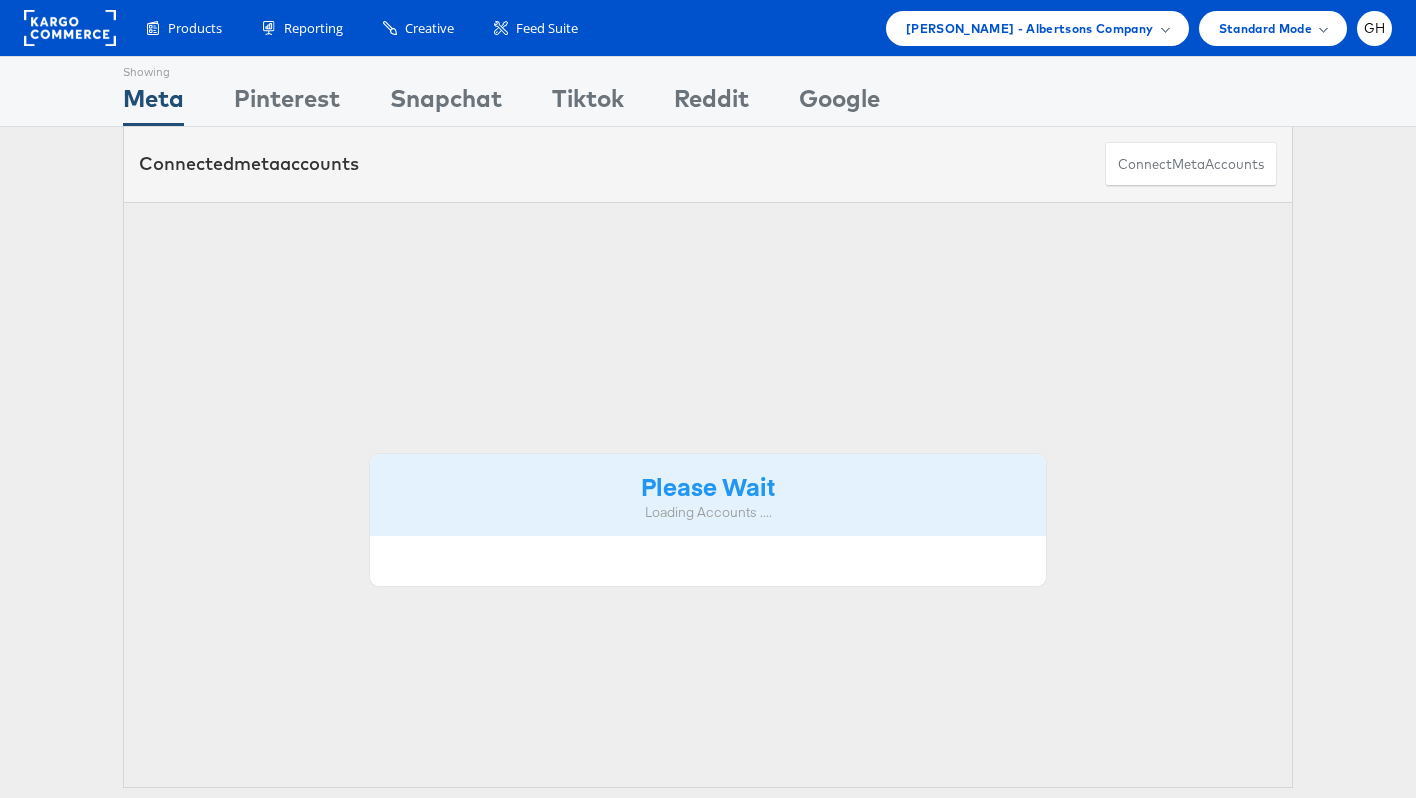 scroll, scrollTop: 0, scrollLeft: 0, axis: both 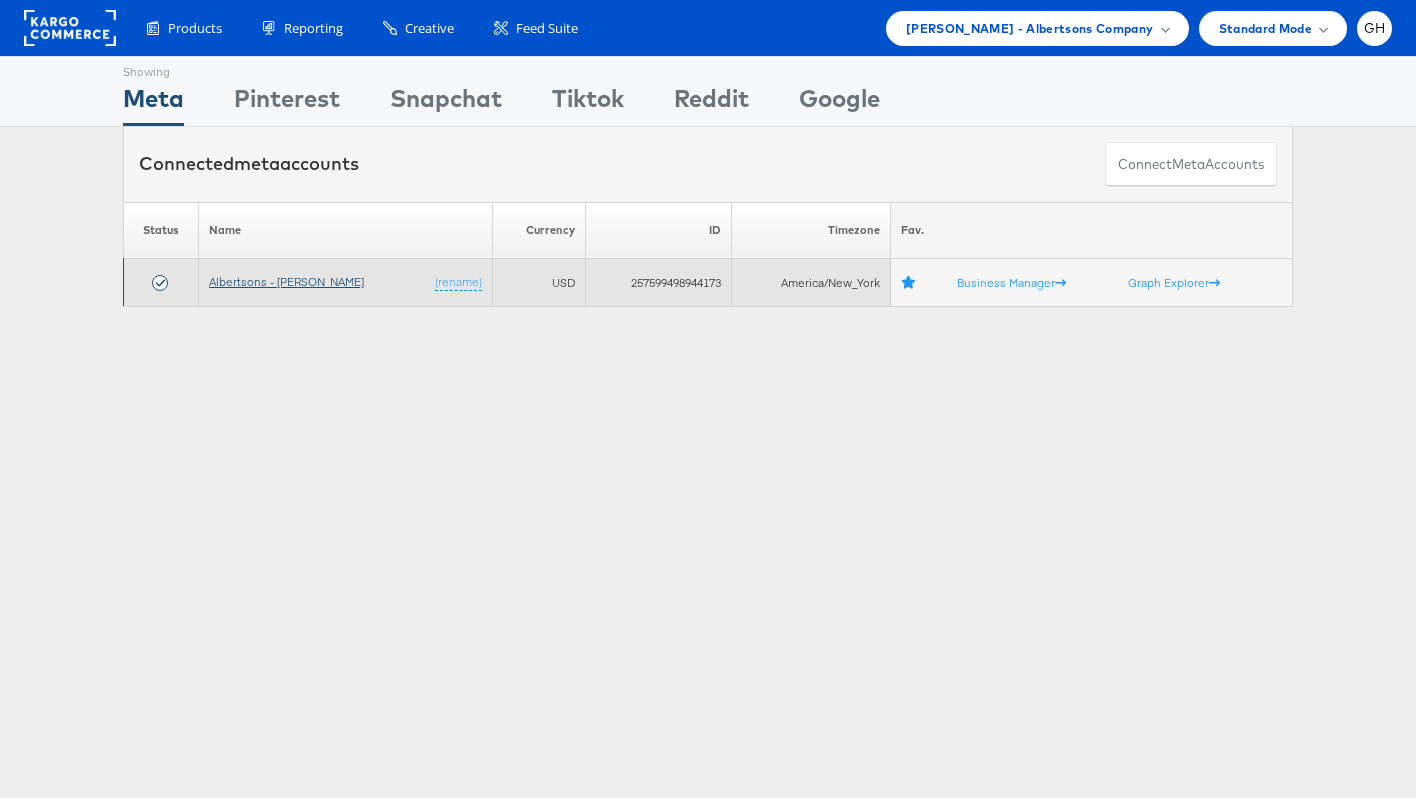 click on "Albertsons - [PERSON_NAME]" at bounding box center [286, 281] 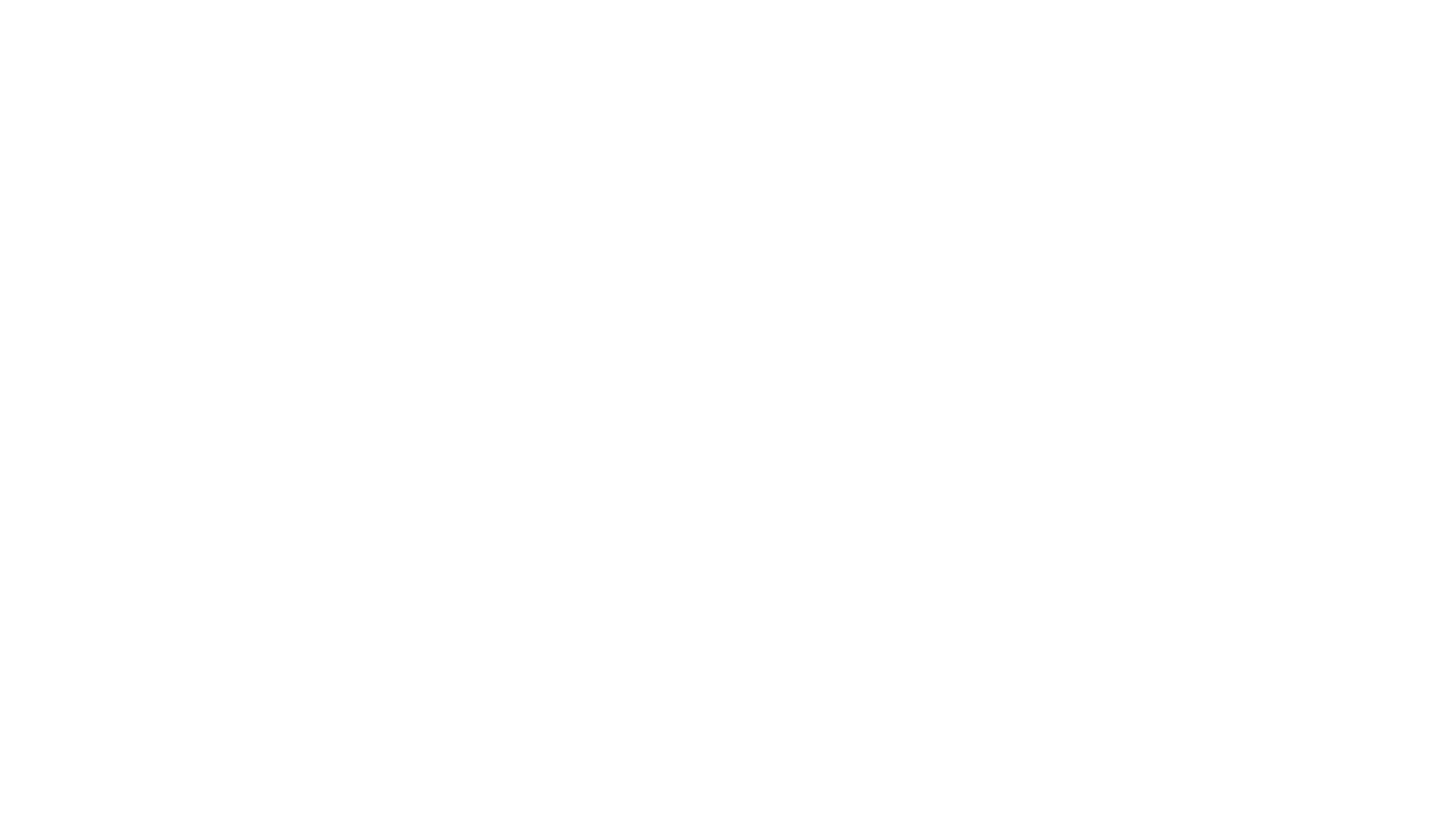 scroll, scrollTop: 0, scrollLeft: 0, axis: both 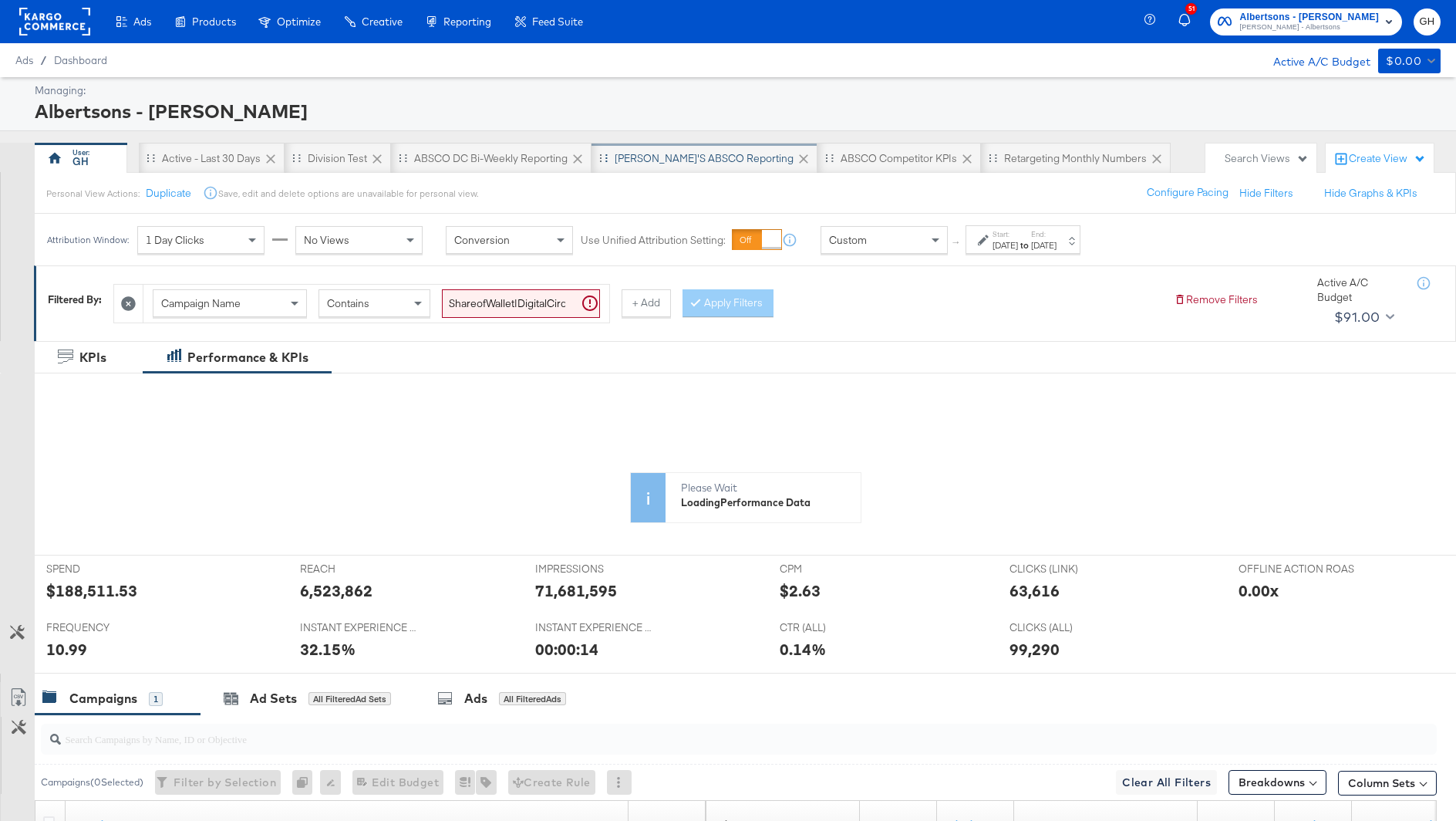 click on "[PERSON_NAME]'s ABSCO Reporting" at bounding box center [704, 158] 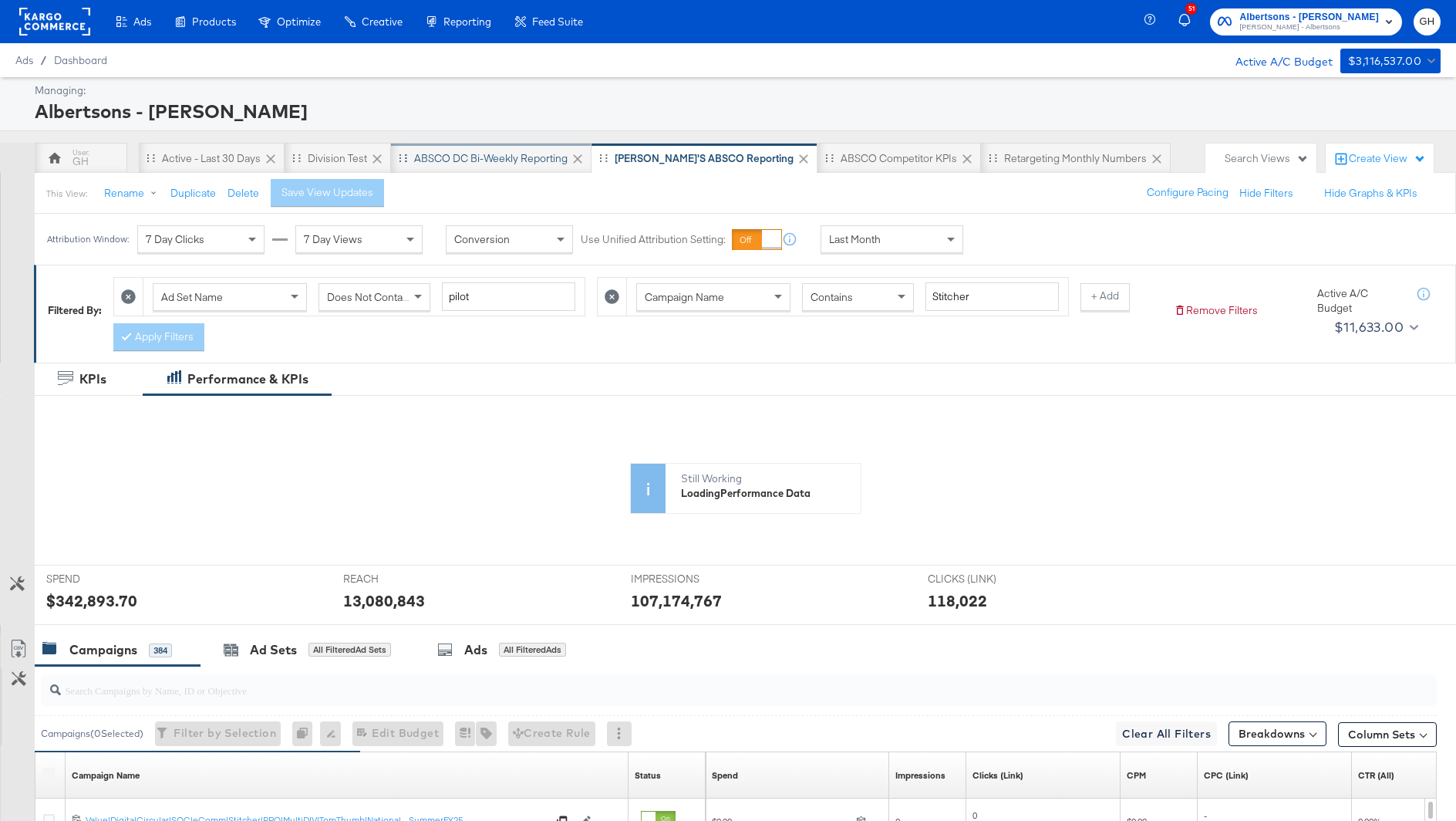 click on "ABSCO DC Bi-Weekly Reporting" at bounding box center [490, 158] 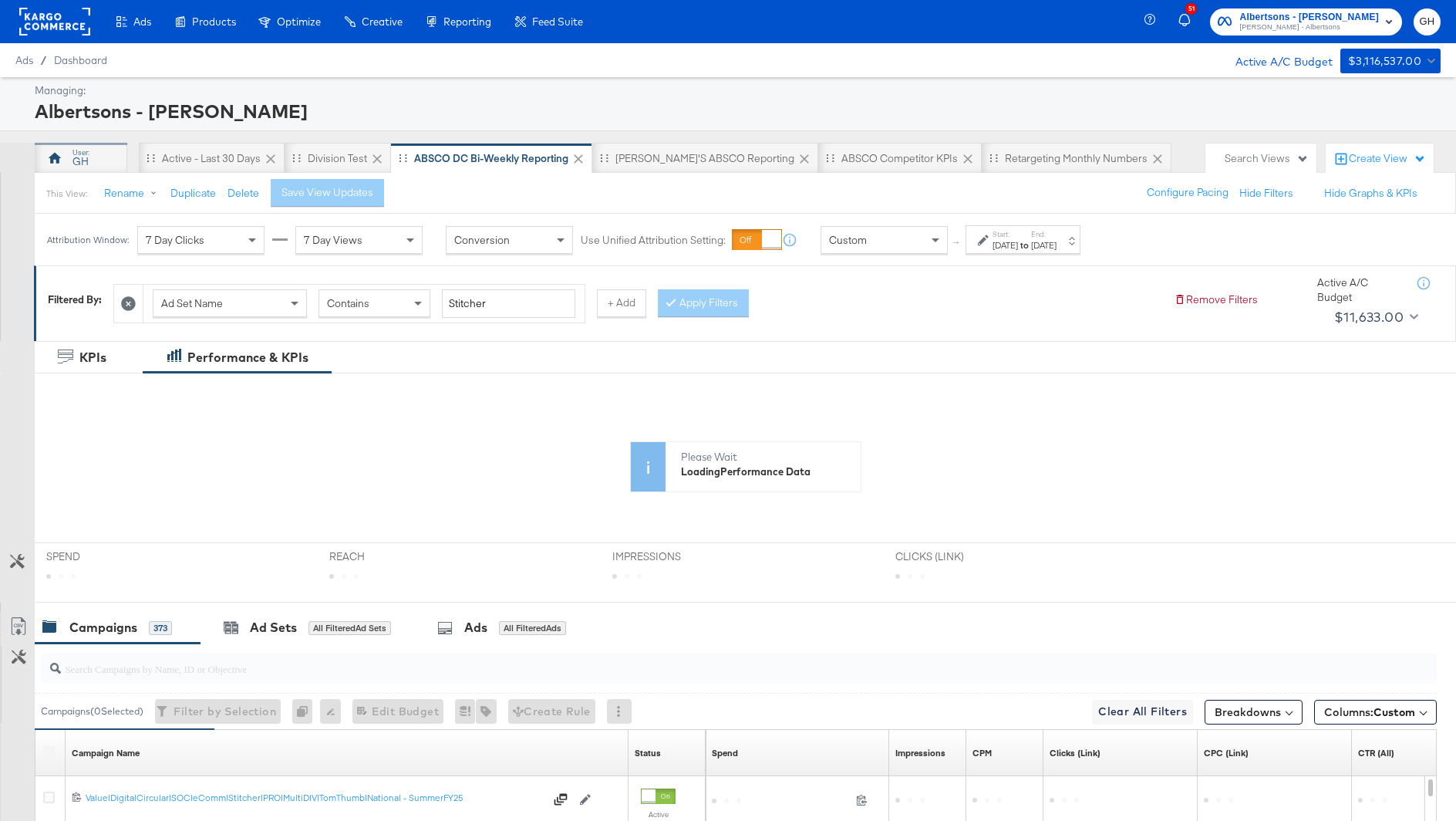 click on "GH" at bounding box center [80, 161] 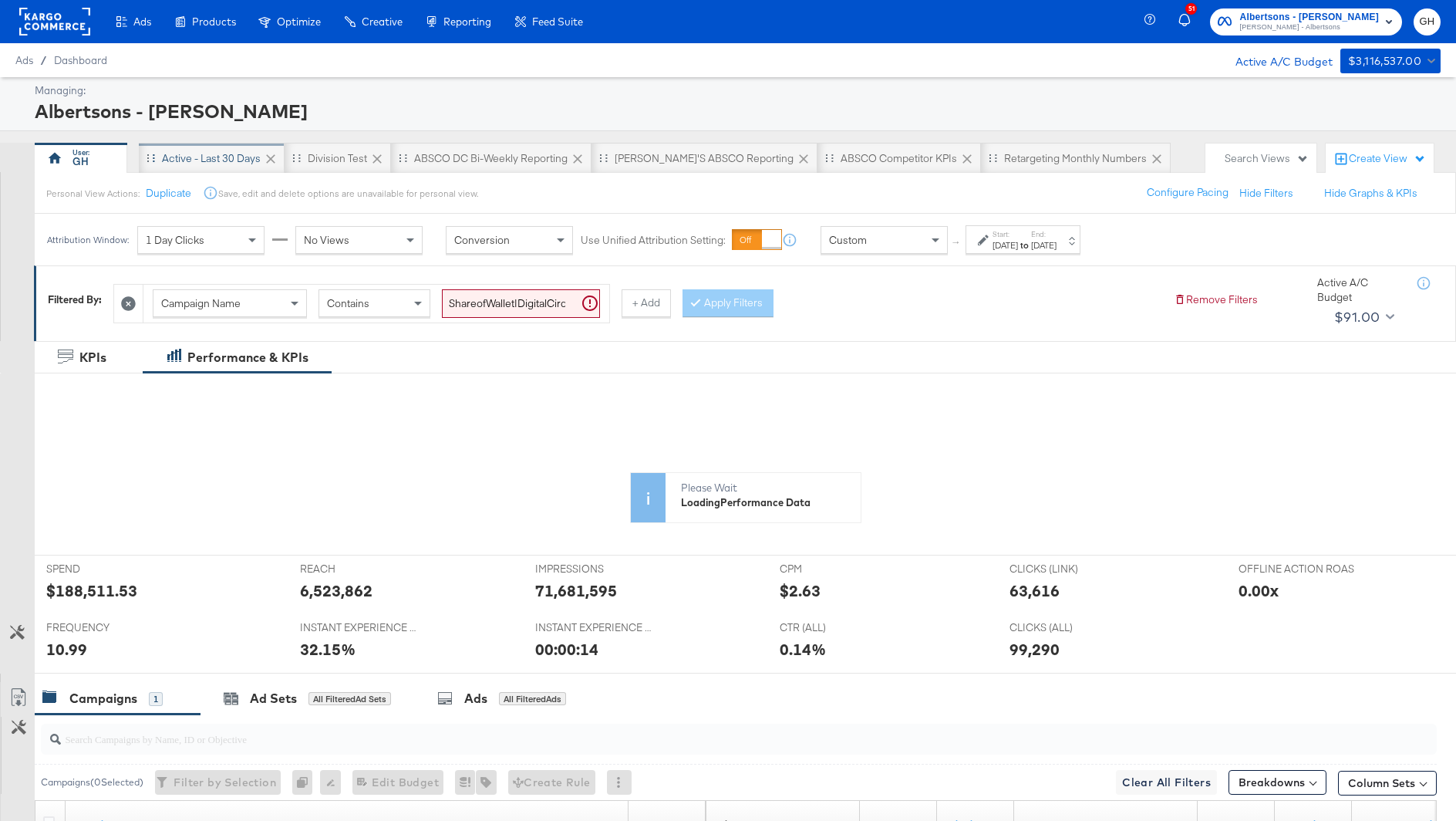 click on "Active - Last 30 Days" at bounding box center [211, 158] 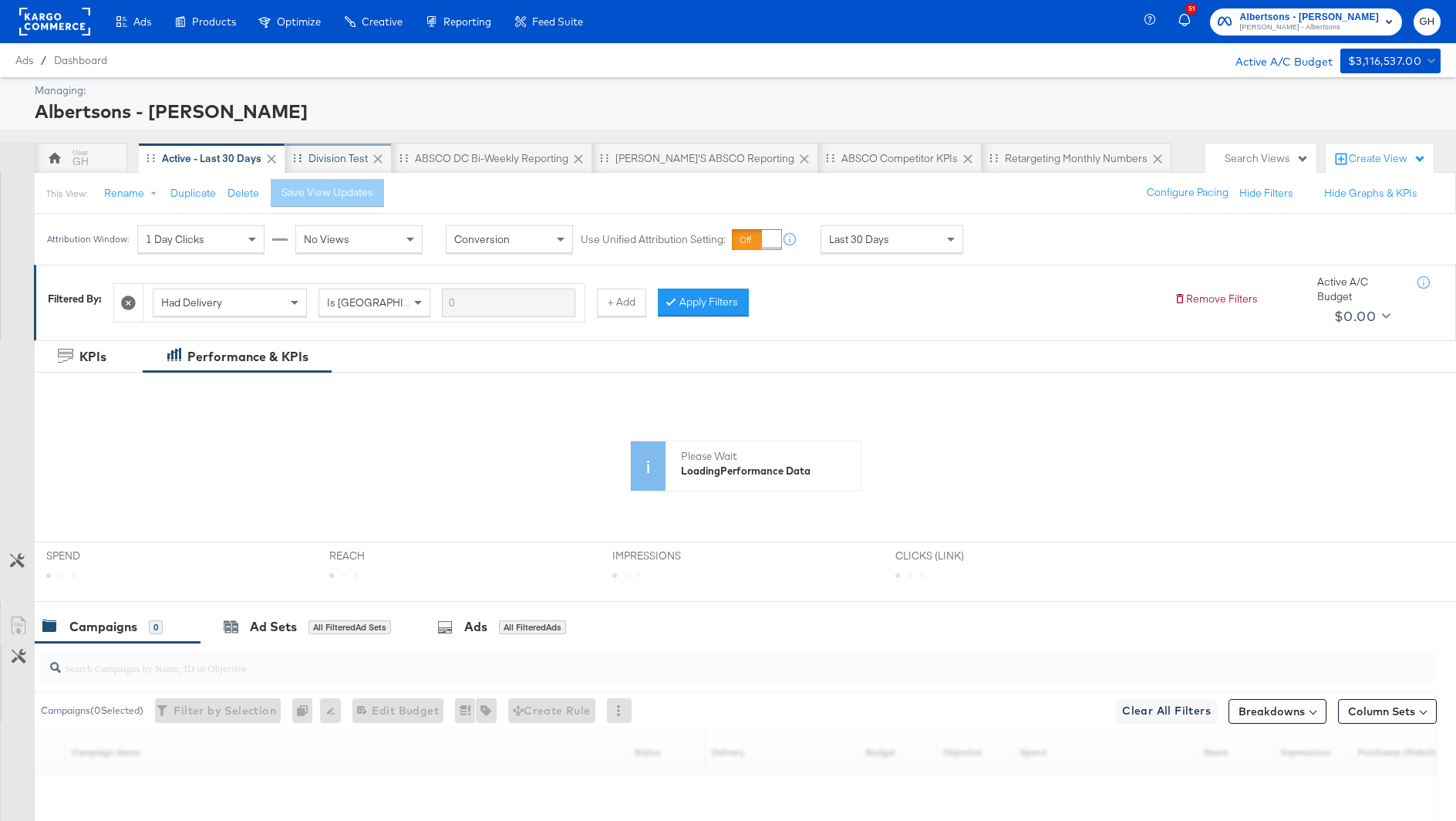 click on "Division Test" at bounding box center (338, 158) 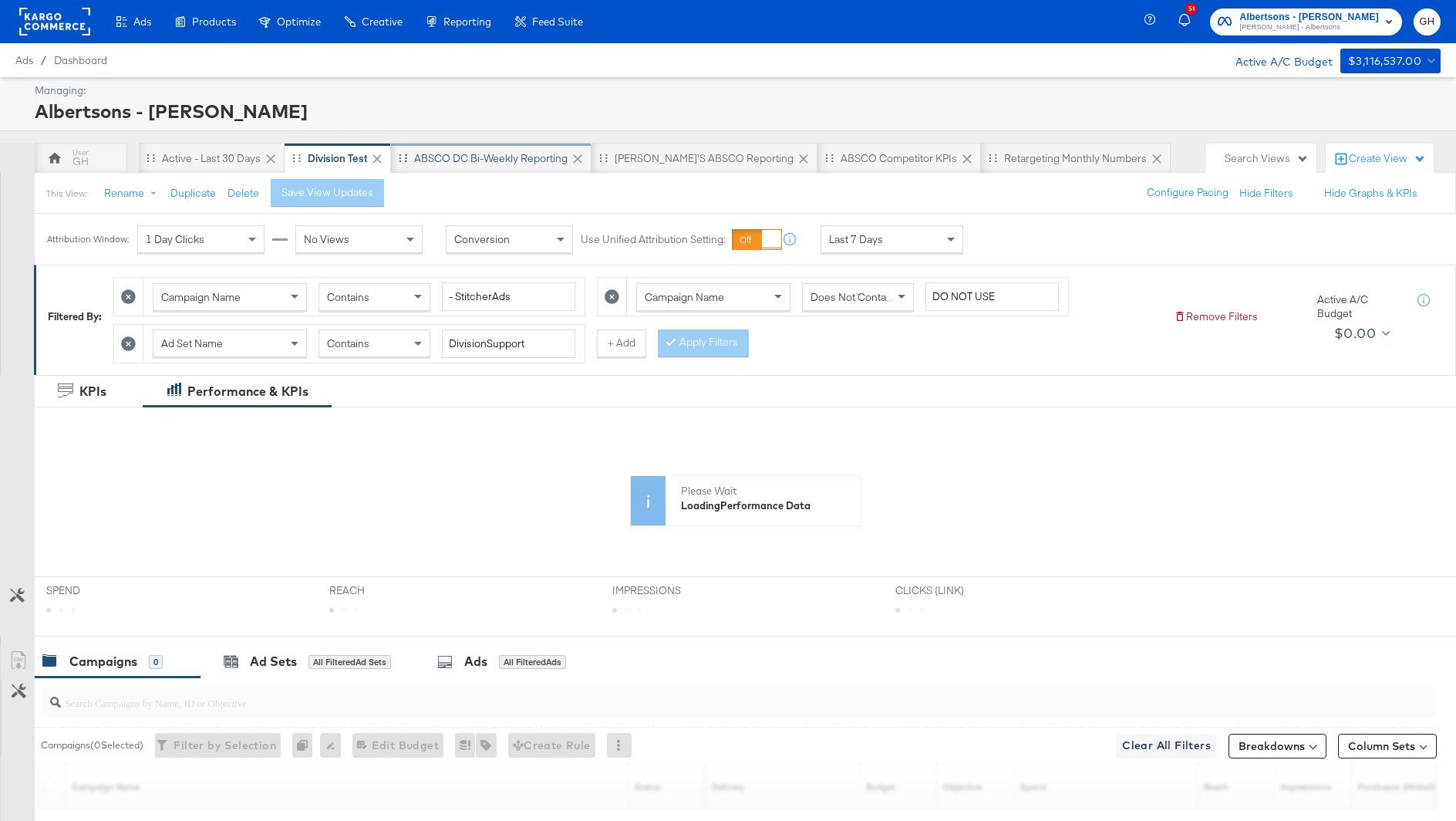 click on "ABSCO DC Bi-Weekly Reporting" at bounding box center [490, 158] 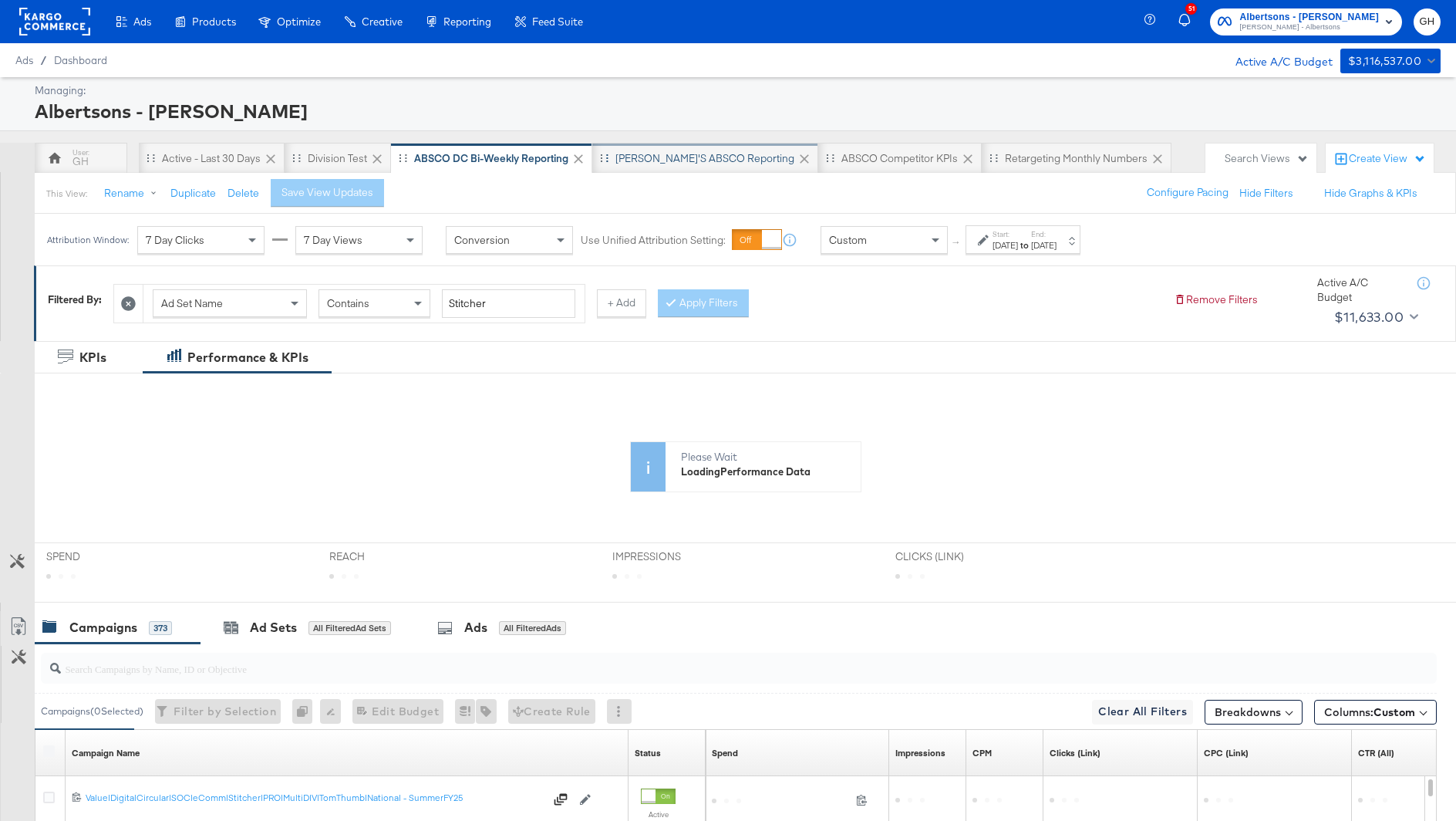 click on "[PERSON_NAME]'s ABSCO Reporting" at bounding box center (705, 158) 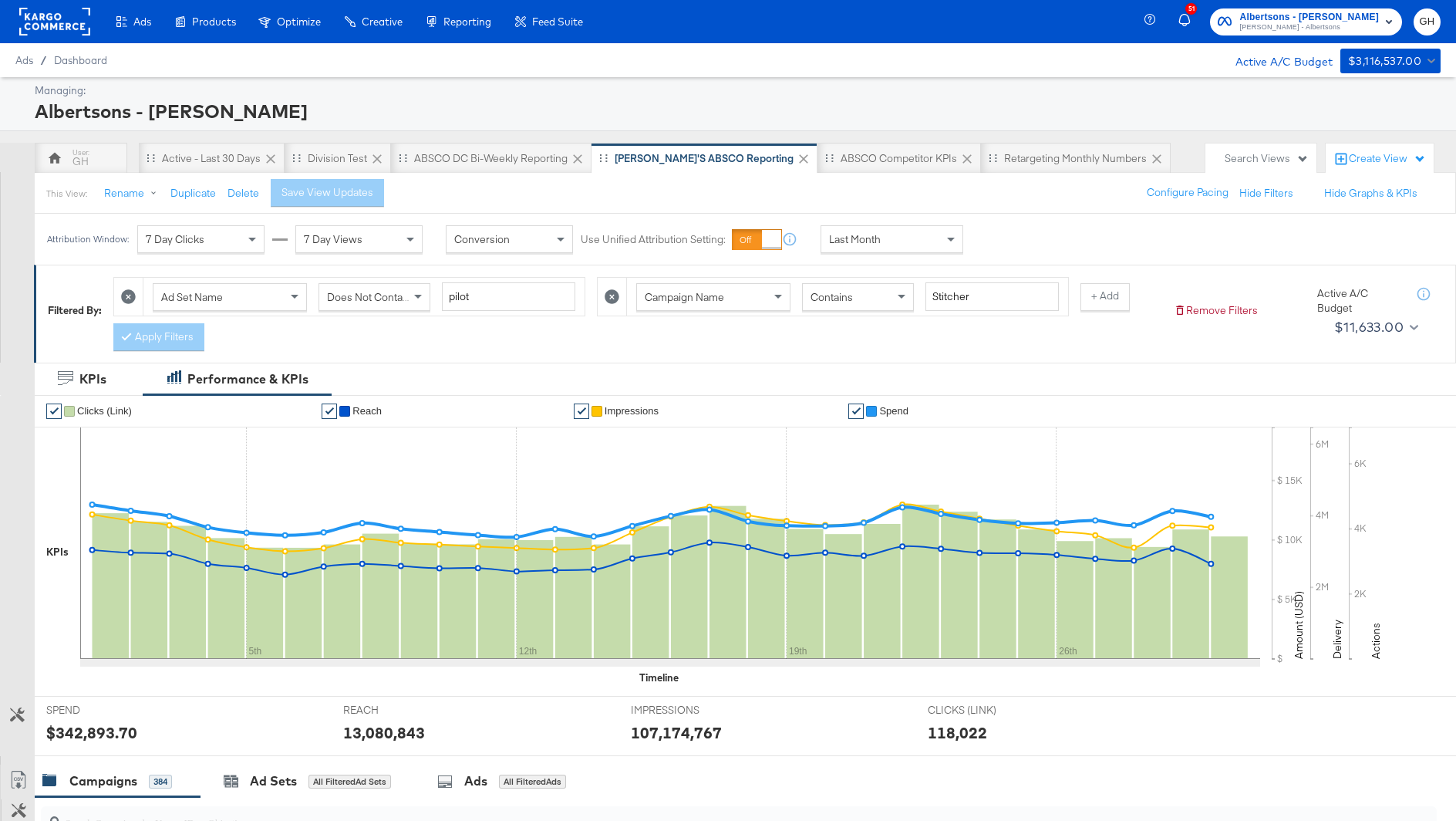click 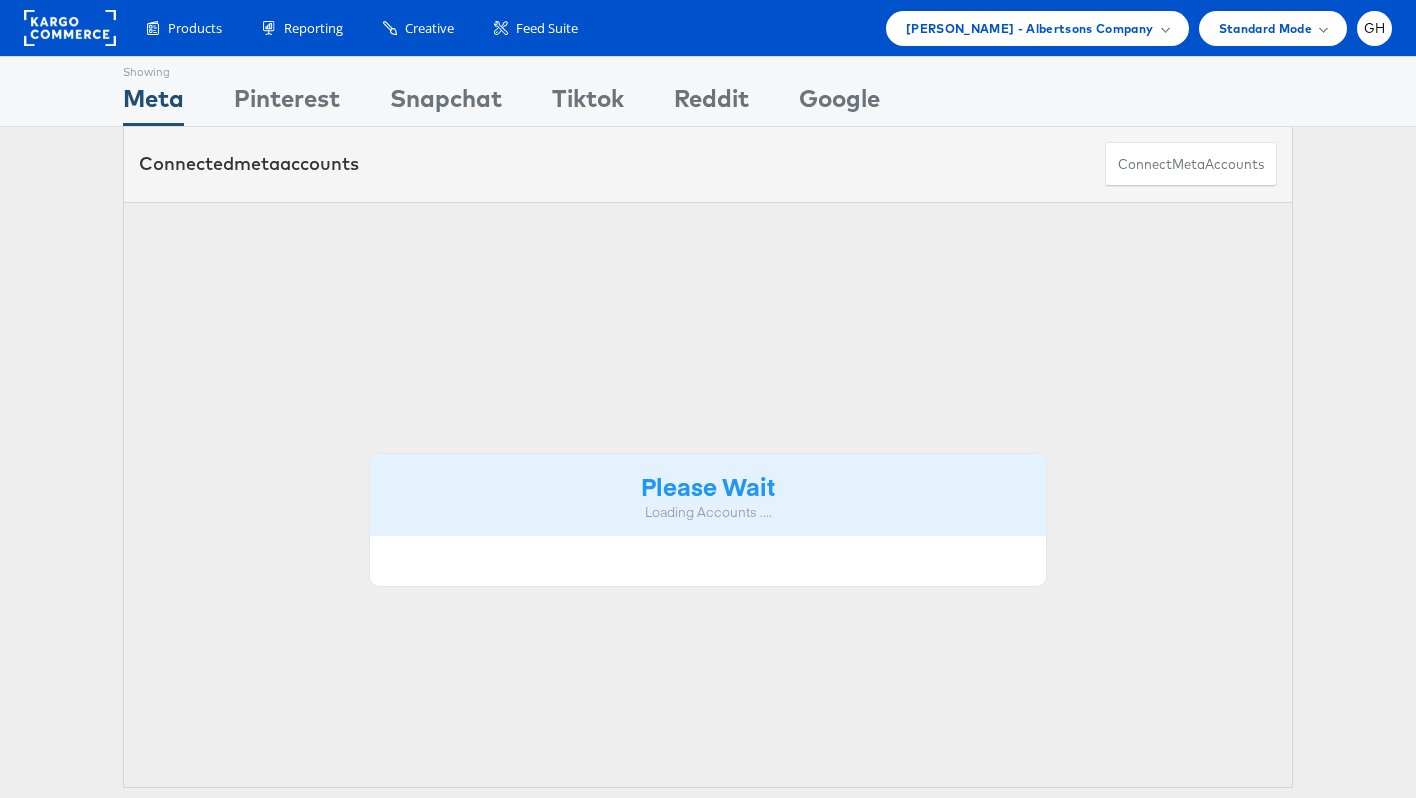 scroll, scrollTop: 0, scrollLeft: 0, axis: both 